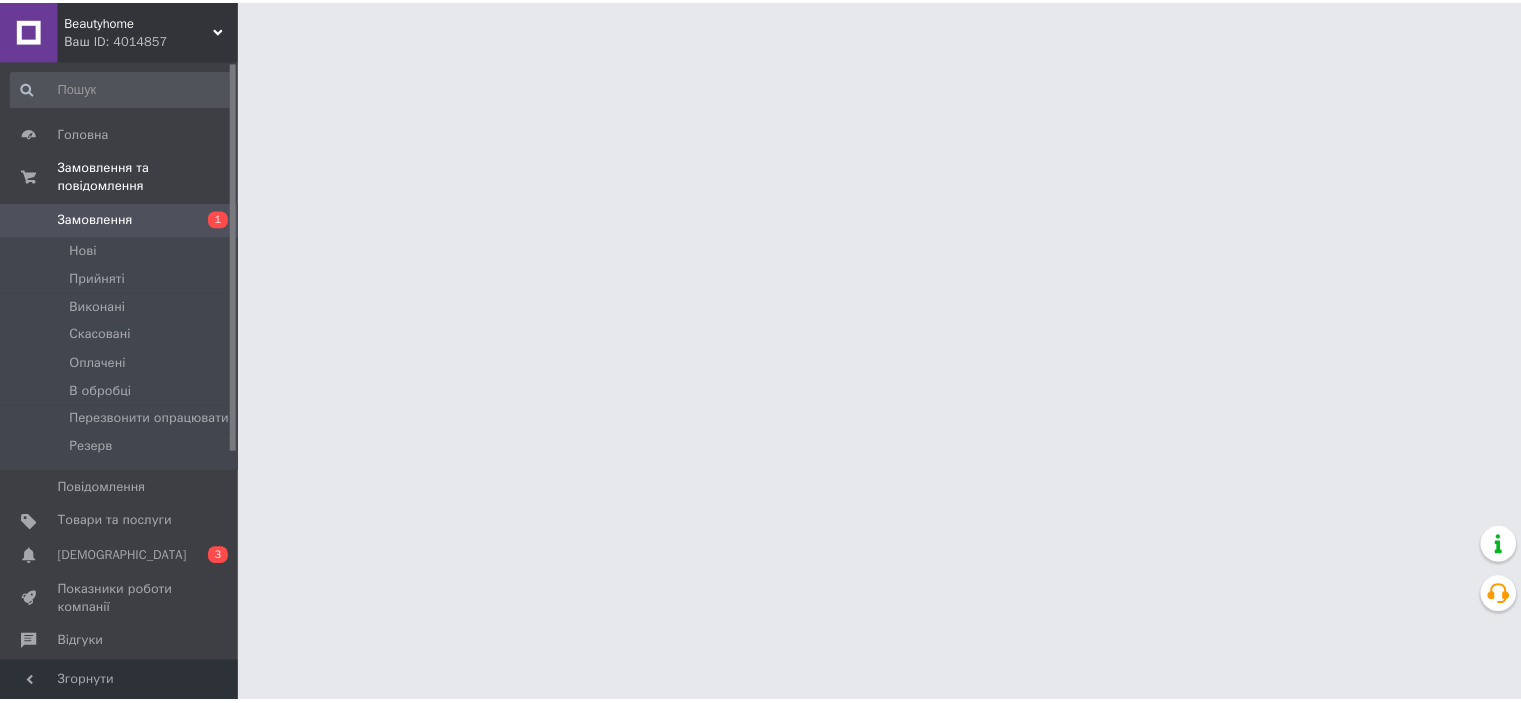 scroll, scrollTop: 0, scrollLeft: 0, axis: both 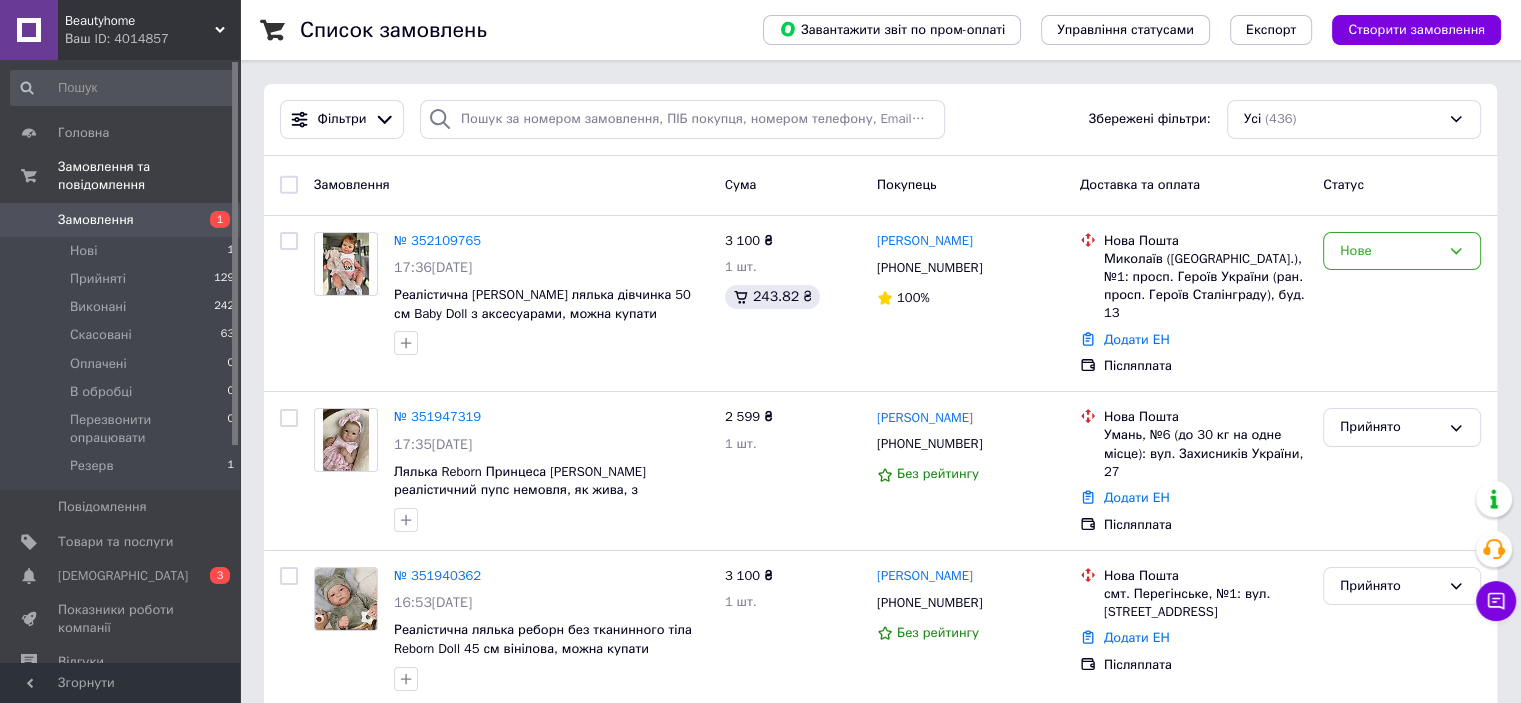 click on "Товари та послуги" at bounding box center (115, 542) 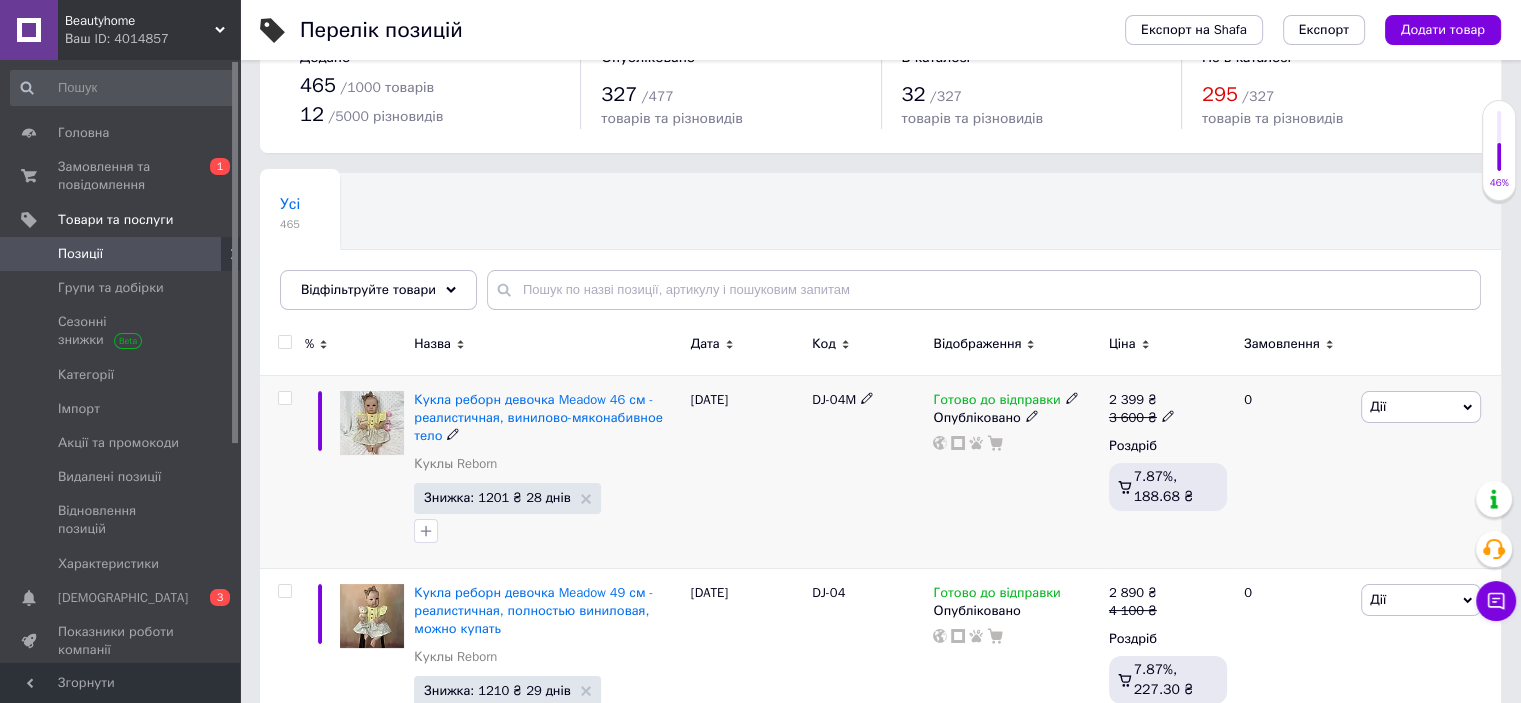 scroll, scrollTop: 100, scrollLeft: 0, axis: vertical 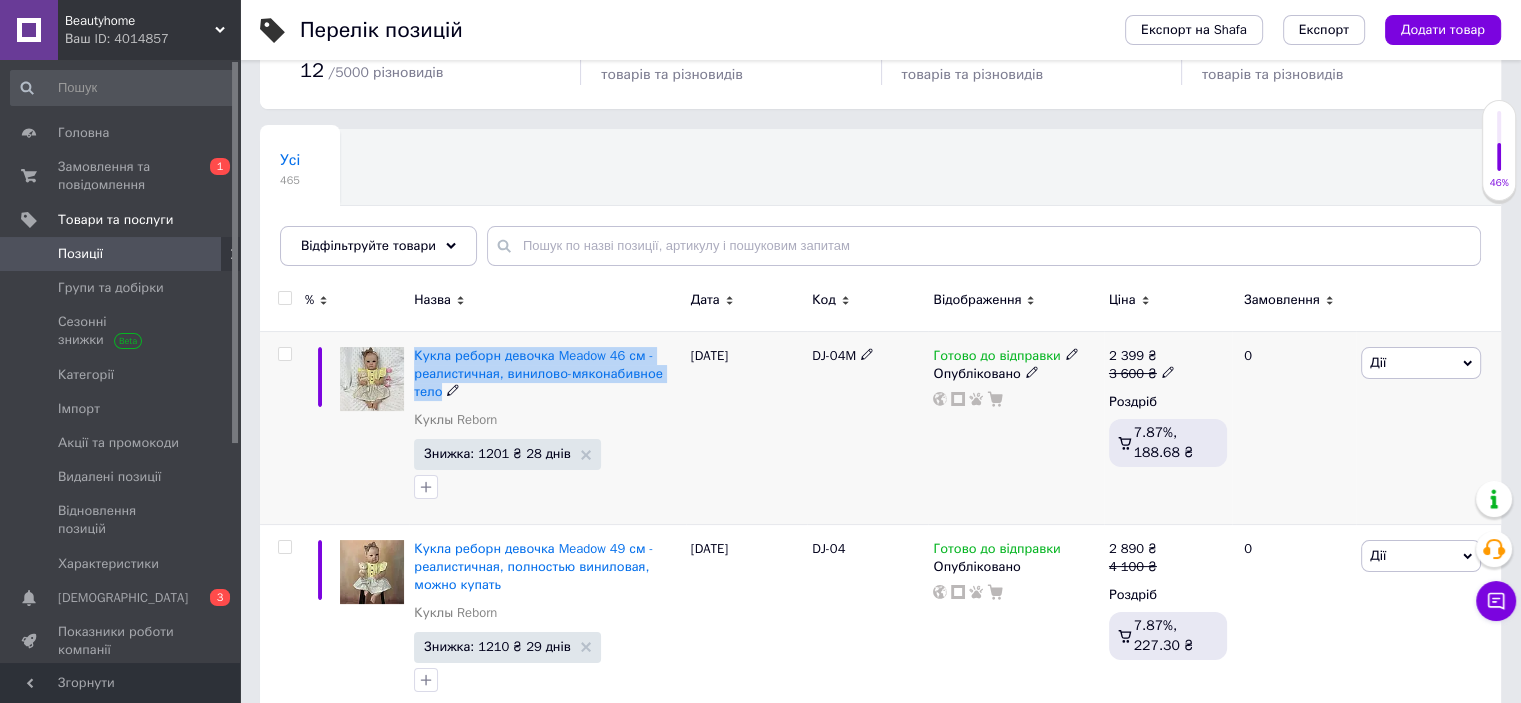 drag, startPoint x: 442, startPoint y: 389, endPoint x: 412, endPoint y: 363, distance: 39.698868 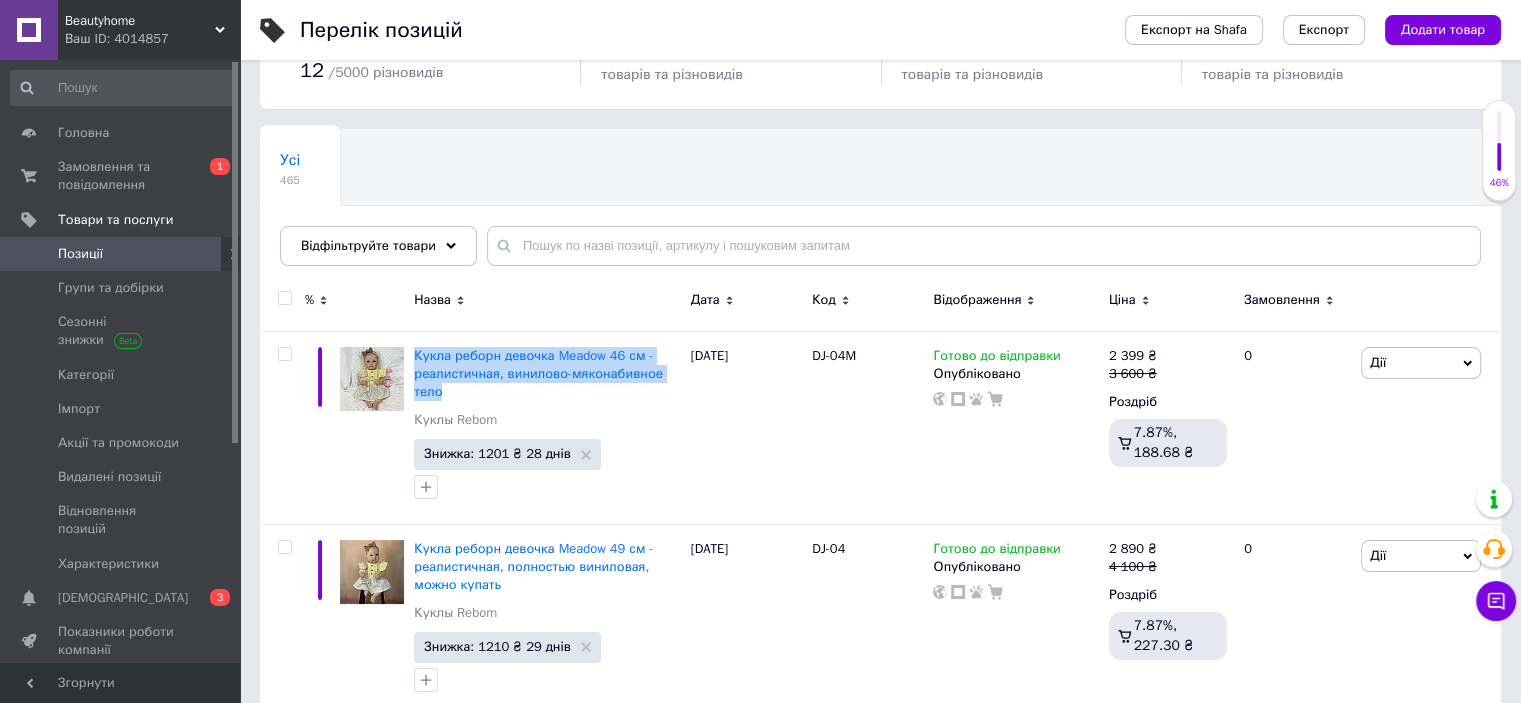 copy on "Кукла реборн девочка Meadow 46 см - реалистичная, винилово-мяконабивное тело" 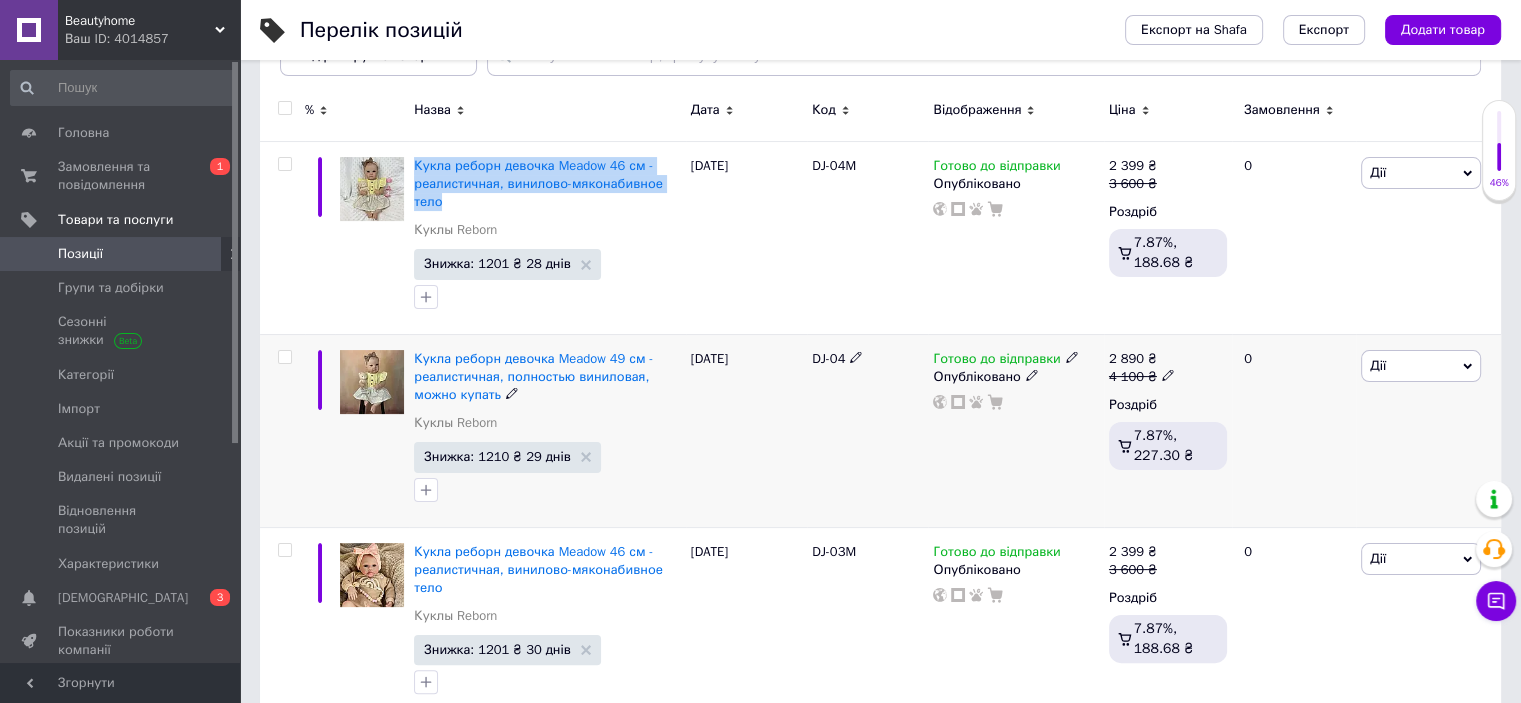 scroll, scrollTop: 300, scrollLeft: 0, axis: vertical 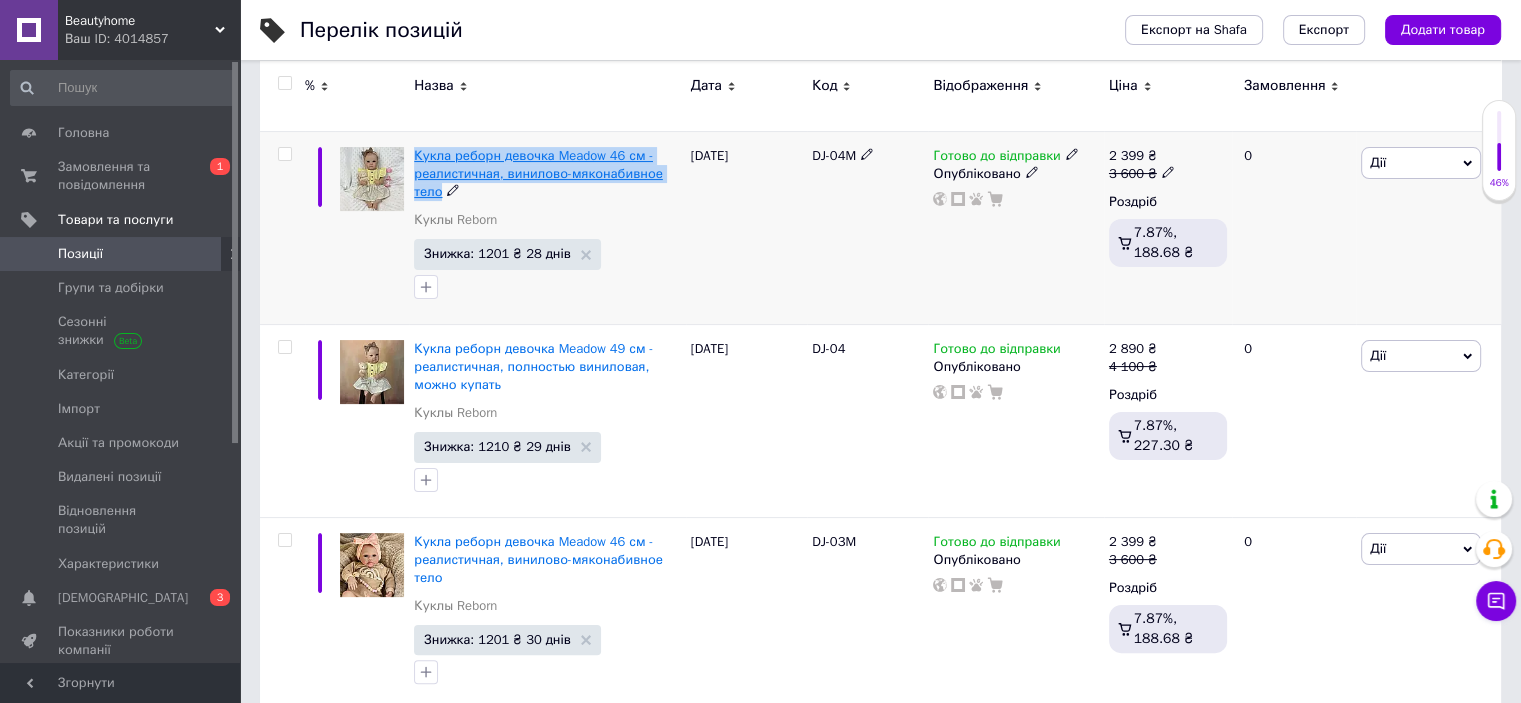click on "Кукла реборн девочка Meadow 46 см - реалистичная, винилово-мяконабивное тело" at bounding box center [538, 173] 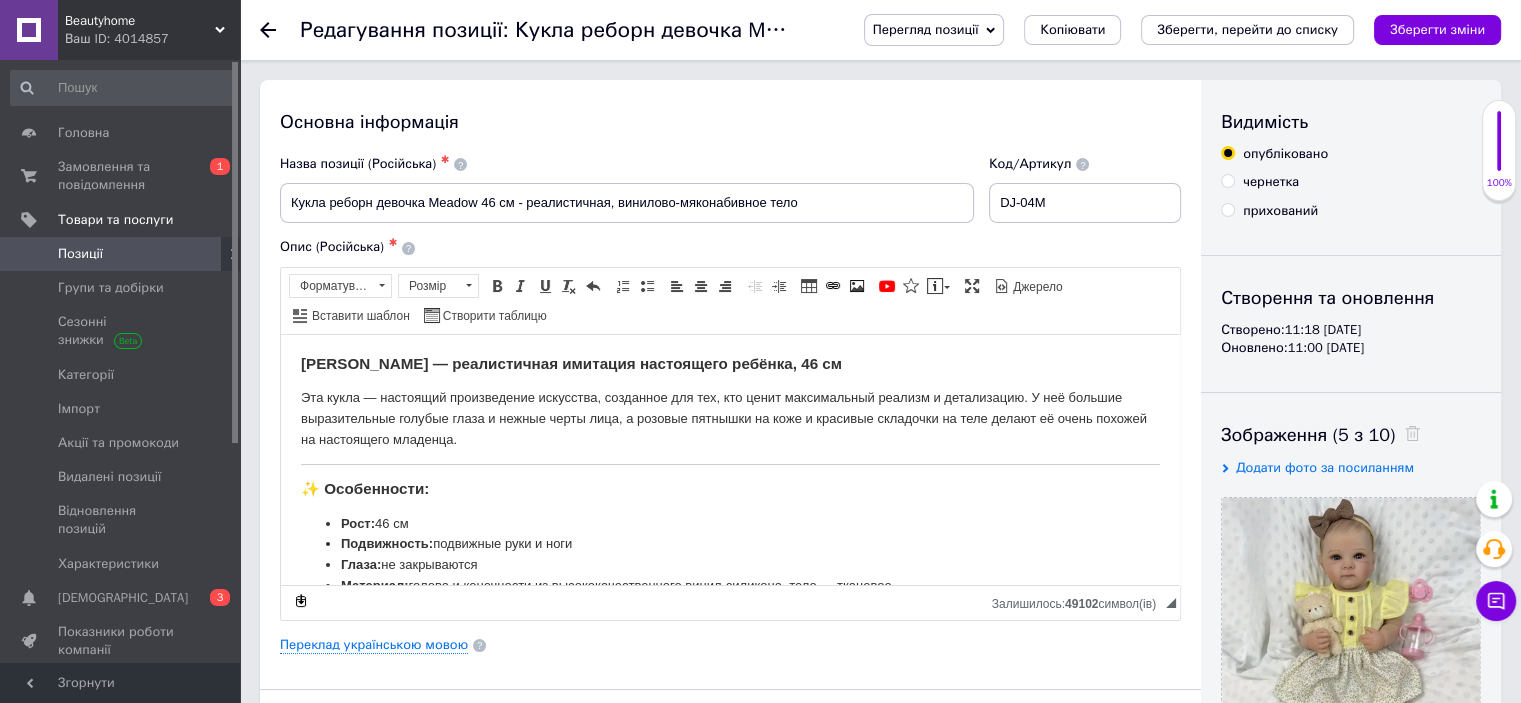 scroll, scrollTop: 0, scrollLeft: 0, axis: both 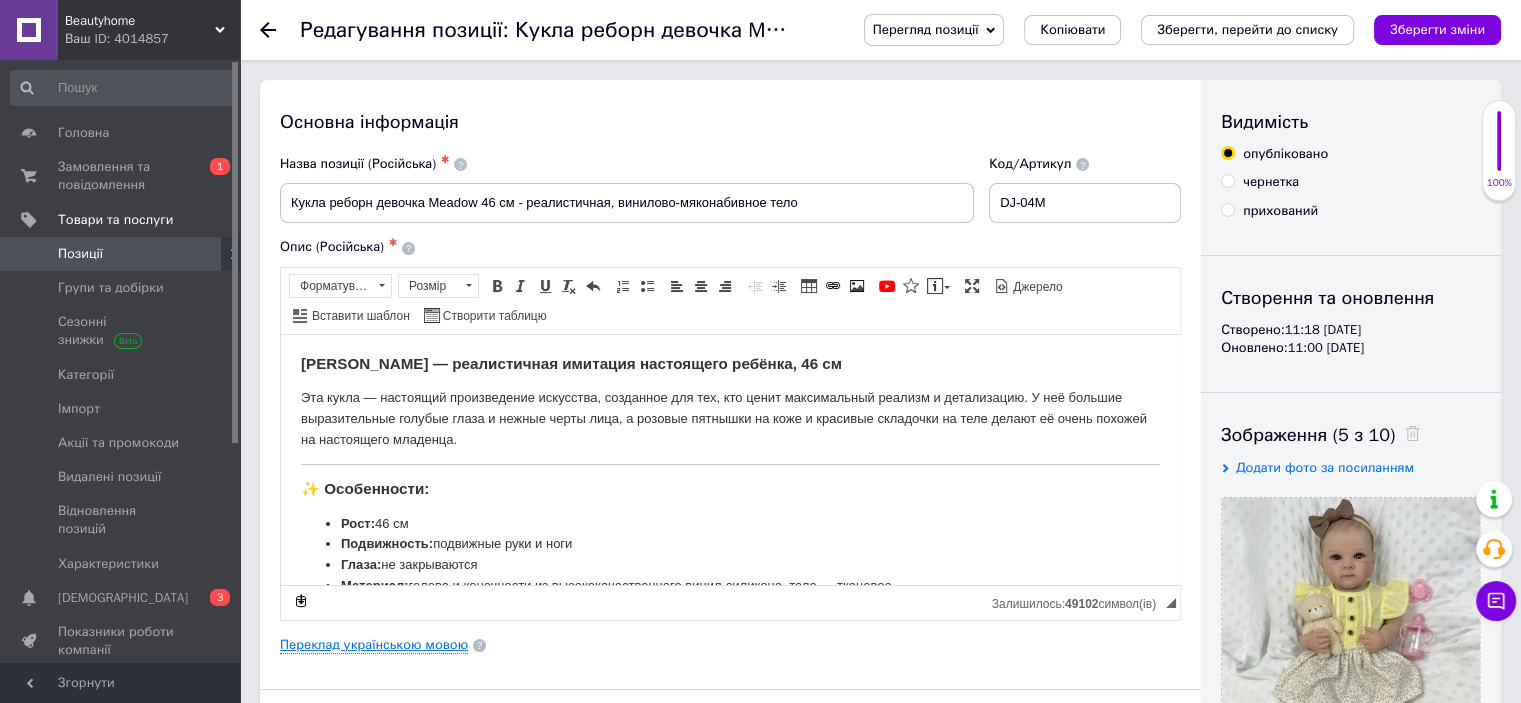 click on "Переклад українською мовою" at bounding box center (374, 645) 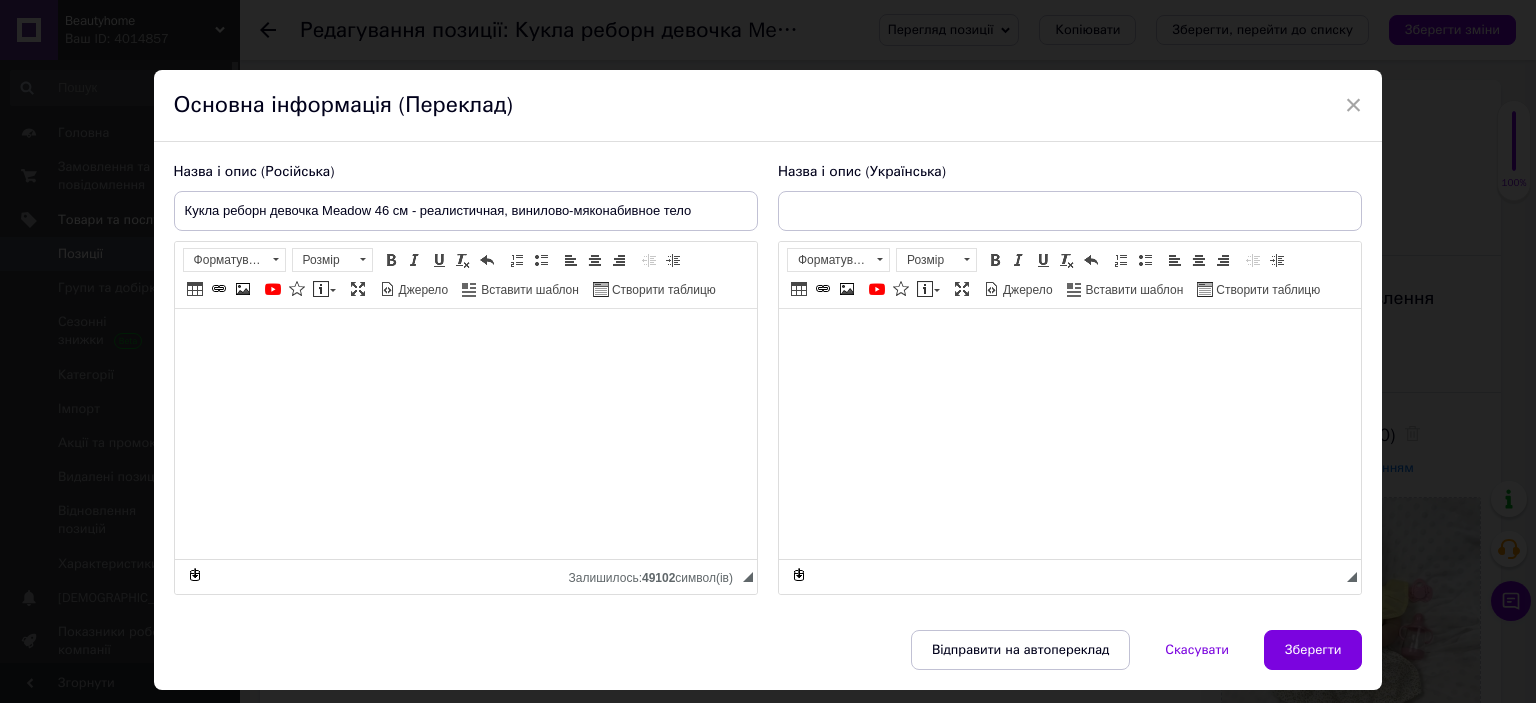 type on "Лялька реборн дівчинка Meadow 46 см — реалістична, вінілово-м’яконабивне тіло" 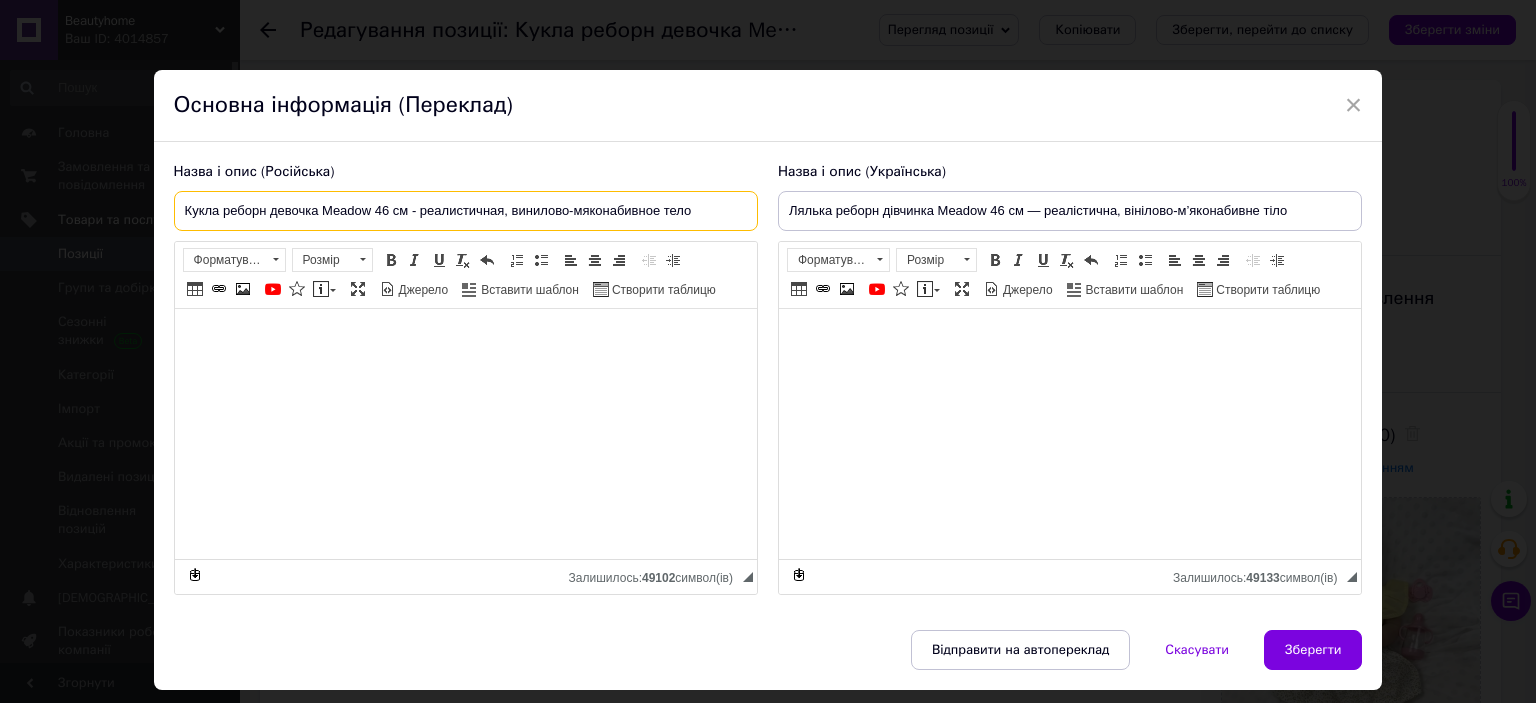 click on "Кукла реборн девочка Meadow 46 см - реалистичная, винилово-мяконабивное тело" at bounding box center [466, 211] 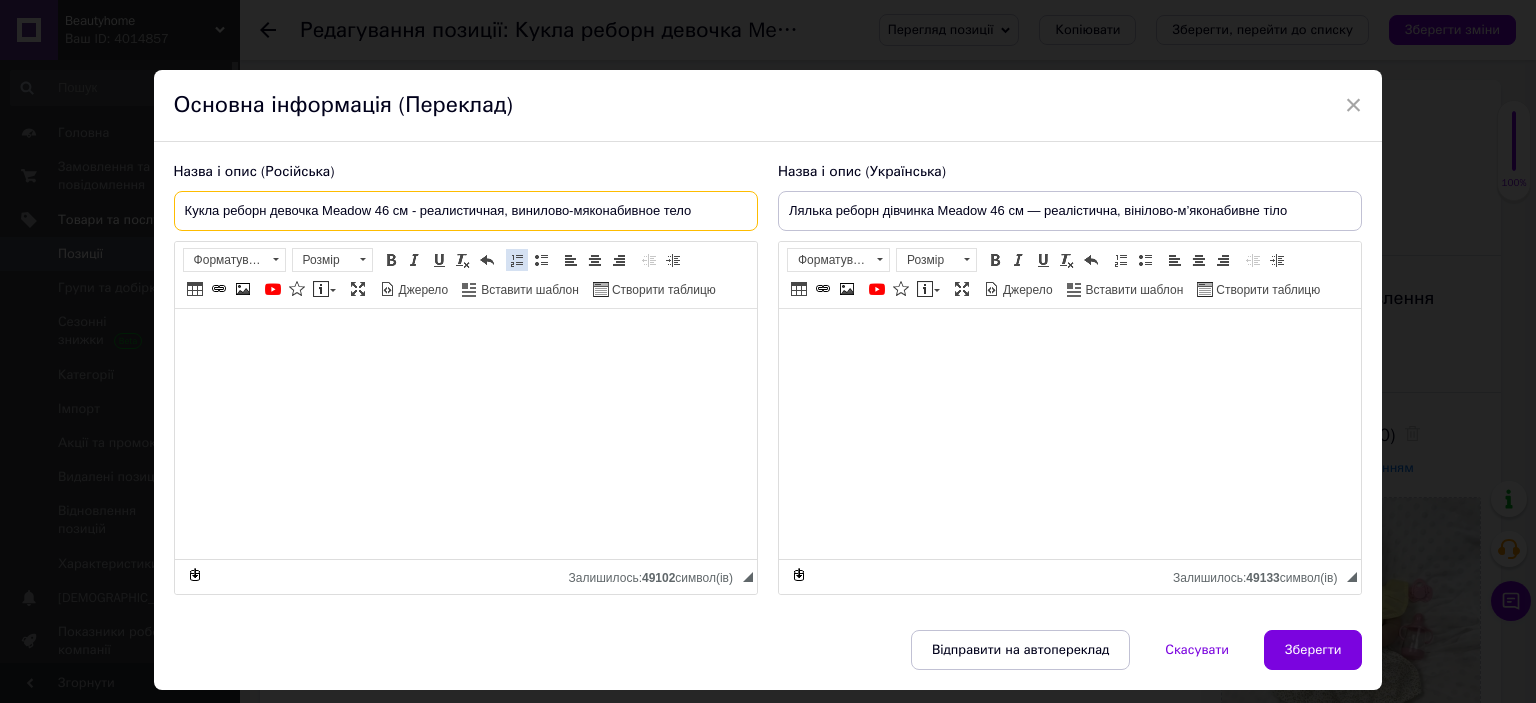 paste on "еалистичная кукла реборн Meadow, 46 см – девочка с винилово-мягким телом" 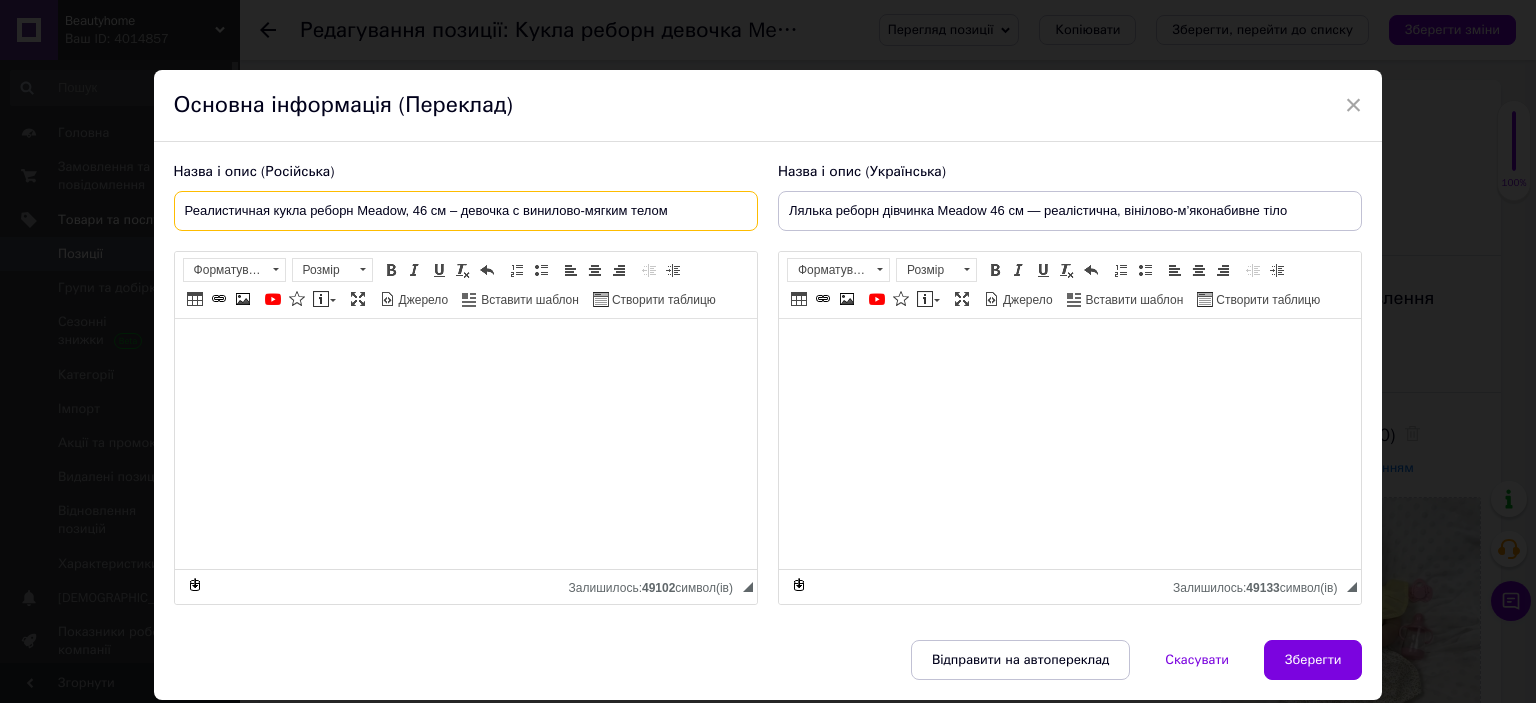 type on "Реалистичная кукла реборн Meadow, 46 см – девочка с винилово-мягким телом" 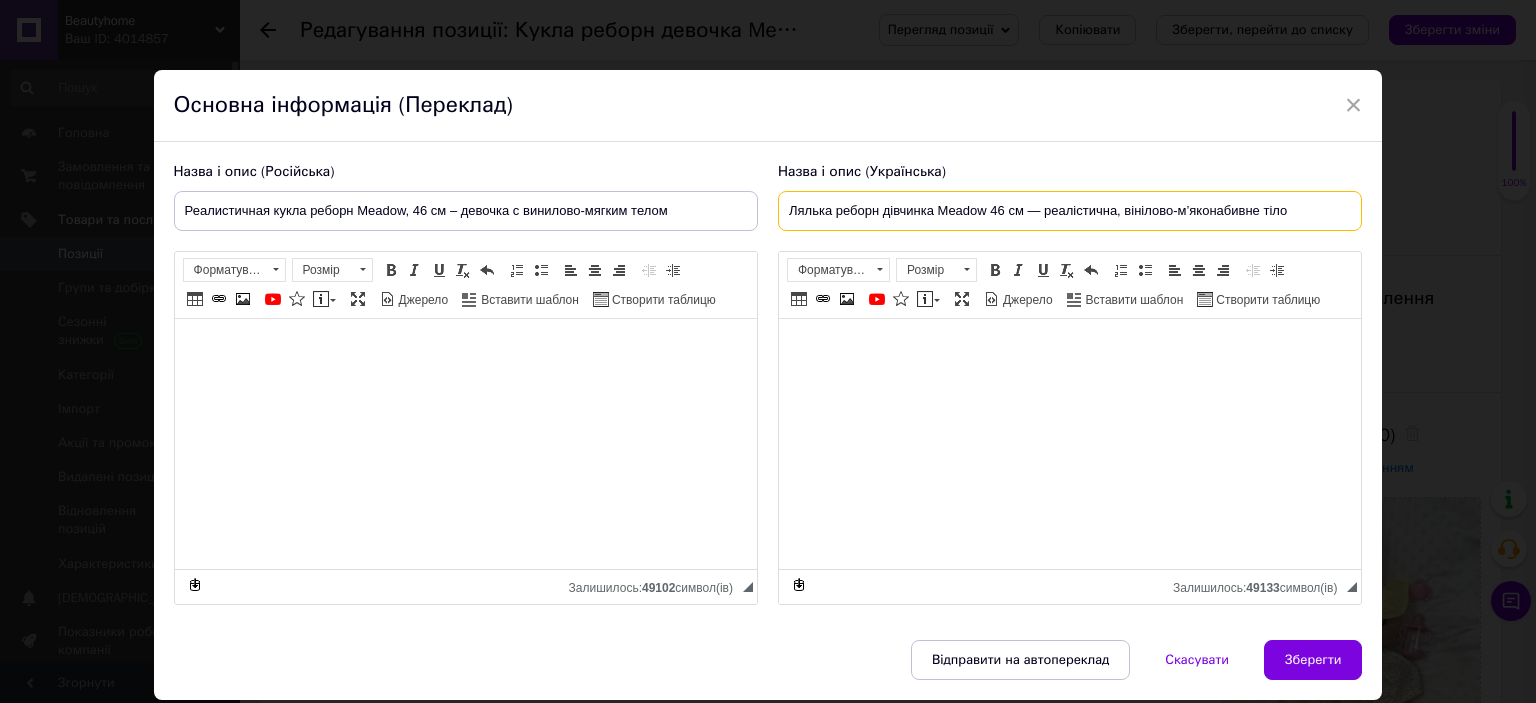 click on "Лялька реборн дівчинка Meadow 46 см — реалістична, вінілово-м’яконабивне тіло" at bounding box center (1070, 211) 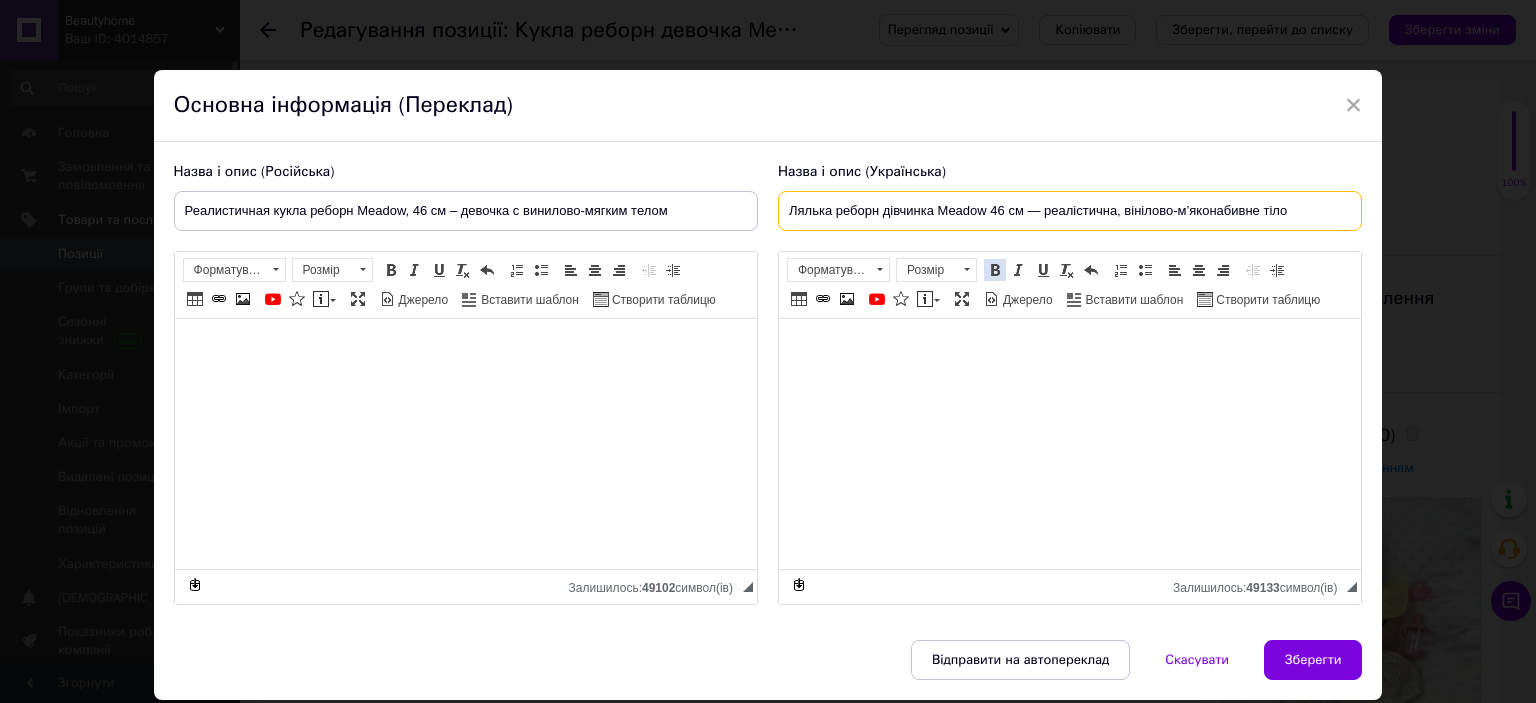 paste on "еалістична лялька реборн Meadow, 46 см – дівчинка з вінілово-м'яким тілом" 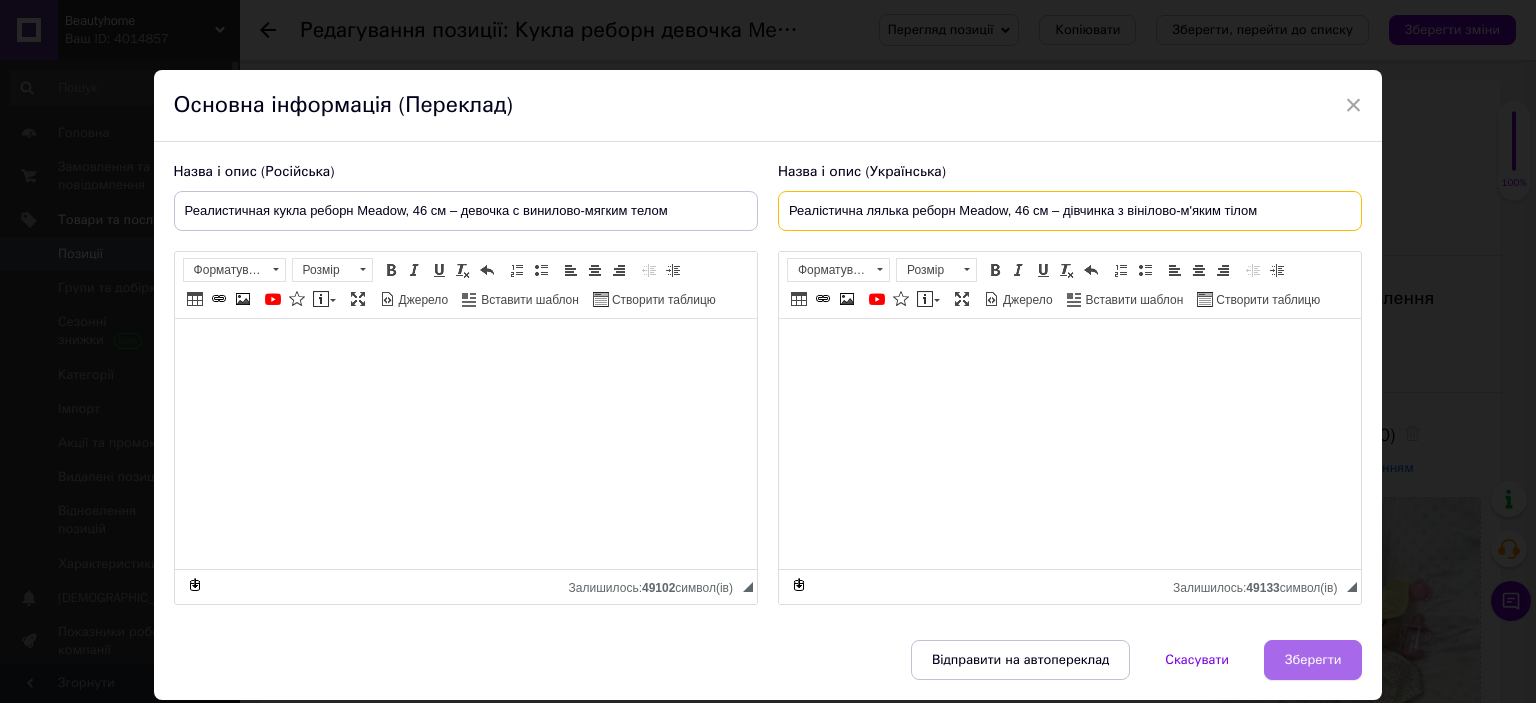 type on "Реалістична лялька реборн Meadow, 46 см – дівчинка з вінілово-м'яким тілом" 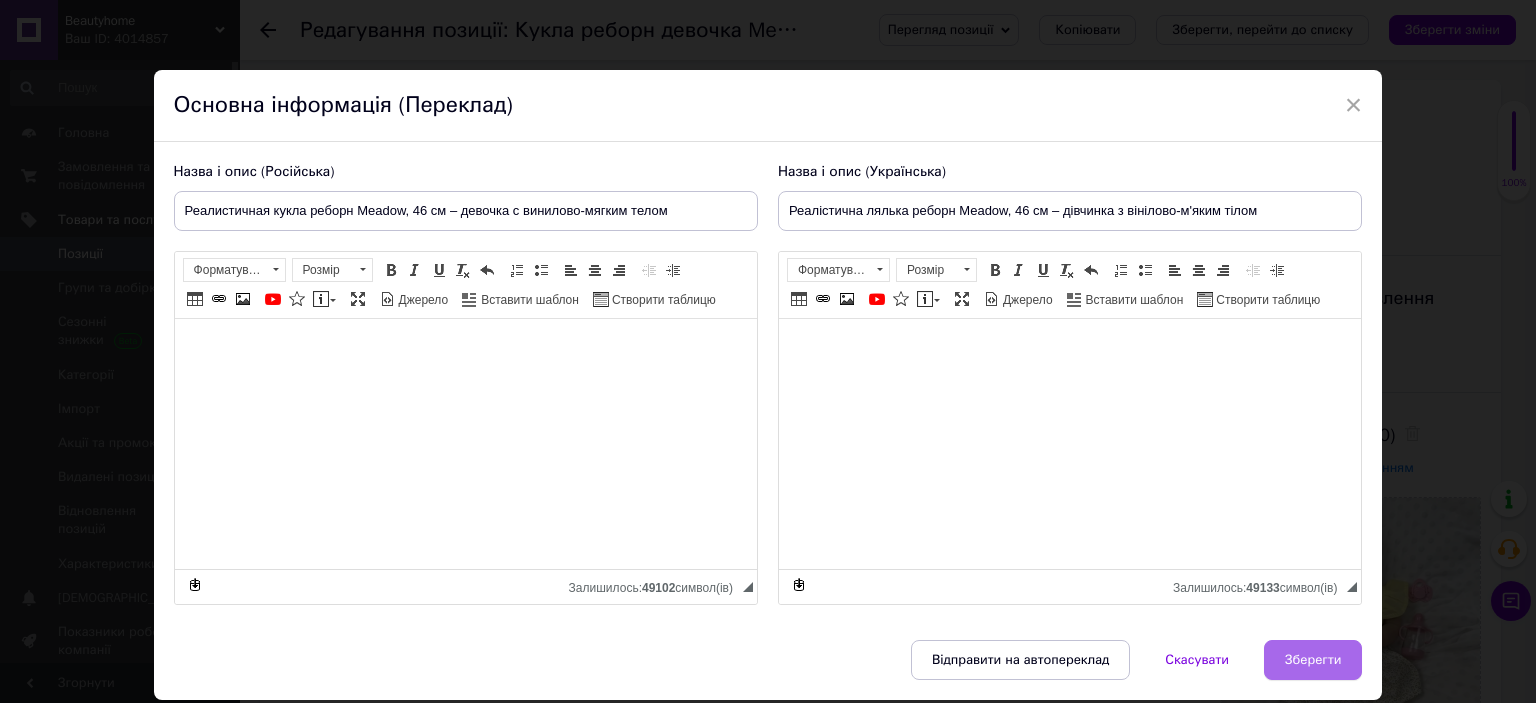click on "Зберегти" at bounding box center [1313, 660] 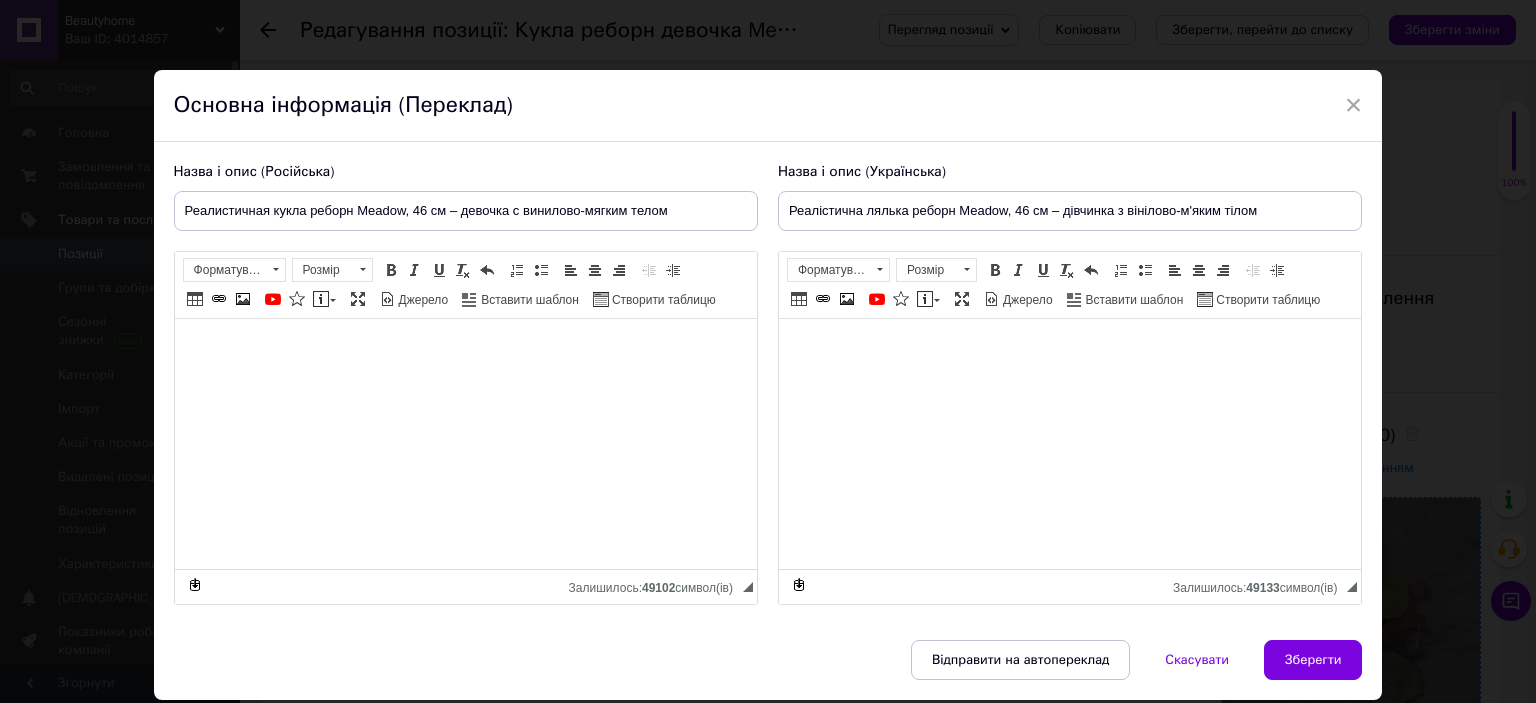 type on "Реалистичная кукла реборн Meadow, 46 см – девочка с винилово-мягким телом" 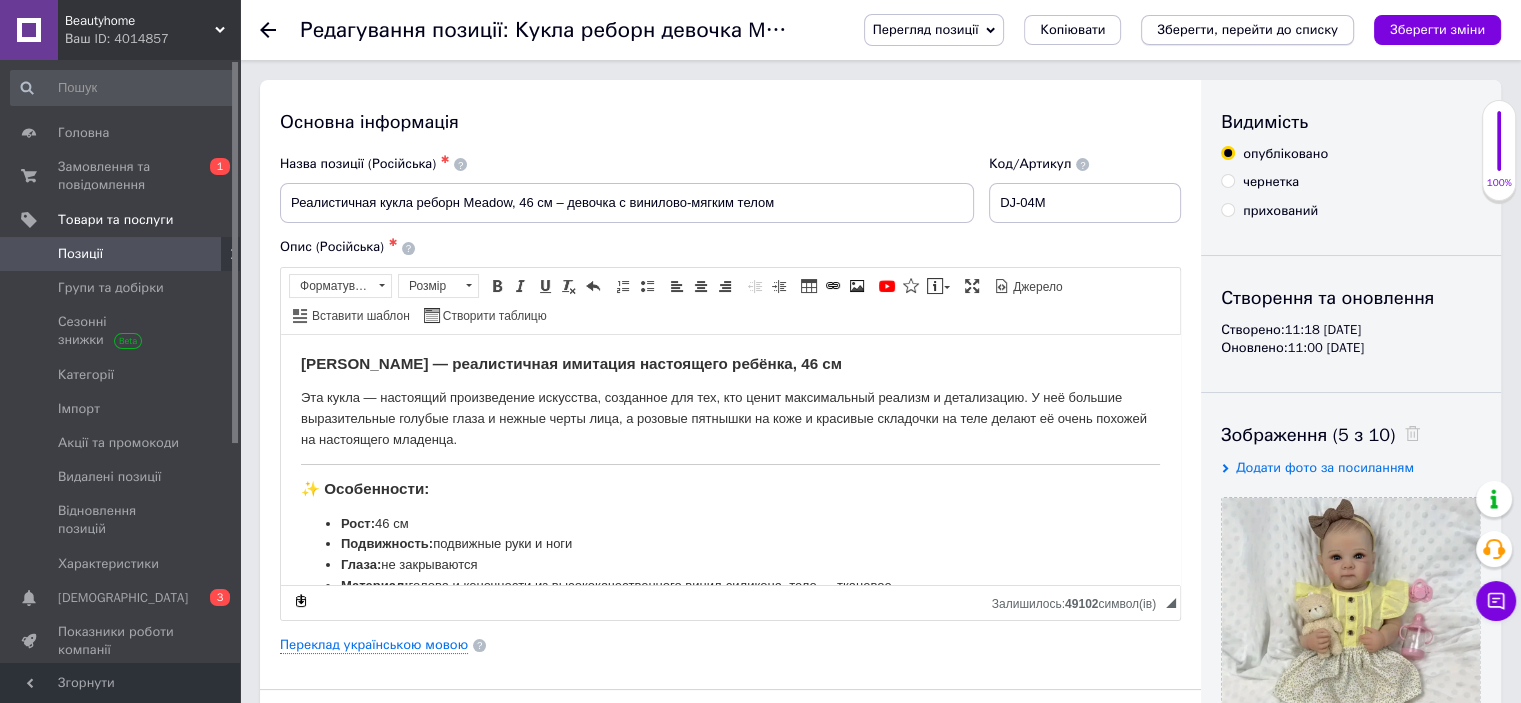 click on "Зберегти, перейти до списку" at bounding box center [1247, 30] 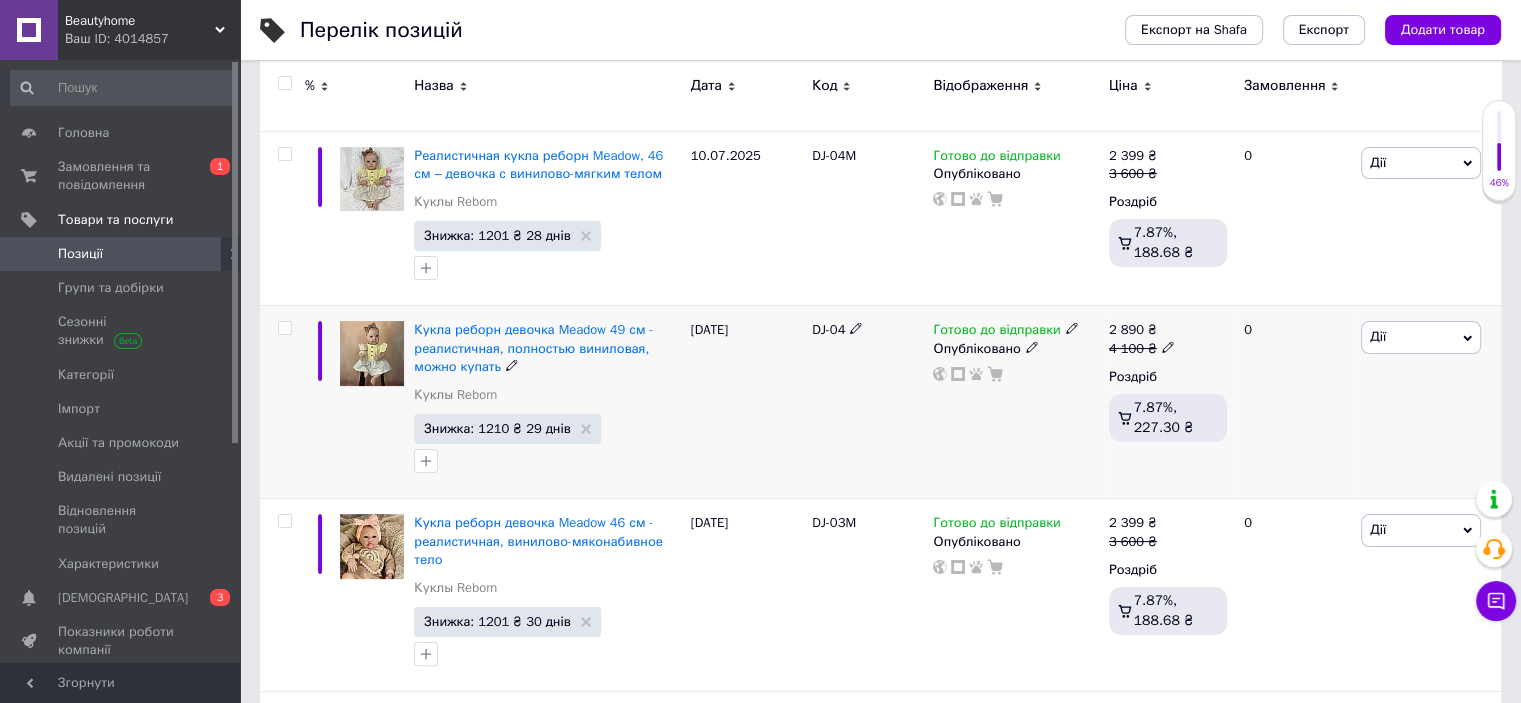 scroll, scrollTop: 400, scrollLeft: 0, axis: vertical 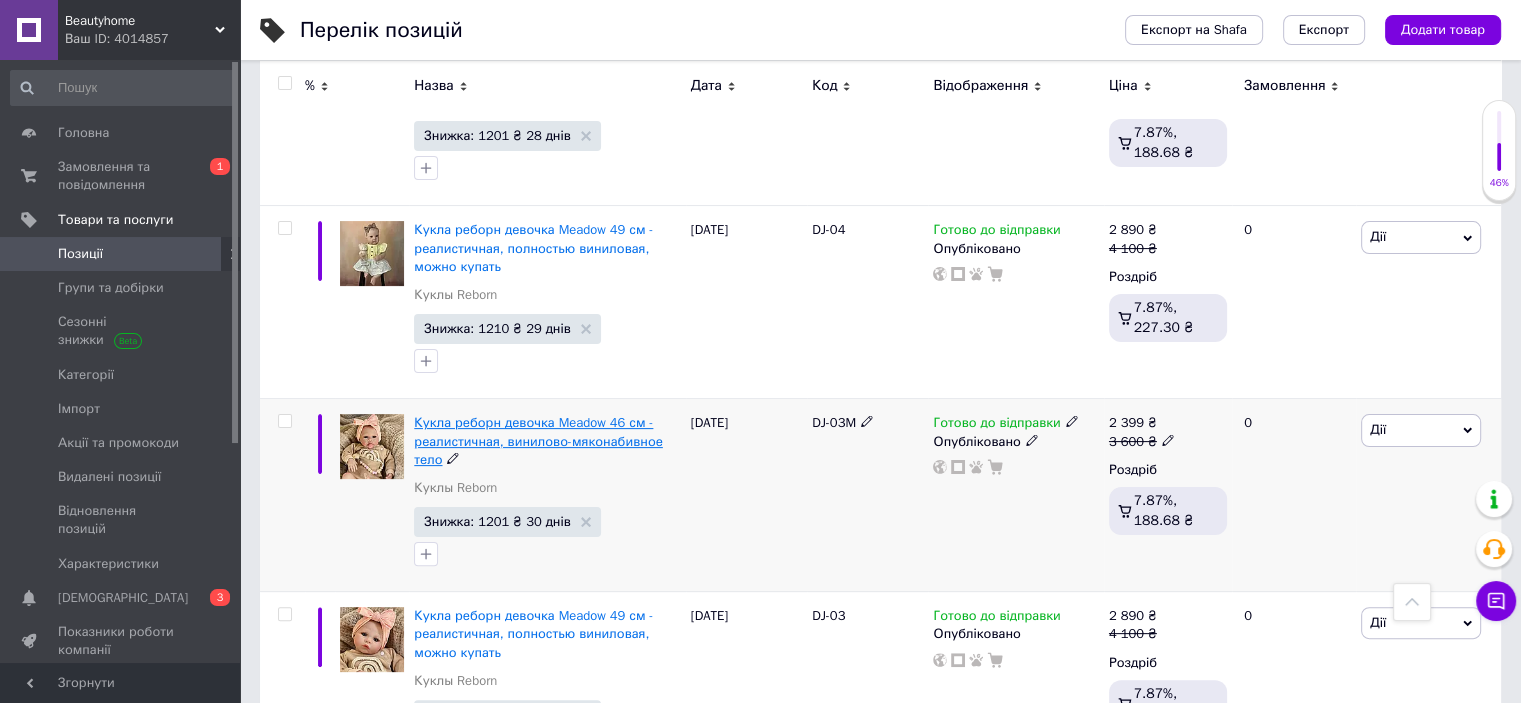 click on "Кукла реборн девочка Meadow 46 см - реалистичная, винилово-мяконабивное тело" at bounding box center (538, 440) 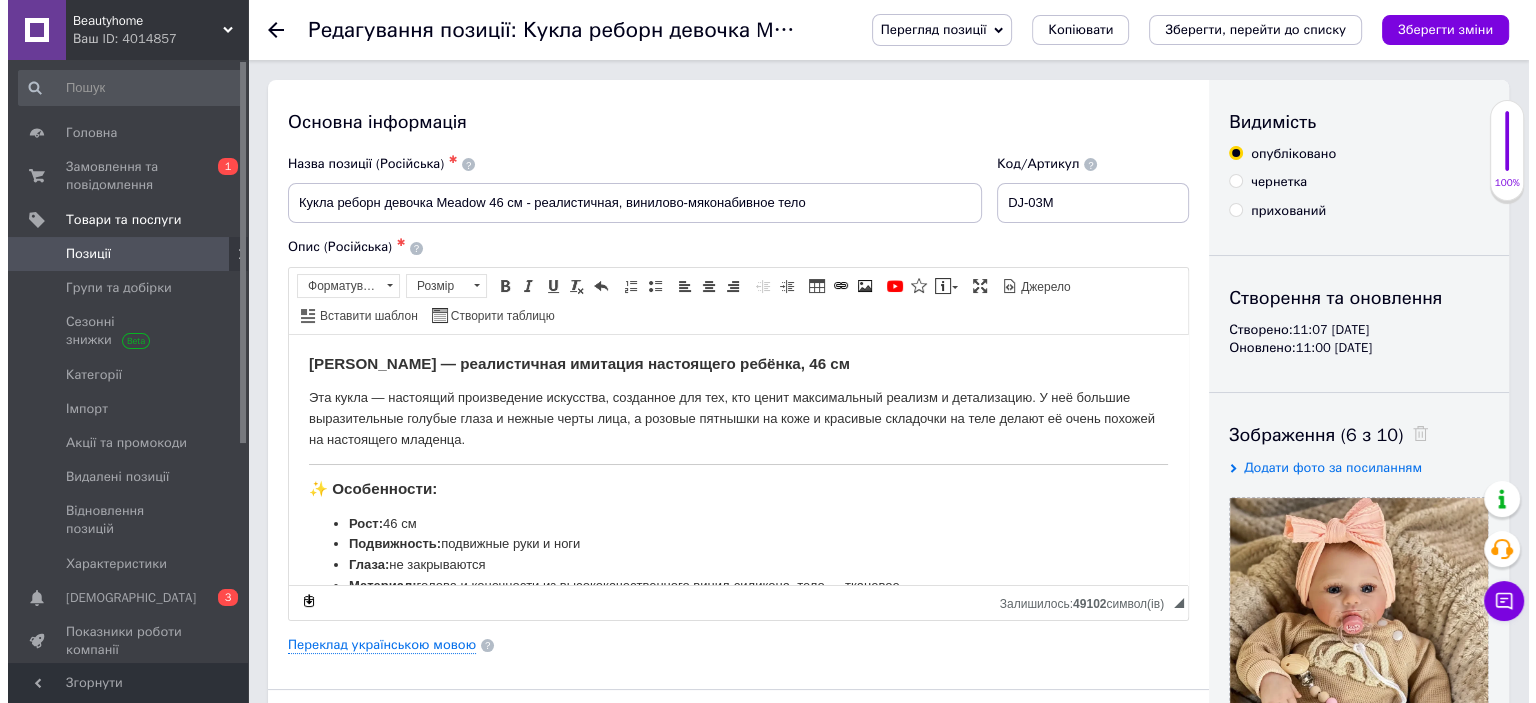 scroll, scrollTop: 0, scrollLeft: 0, axis: both 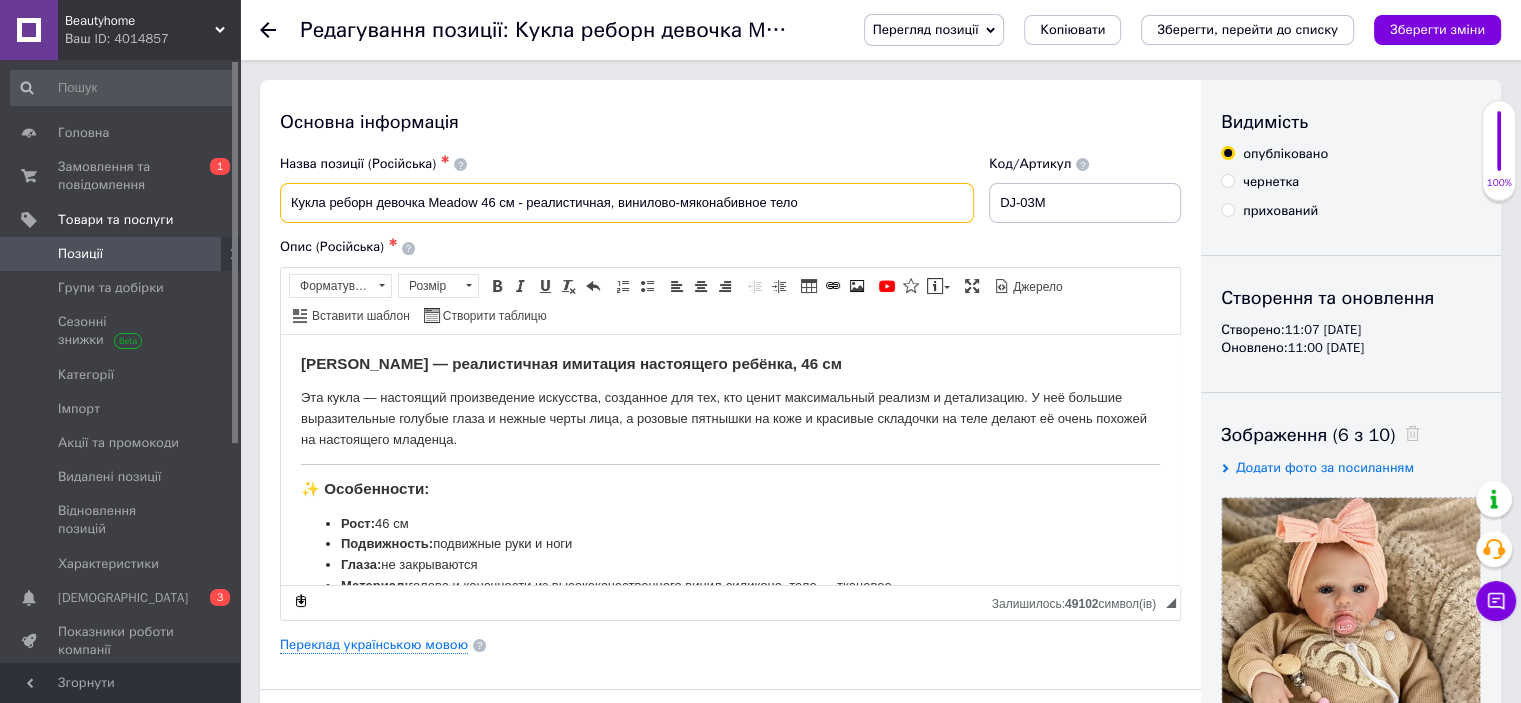 click on "Кукла реборн девочка Meadow 46 см - реалистичная, винилово-мяконабивное тело" at bounding box center (627, 203) 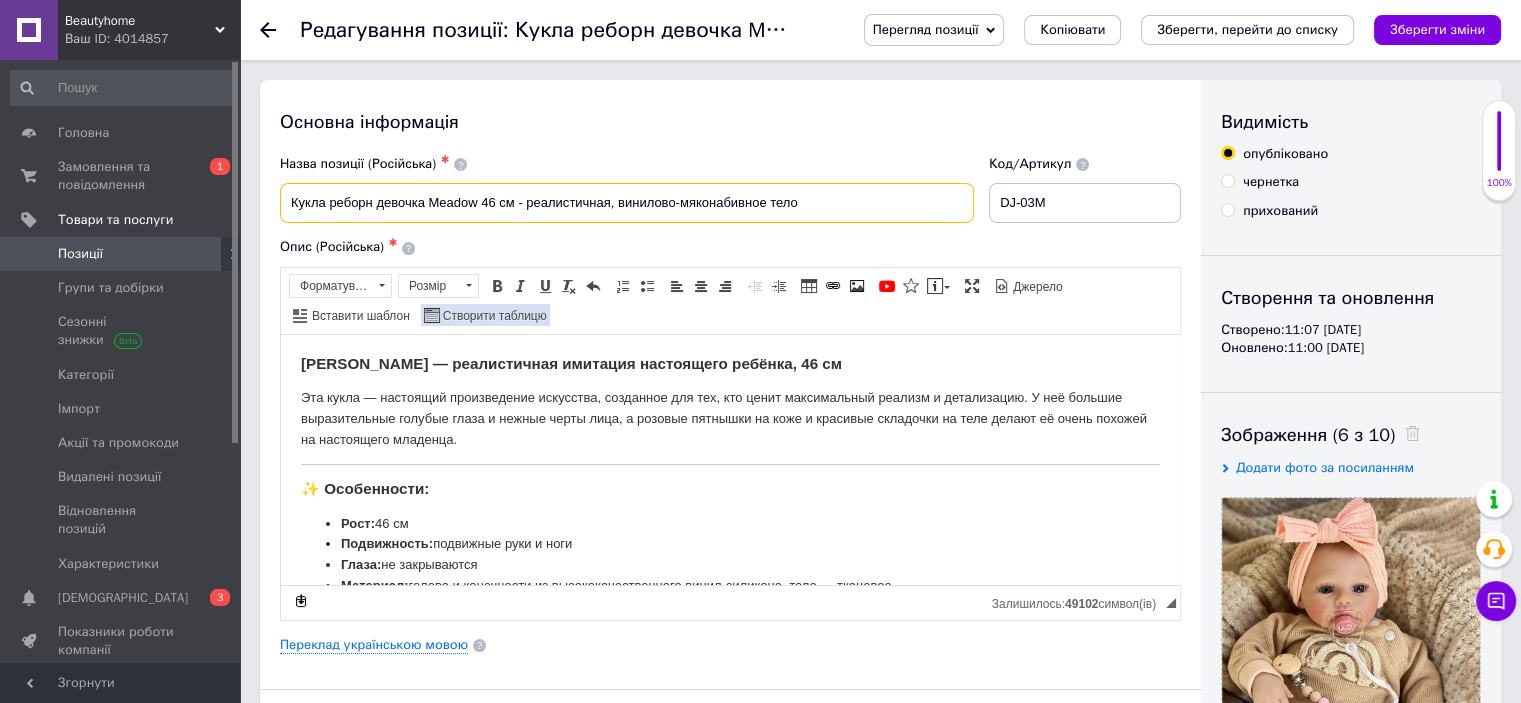 paste on "Reborn Meadow 46 см – натуральная девочка с мягконабивным телом" 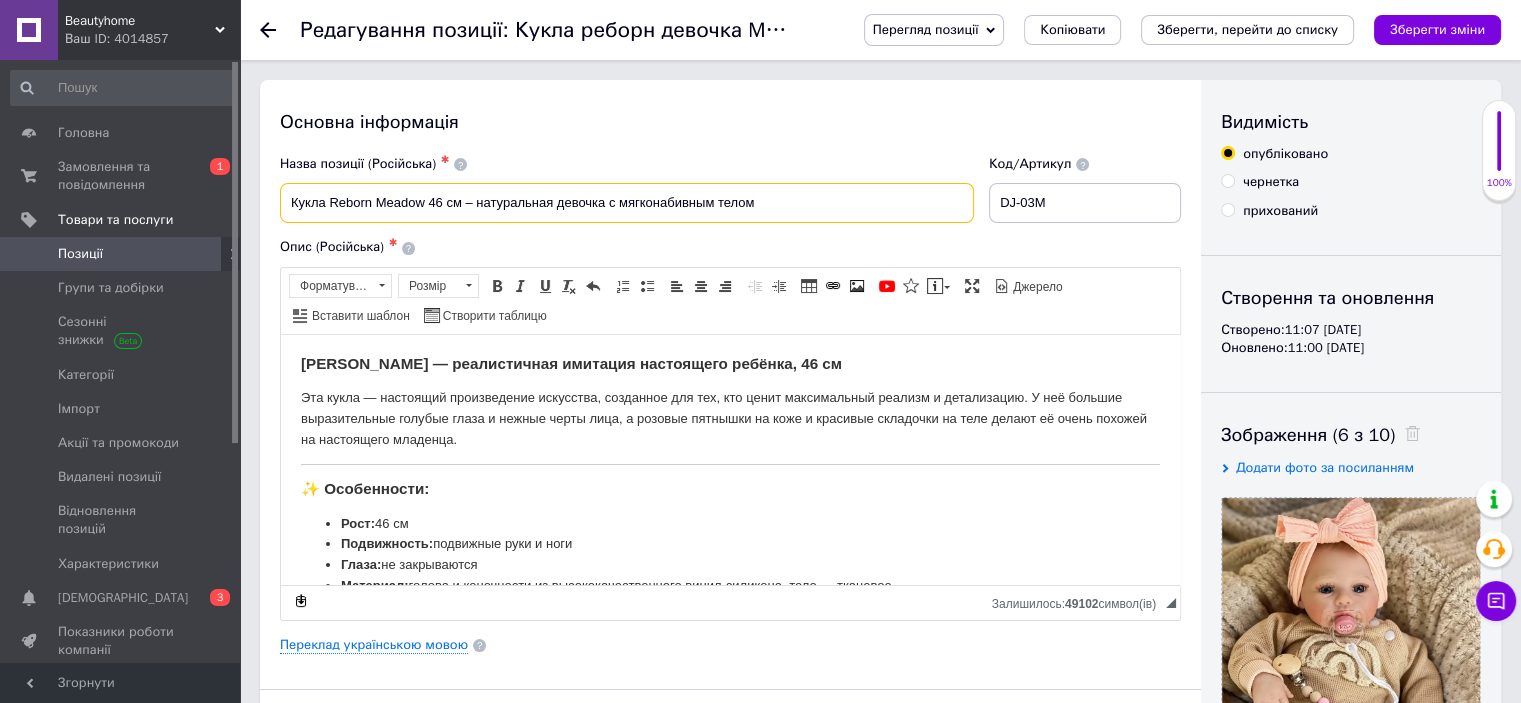 type on "Кукла Reborn Meadow 46 см – натуральная девочка с мягконабивным телом" 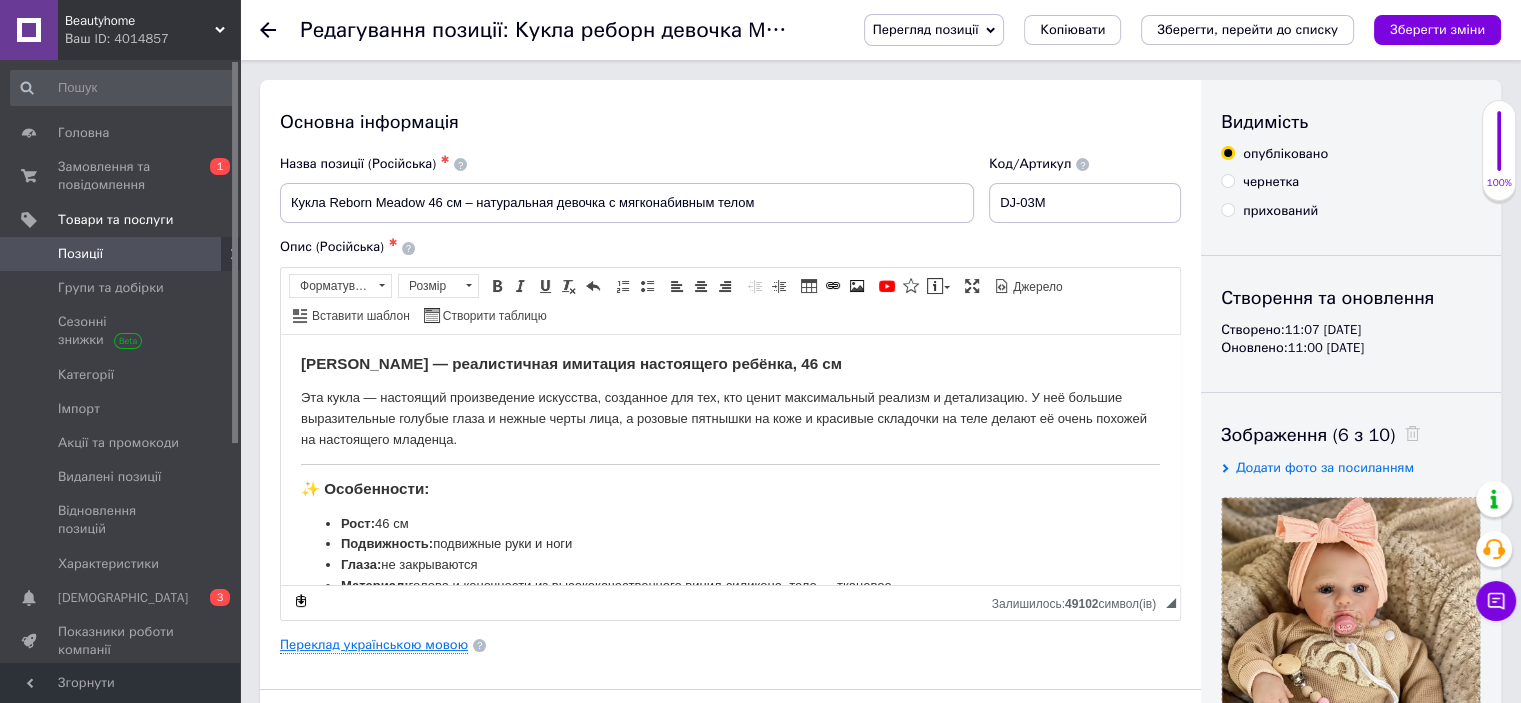 click on "Основна інформація Назва позиції (Російська) ✱ Кукла Reborn Meadow 46 см – натуральная девочка с мягконабивным телом Код/Артикул DJ-03M Опис (Російська) ✱ [PERSON_NAME] — реалистичная имитация настоящего ребёнка, 46 см
Эта кукла — настоящий произведение искусства, созданное для тех, кто ценит максимальный реализм и детализацию. У неё большие выразительные голубые глаза и нежные черты лица, а розовые пятнышки на коже и красивые складочки на теле делают её очень похожей на настоящего младенца.
✨ Особенности:
Рост:  46 см
Подвижность:  подвижные руки и ноги" at bounding box center (730, 638) 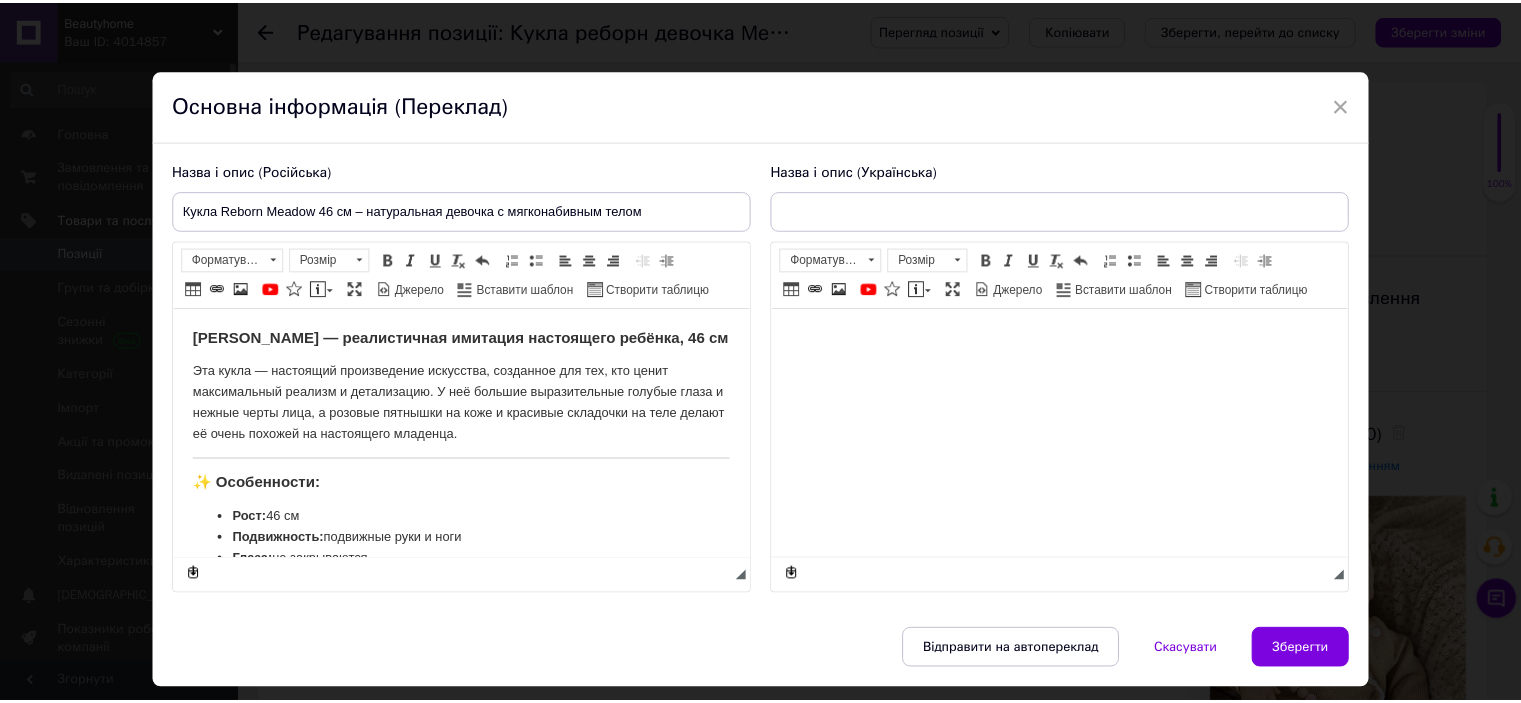 scroll, scrollTop: 0, scrollLeft: 0, axis: both 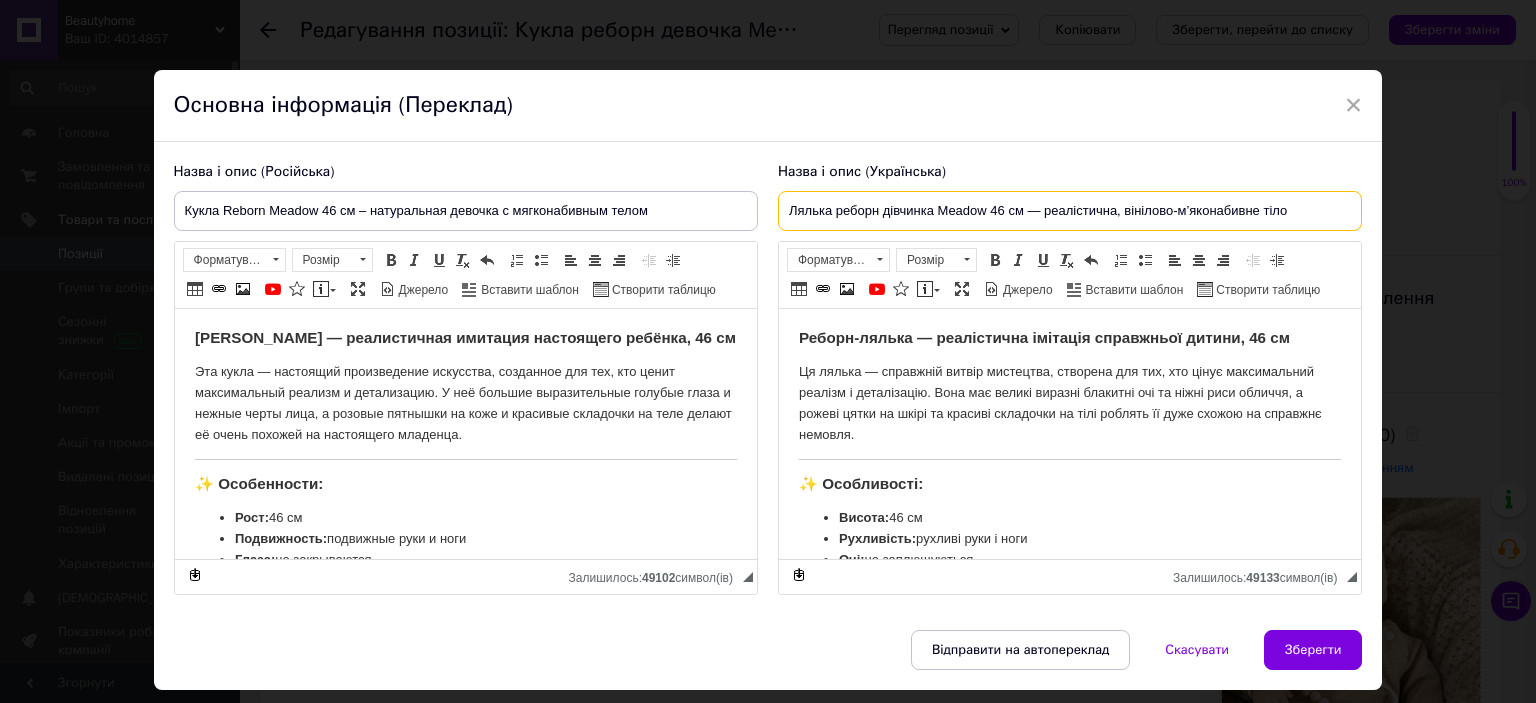 click on "Лялька реборн дівчинка Meadow 46 см — реалістична, вінілово-м’яконабивне тіло" at bounding box center [1070, 211] 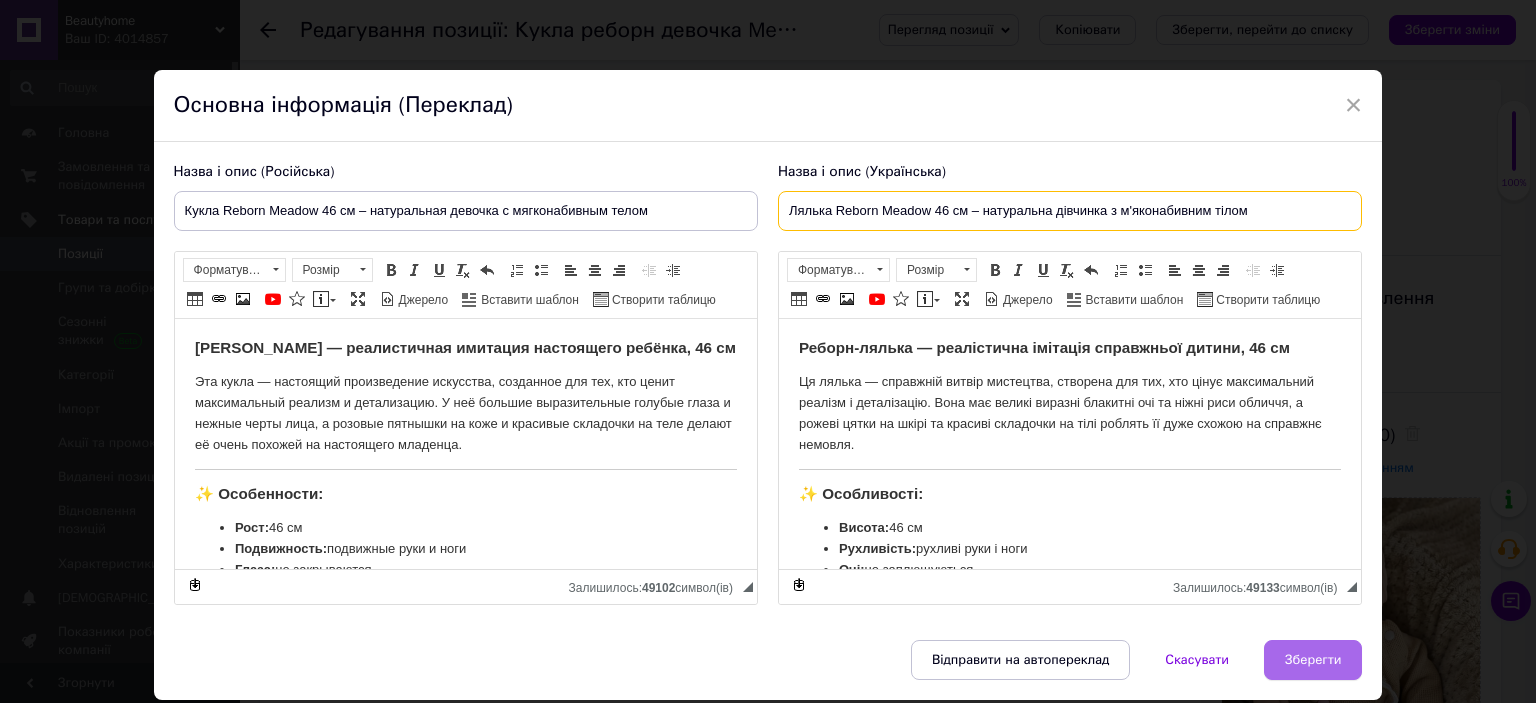 type on "Лялька Reborn Meadow 46 см – натуральна дівчинка з м'яконабивним тілом" 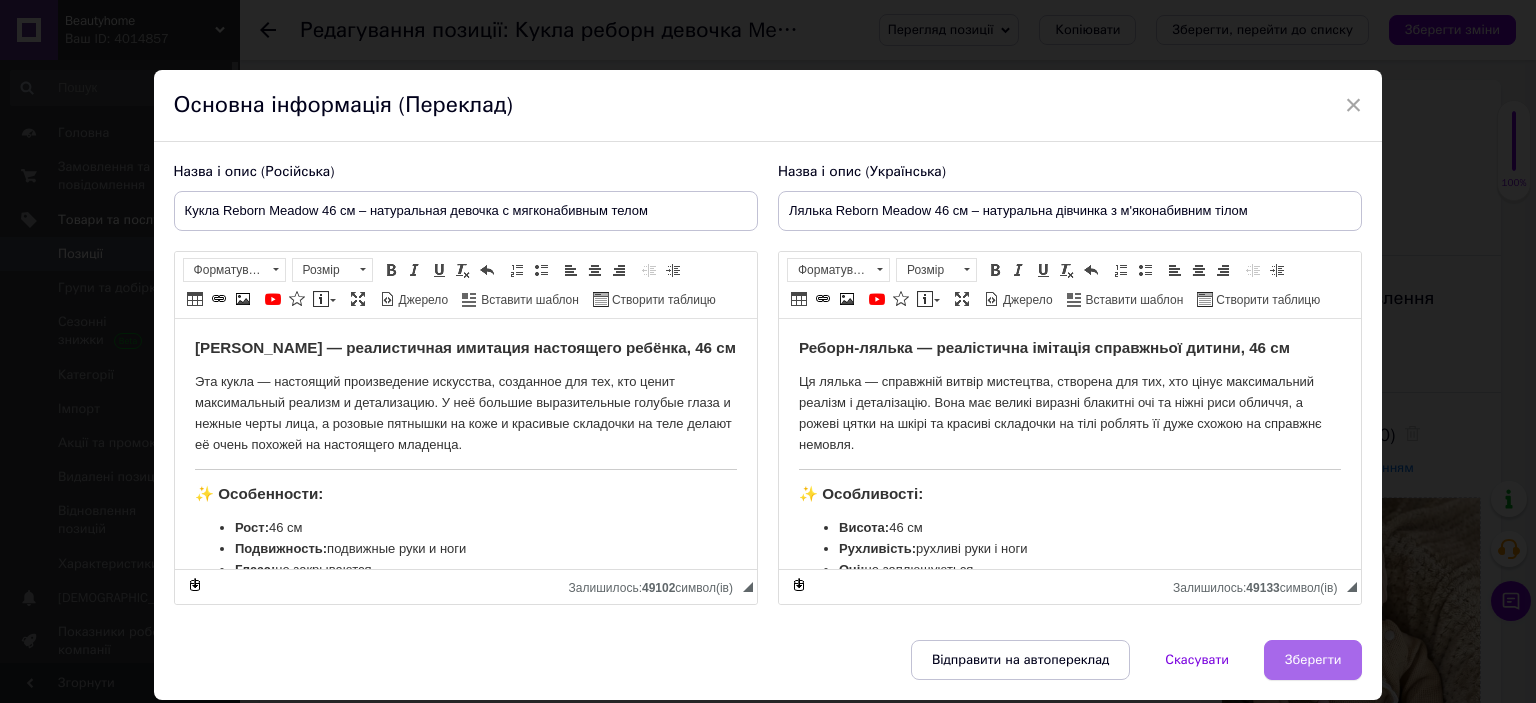 click on "Зберегти" at bounding box center (1313, 660) 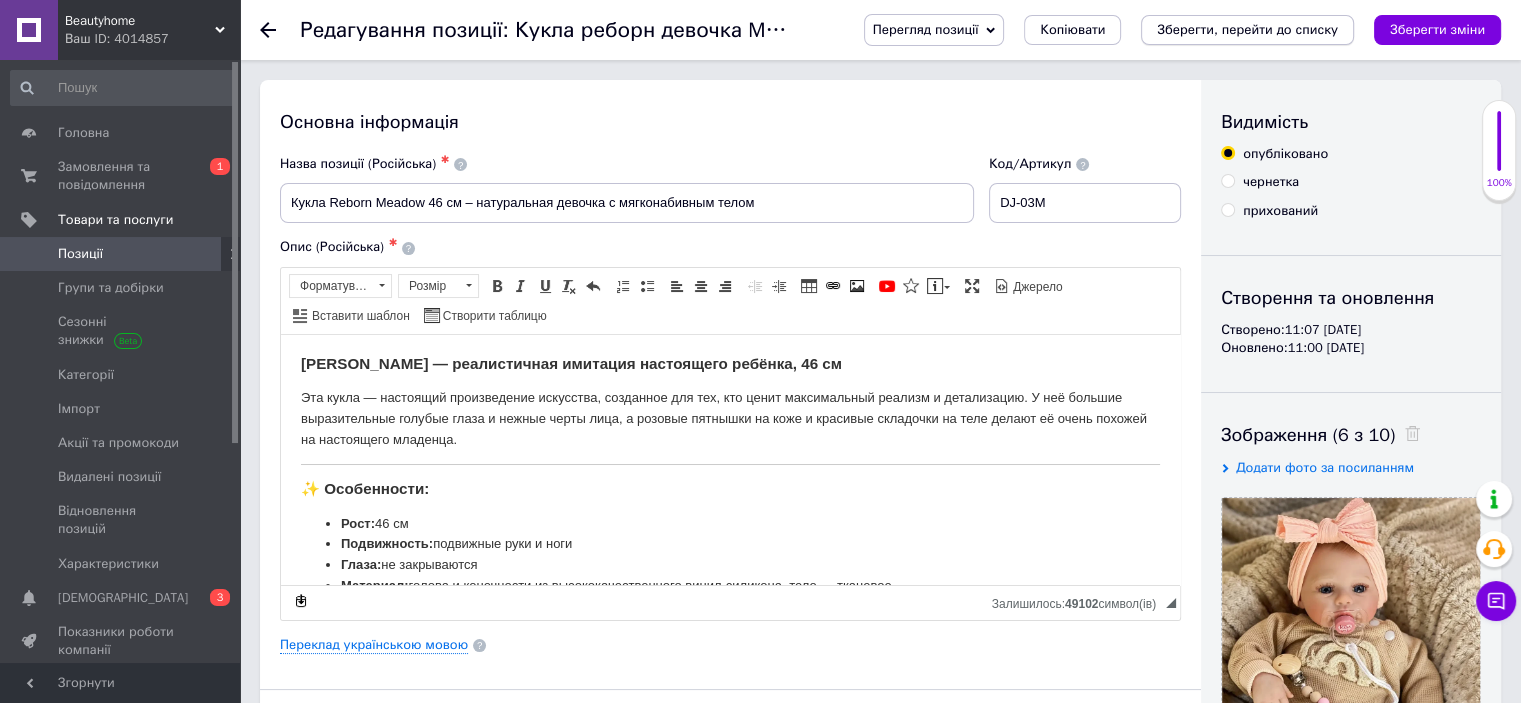 click on "Зберегти, перейти до списку" at bounding box center (1247, 29) 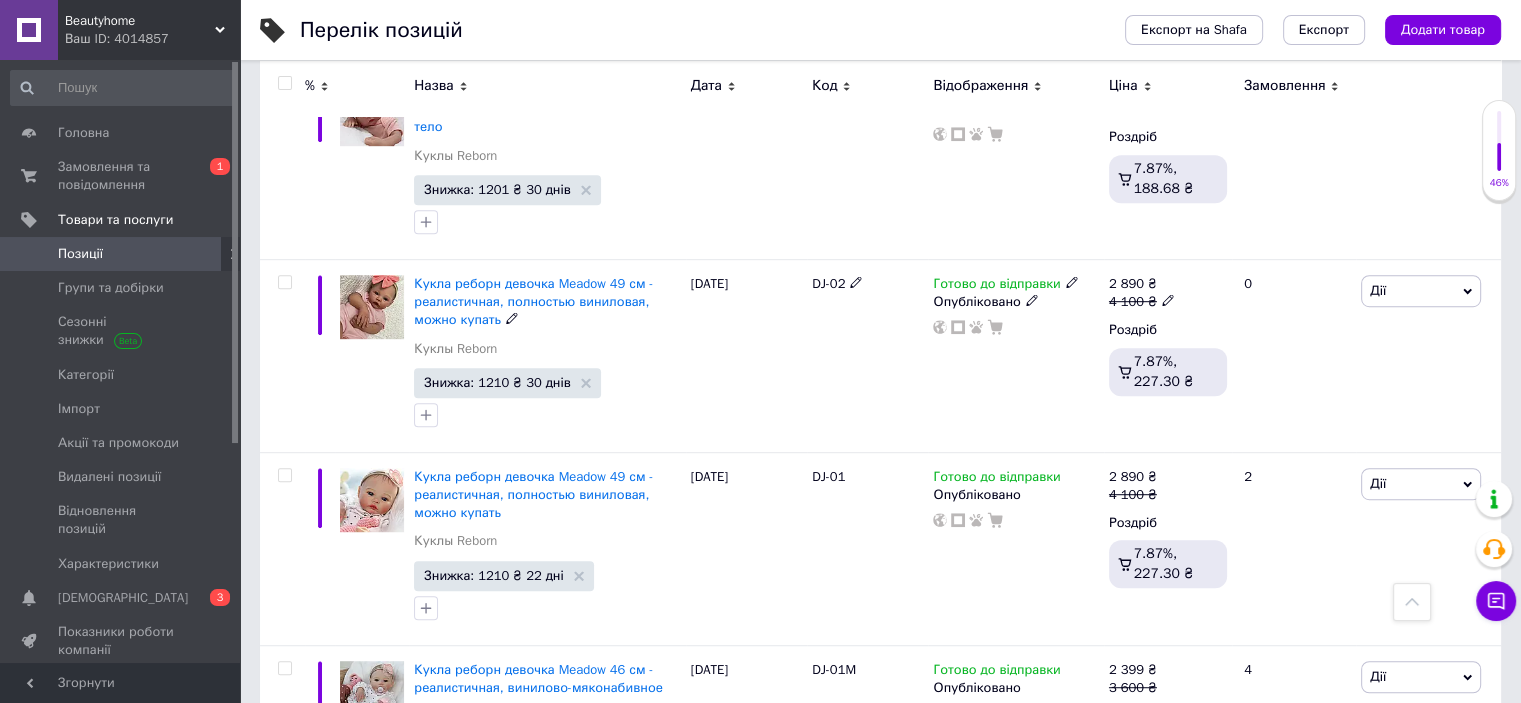 scroll, scrollTop: 1000, scrollLeft: 0, axis: vertical 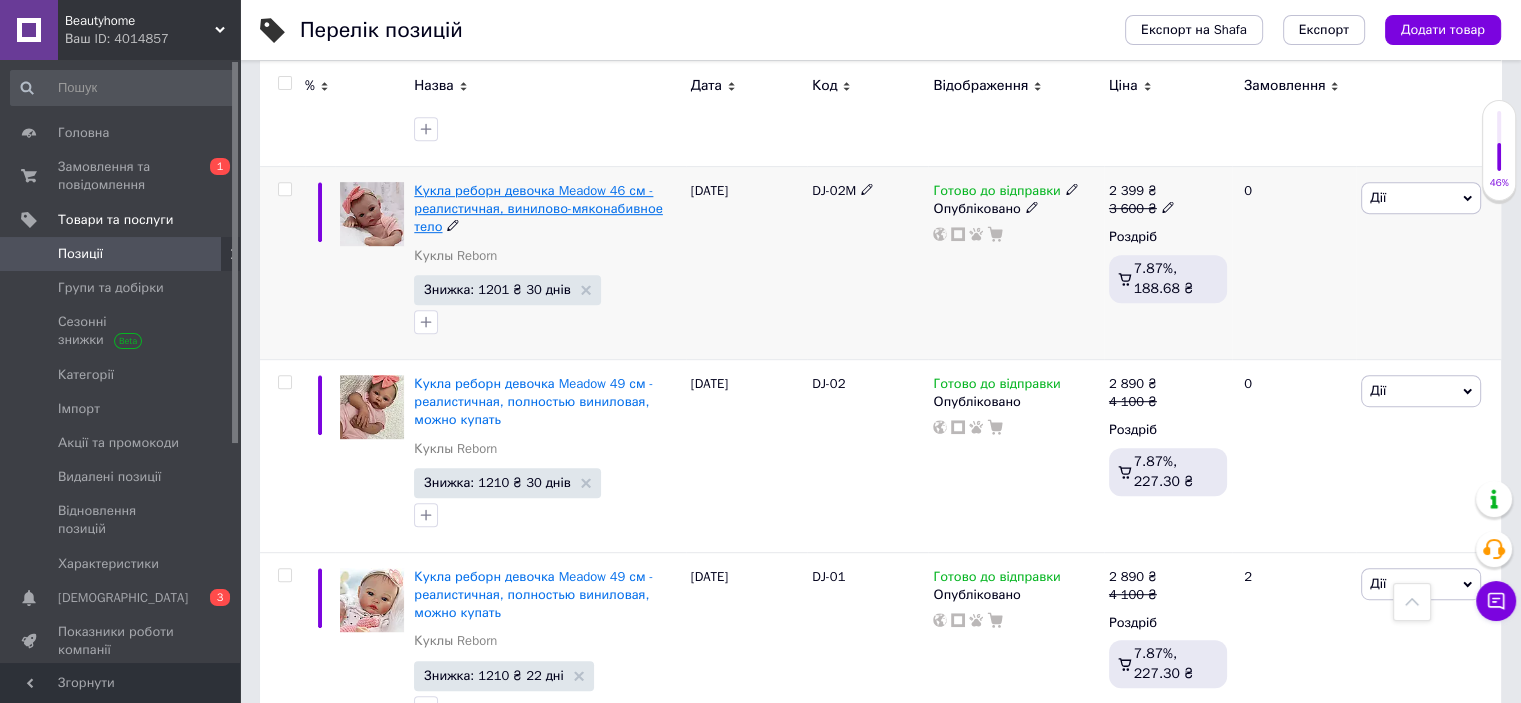 click on "Кукла реборн девочка Meadow 46 см - реалистичная, винилово-мяконабивное тело" at bounding box center (538, 208) 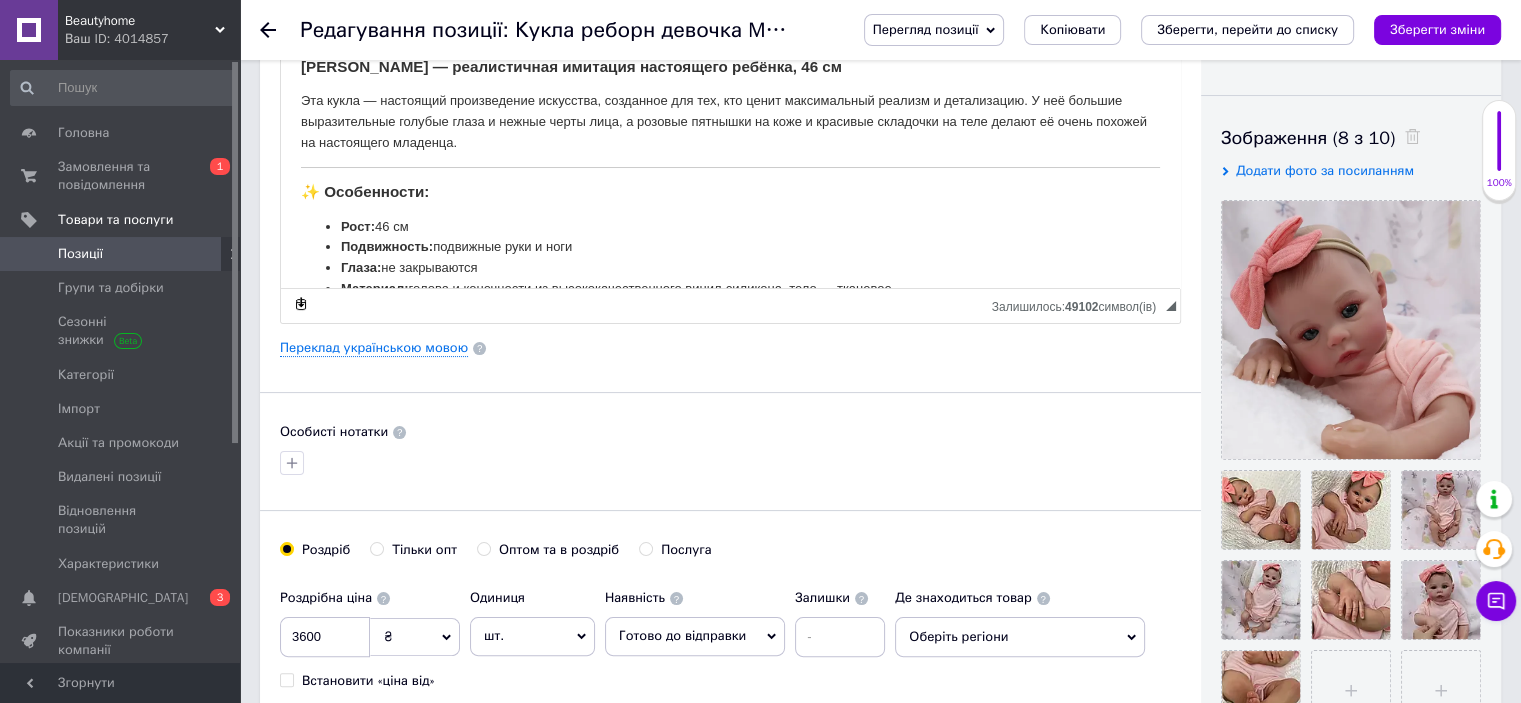 scroll, scrollTop: 300, scrollLeft: 0, axis: vertical 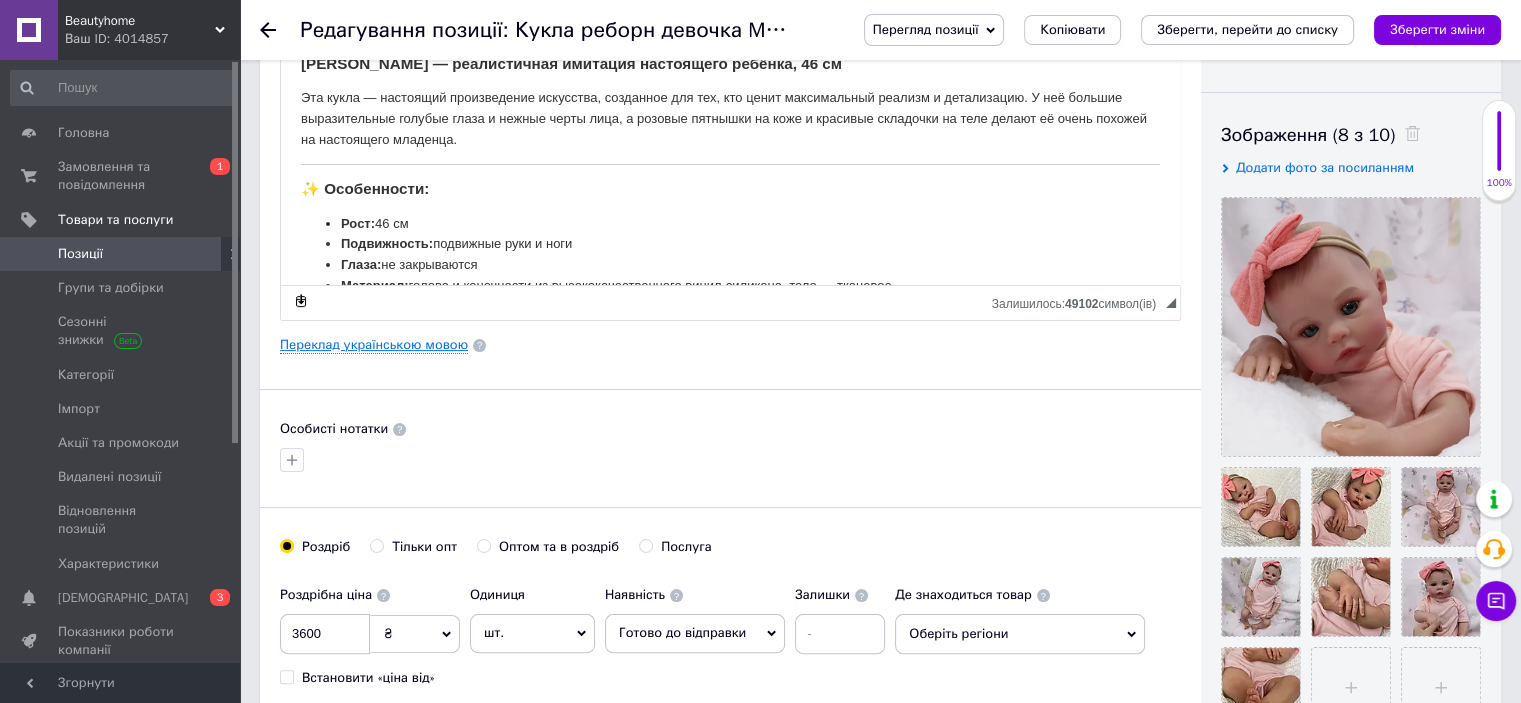 click on "Переклад українською мовою" at bounding box center (374, 345) 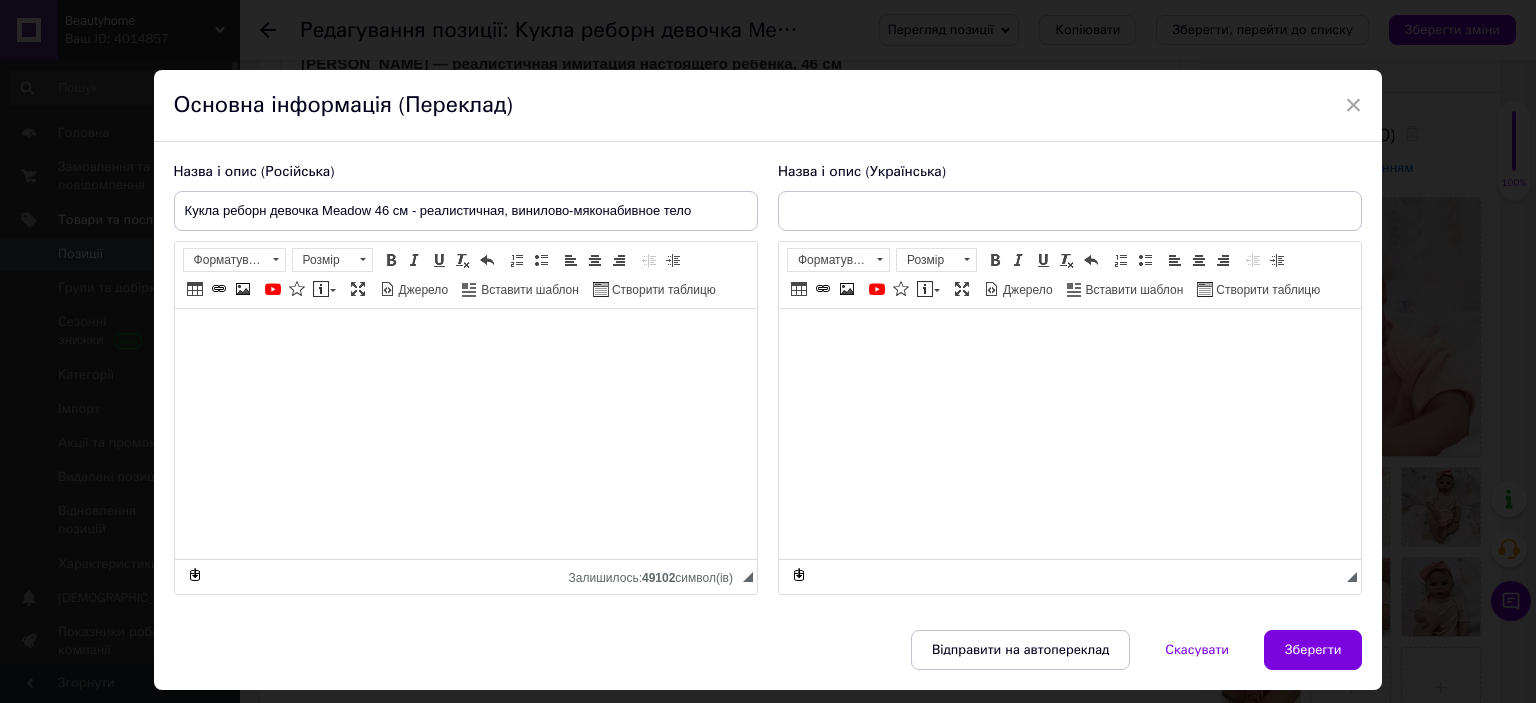 type on "Лялька реборн дівчинка Meadow 46 см — реалістична, вінілово-м’яконабивне тіло" 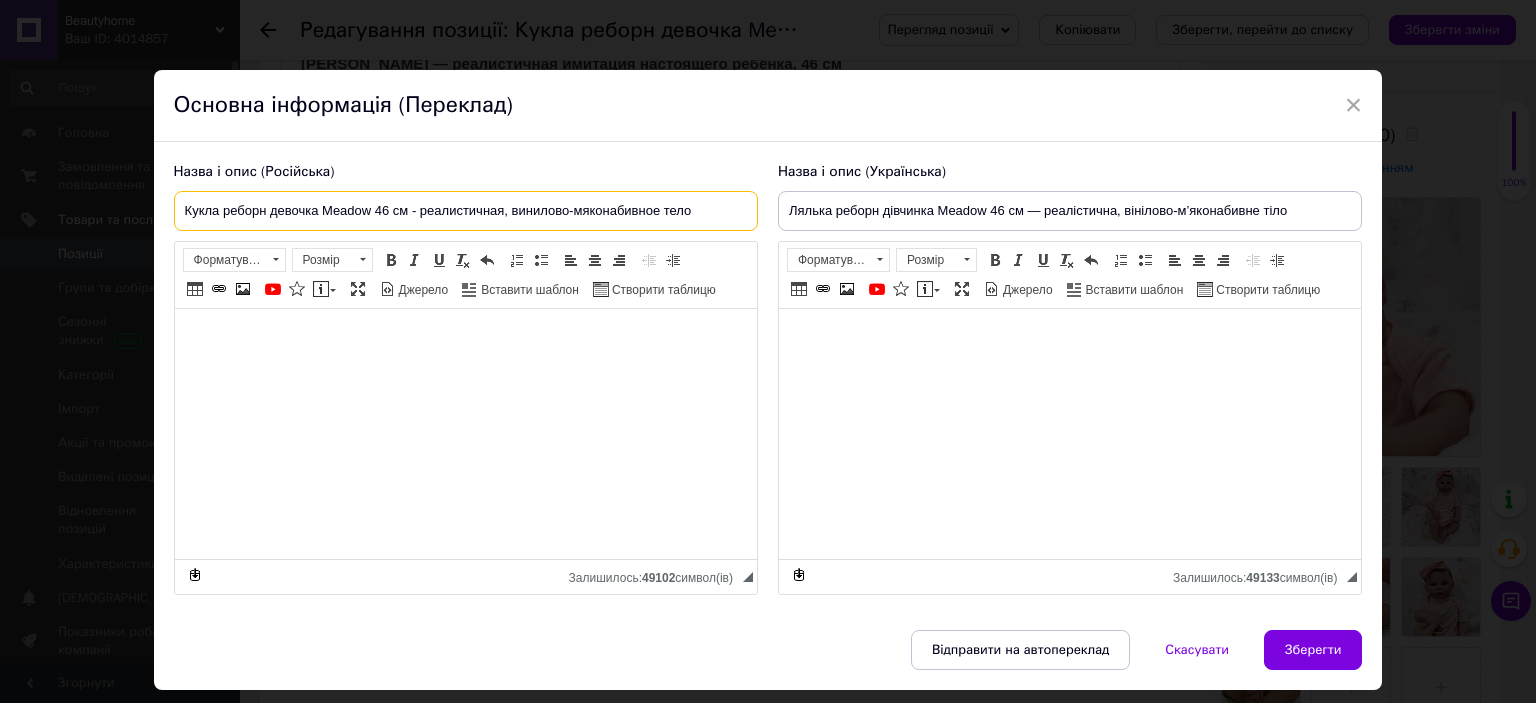 click on "Кукла реборн девочка Meadow 46 см - реалистичная, винилово-мяконабивное тело" at bounding box center [466, 211] 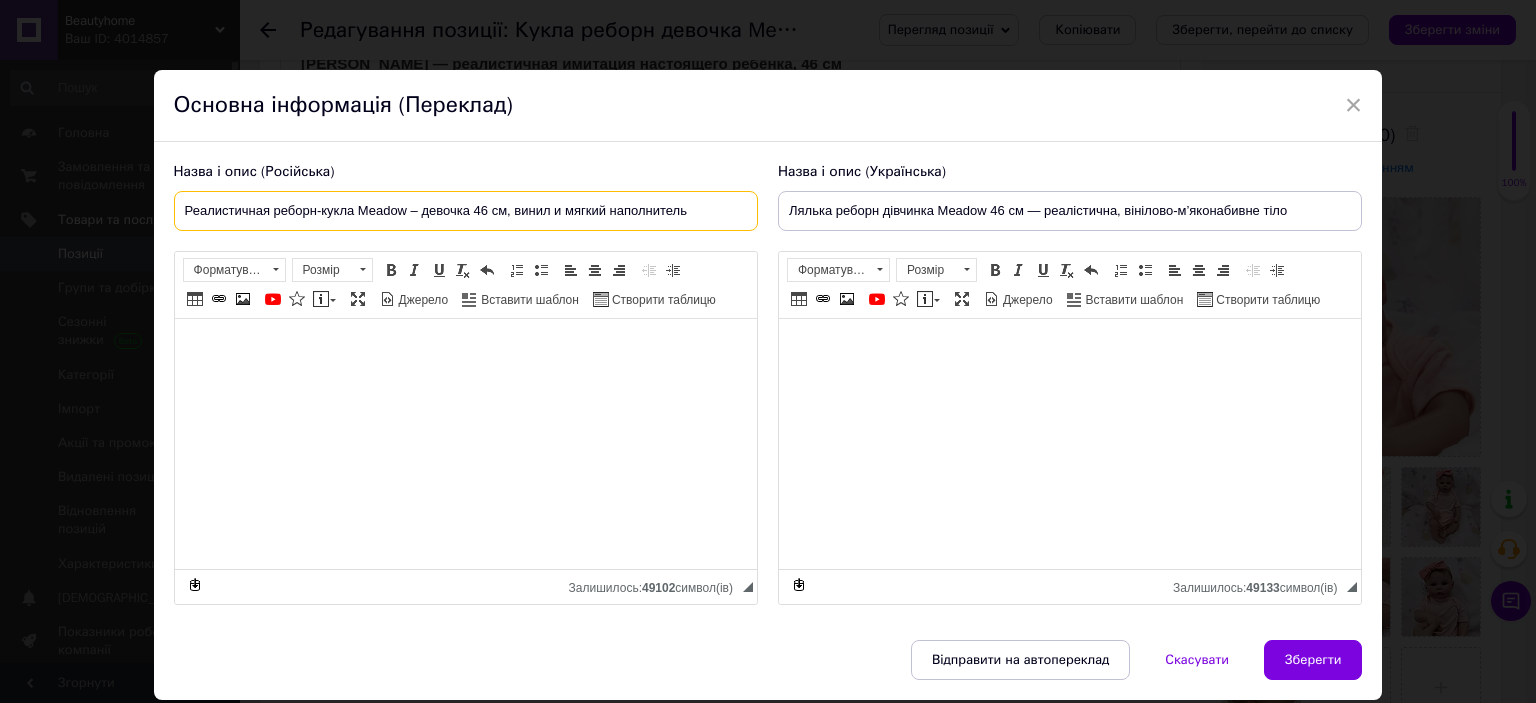 type on "Реалистичная реборн-кукла Meadow – девочка 46 см, винил и мягкий наполнитель" 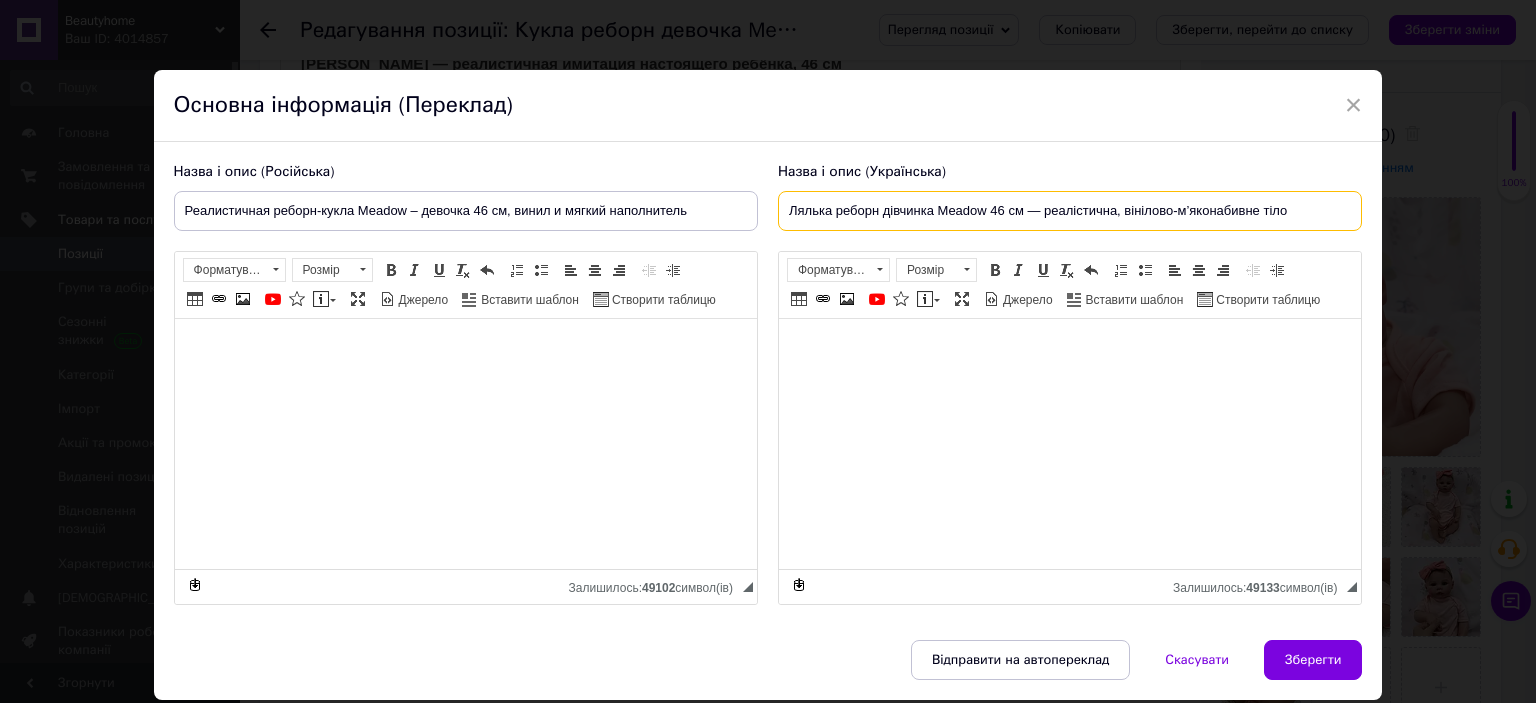 click on "Лялька реборн дівчинка Meadow 46 см — реалістична, вінілово-м’яконабивне тіло" at bounding box center [1070, 211] 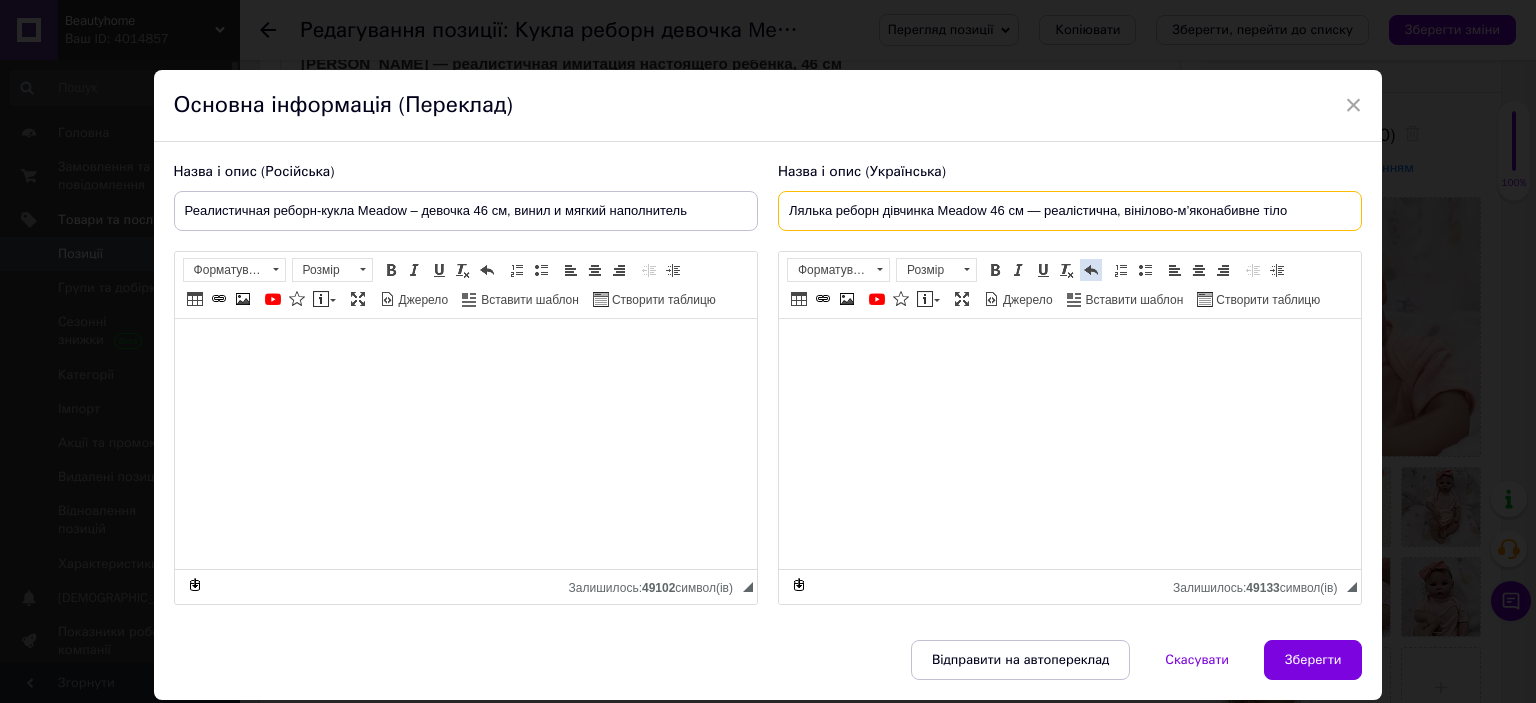 paste on "еалістична реборн-лялька Meadow – дівчинка 46 см, [PERSON_NAME] та м'який наповнювач" 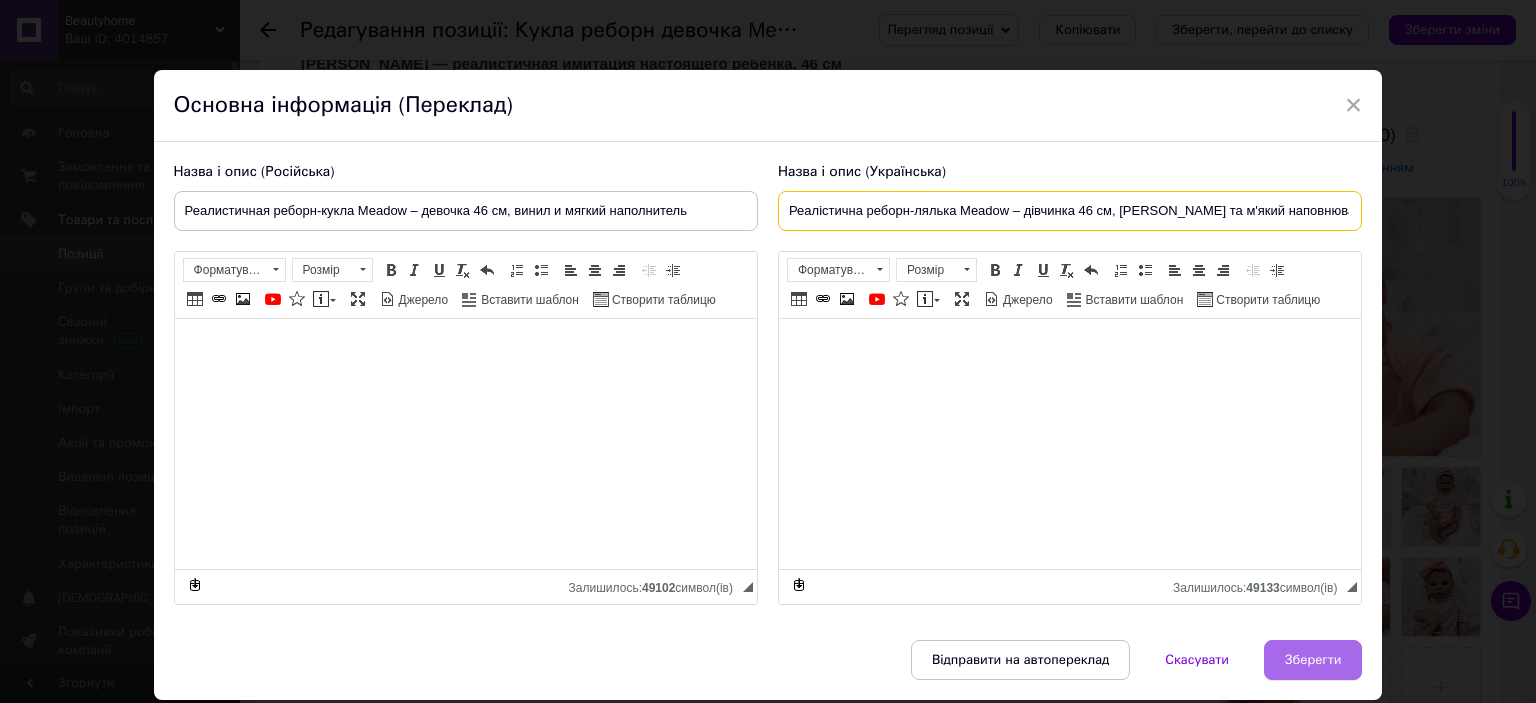 type on "Реалістична реборн-лялька Meadow – дівчинка 46 см, [PERSON_NAME] та м'який наповнювач" 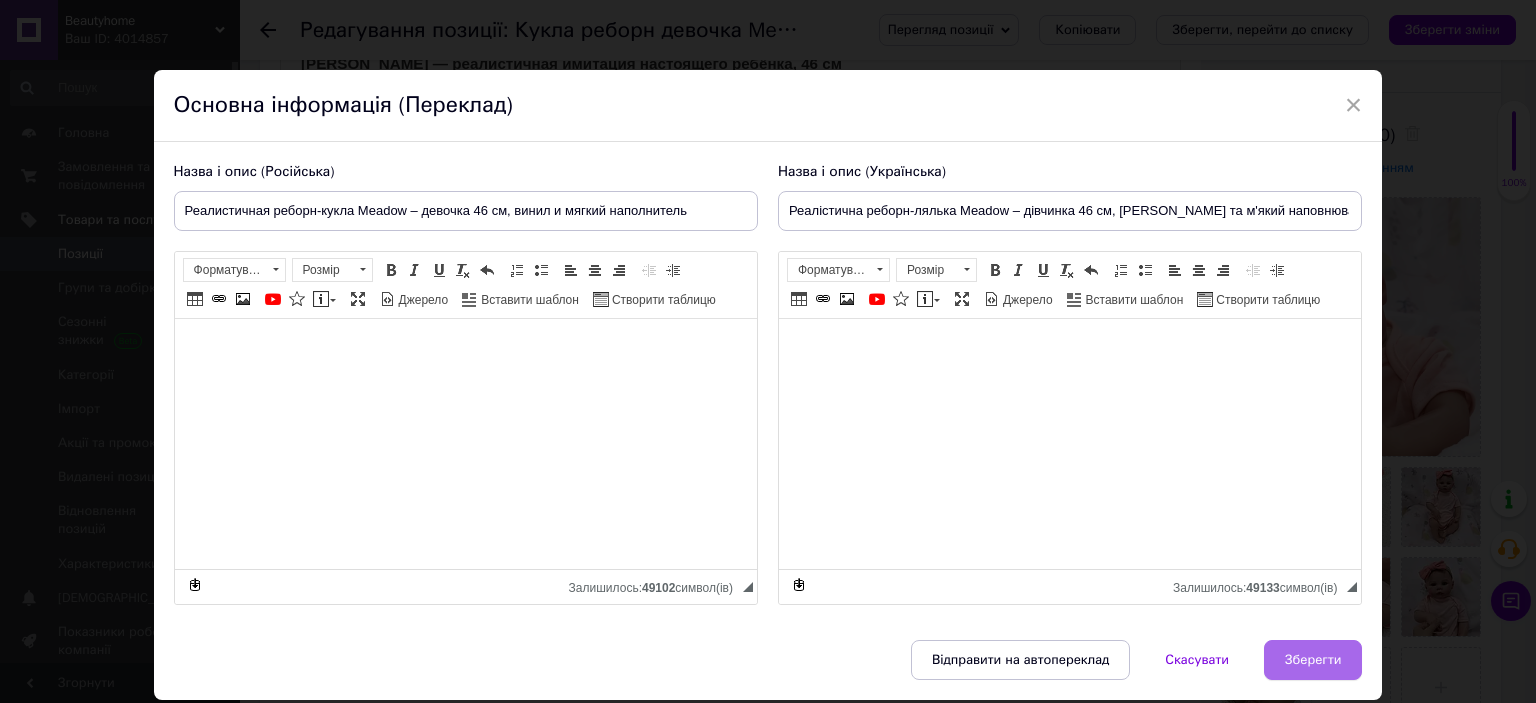 click on "Зберегти" at bounding box center [1313, 660] 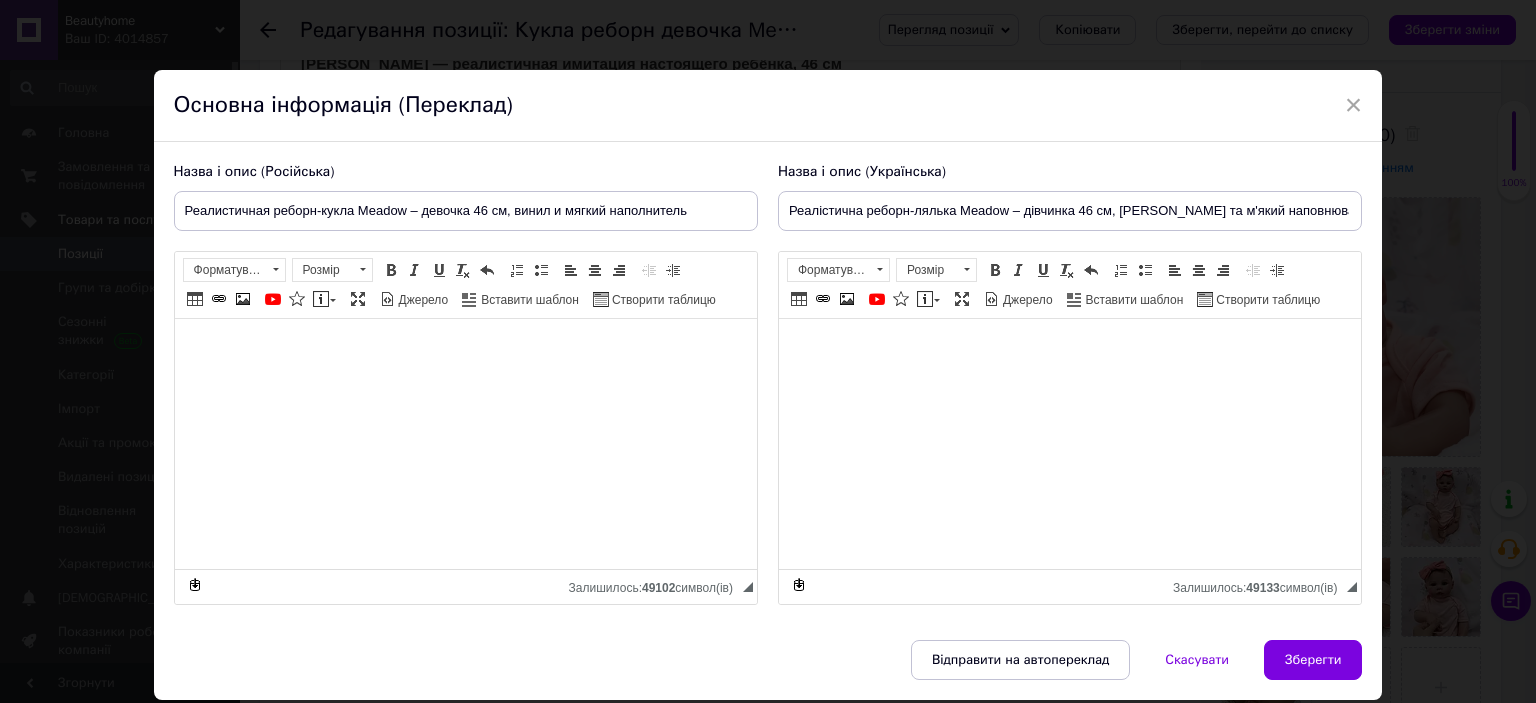 type on "Реалистичная реборн-кукла Meadow – девочка 46 см, винил и мягкий наполнитель" 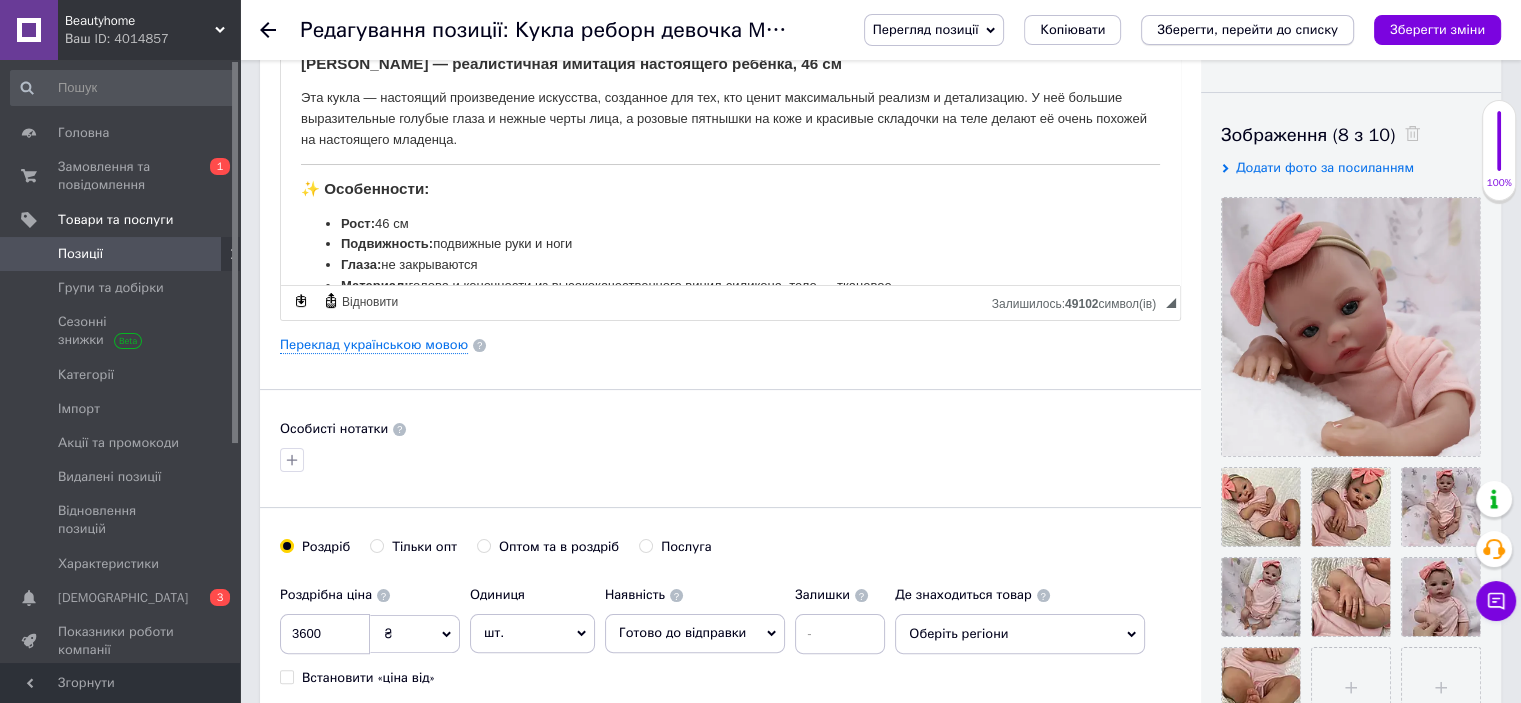 click on "Зберегти, перейти до списку" at bounding box center (1247, 29) 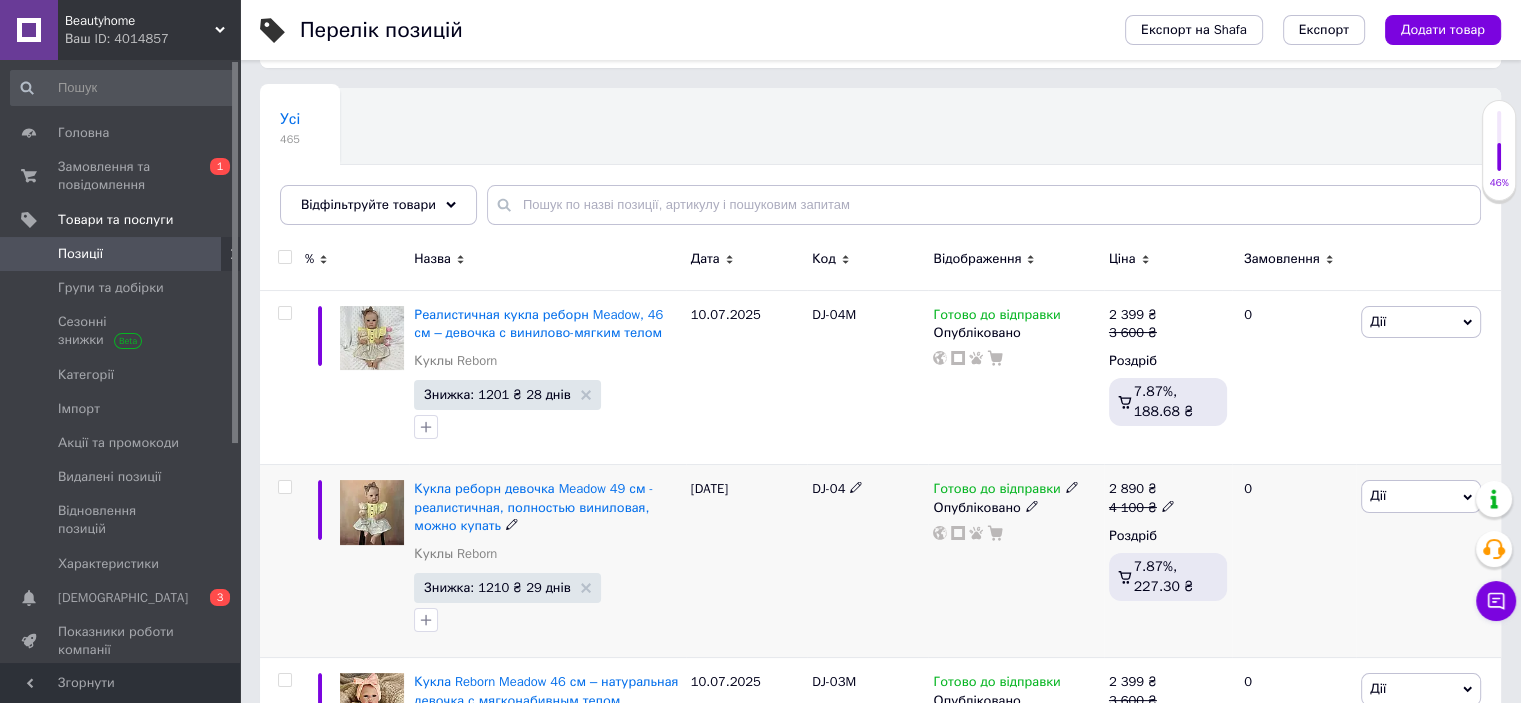 scroll, scrollTop: 300, scrollLeft: 0, axis: vertical 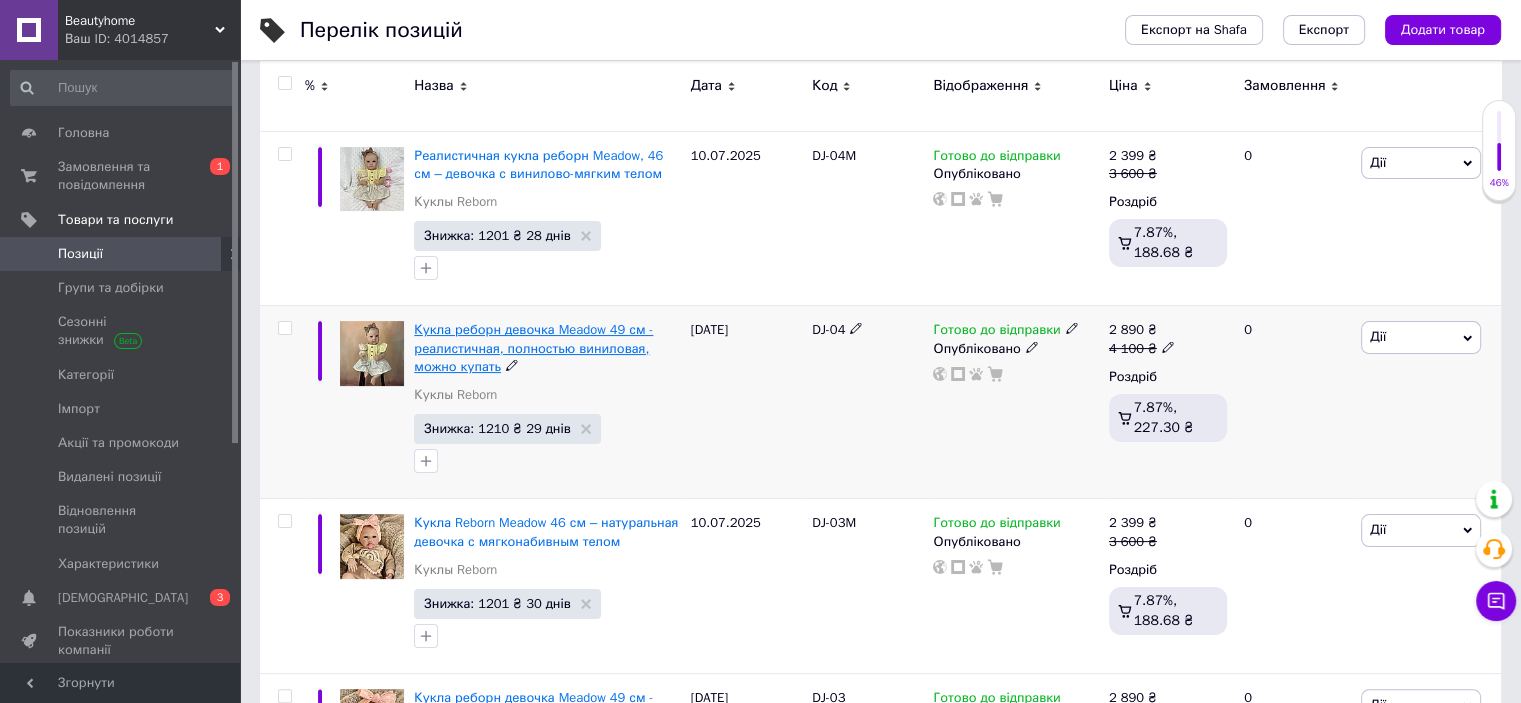 click on "Кукла реборн девочка Meadow 49 см - реалистичная, полностью виниловая, можно купать" at bounding box center (533, 347) 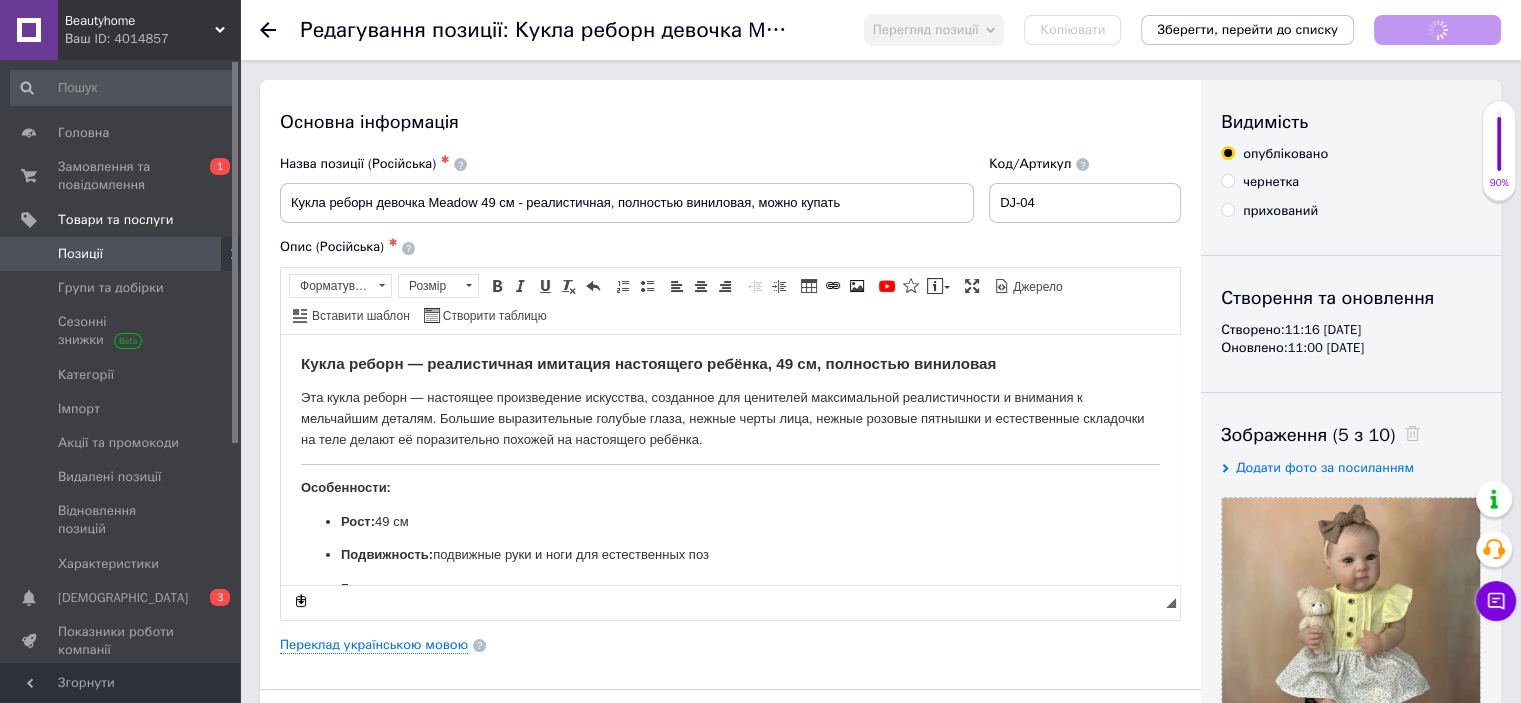 scroll, scrollTop: 0, scrollLeft: 0, axis: both 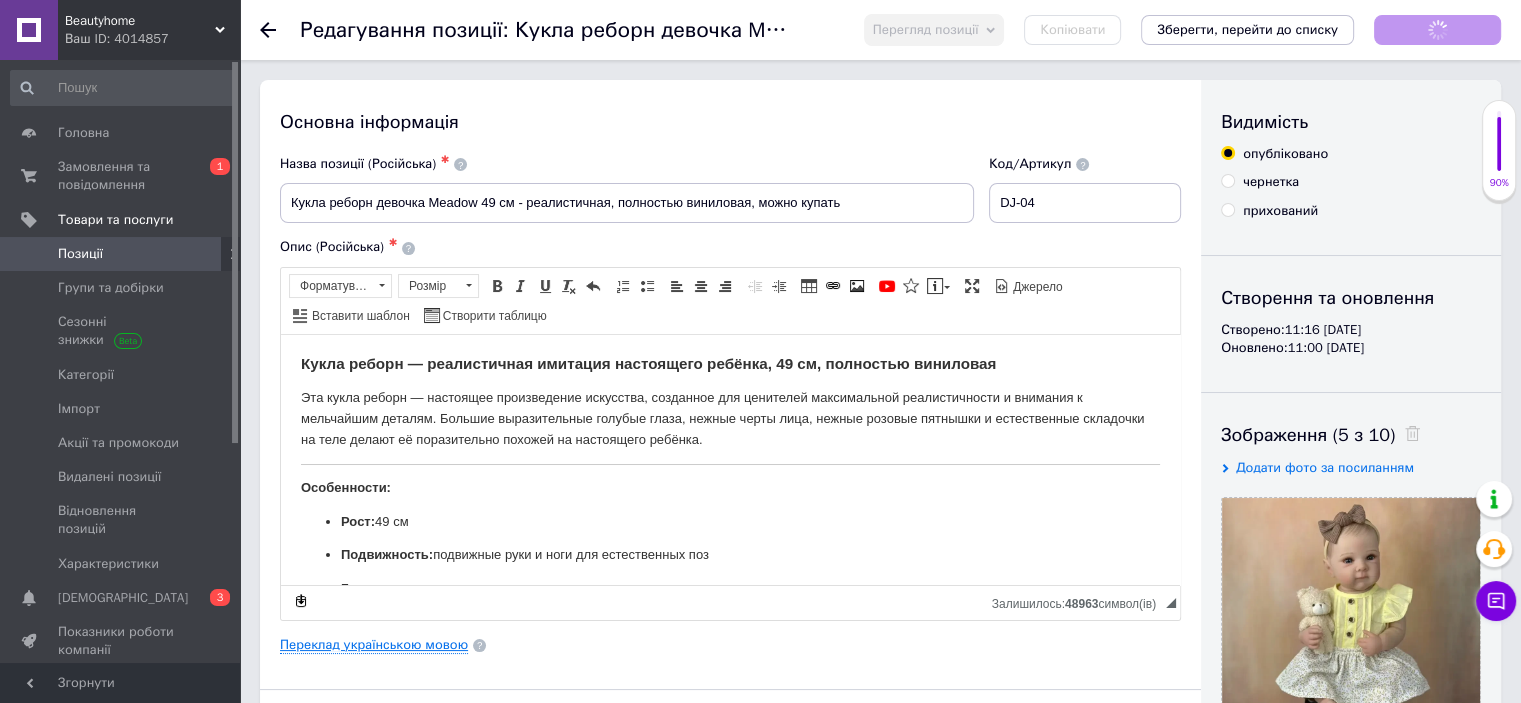 click on "Переклад українською мовою" at bounding box center (374, 645) 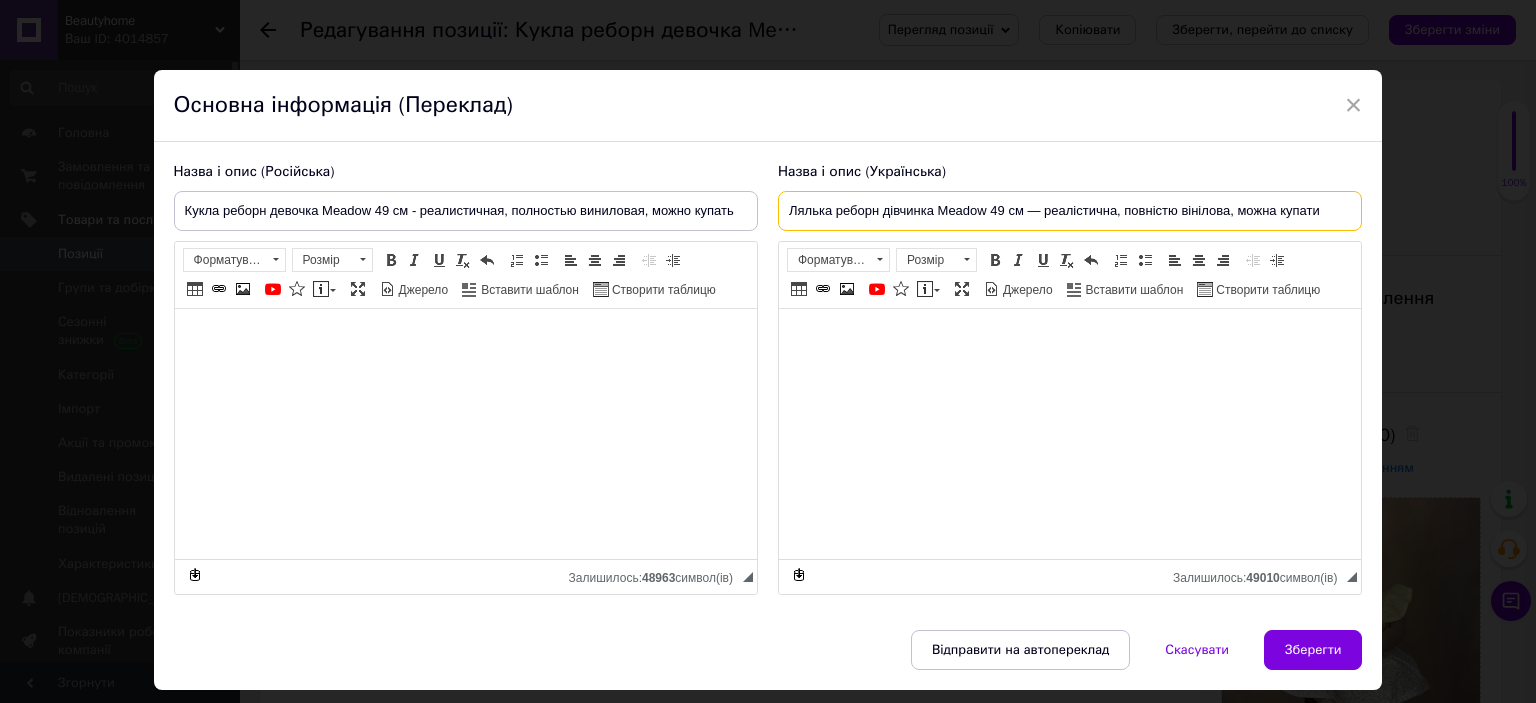 click on "Лялька реборн дівчинка Meadow 49 см — реалістична, повністю вінілова, можна купати" at bounding box center (1070, 211) 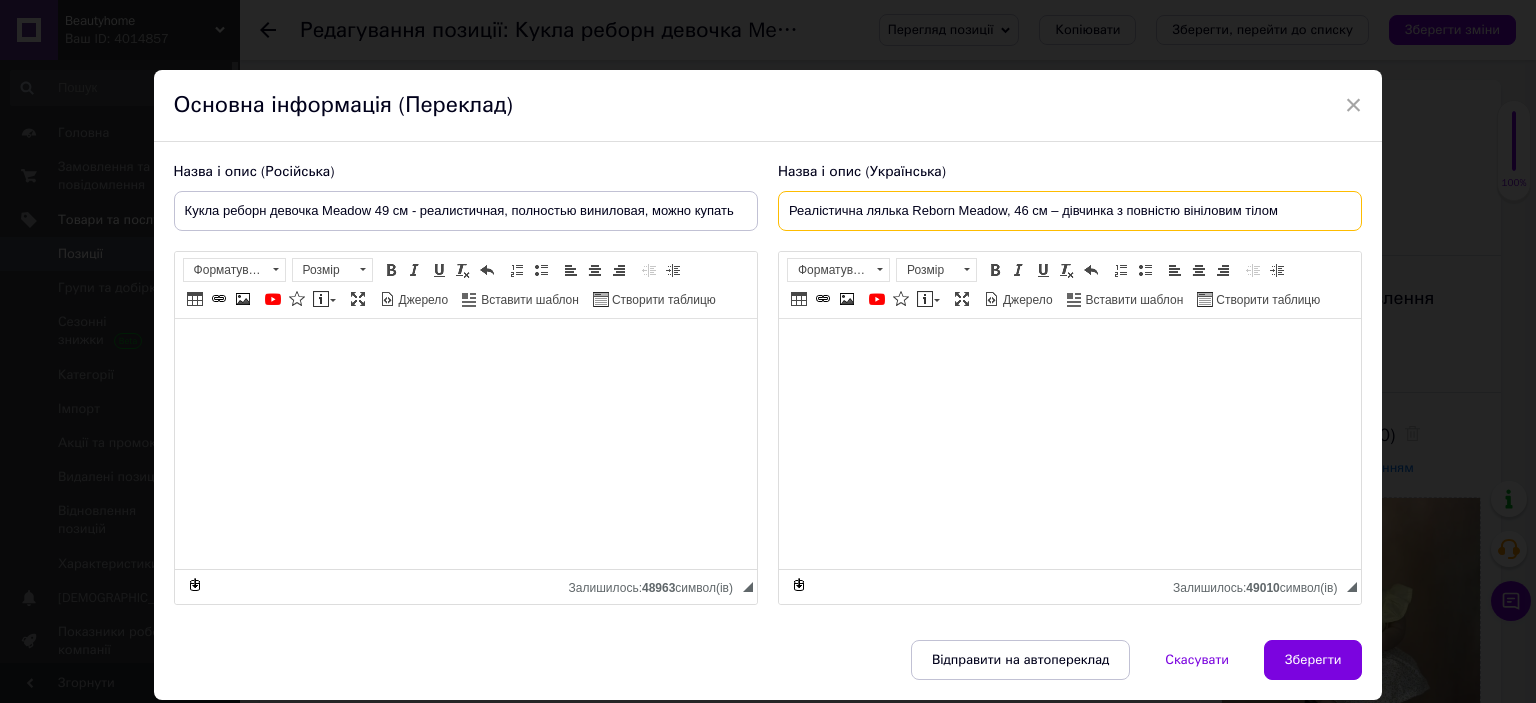 click on "Реалістична лялька Reborn Meadow, 46 см – дівчинка з повністю вініловим тілом" at bounding box center (1070, 211) 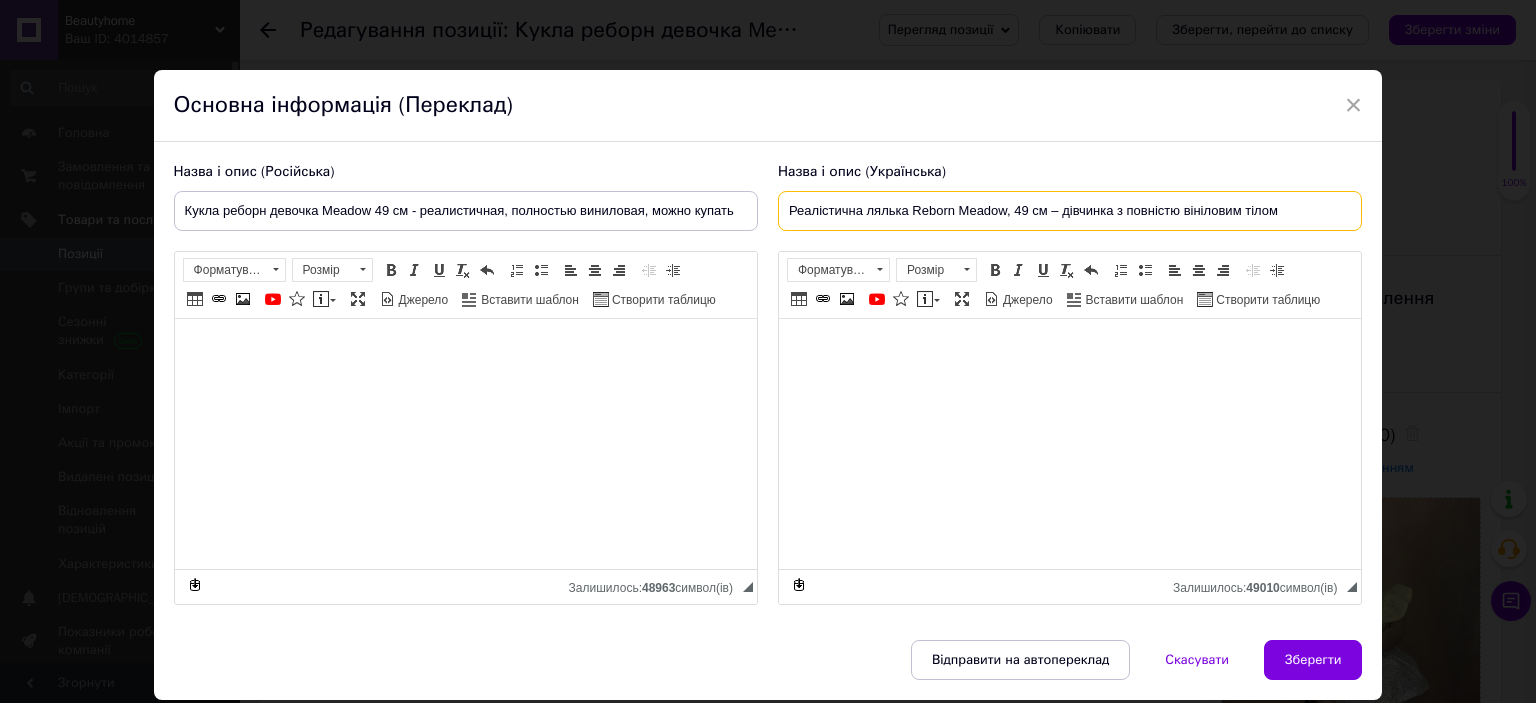 type on "Реалістична лялька Reborn Meadow, 49 см – дівчинка з повністю вініловим тілом" 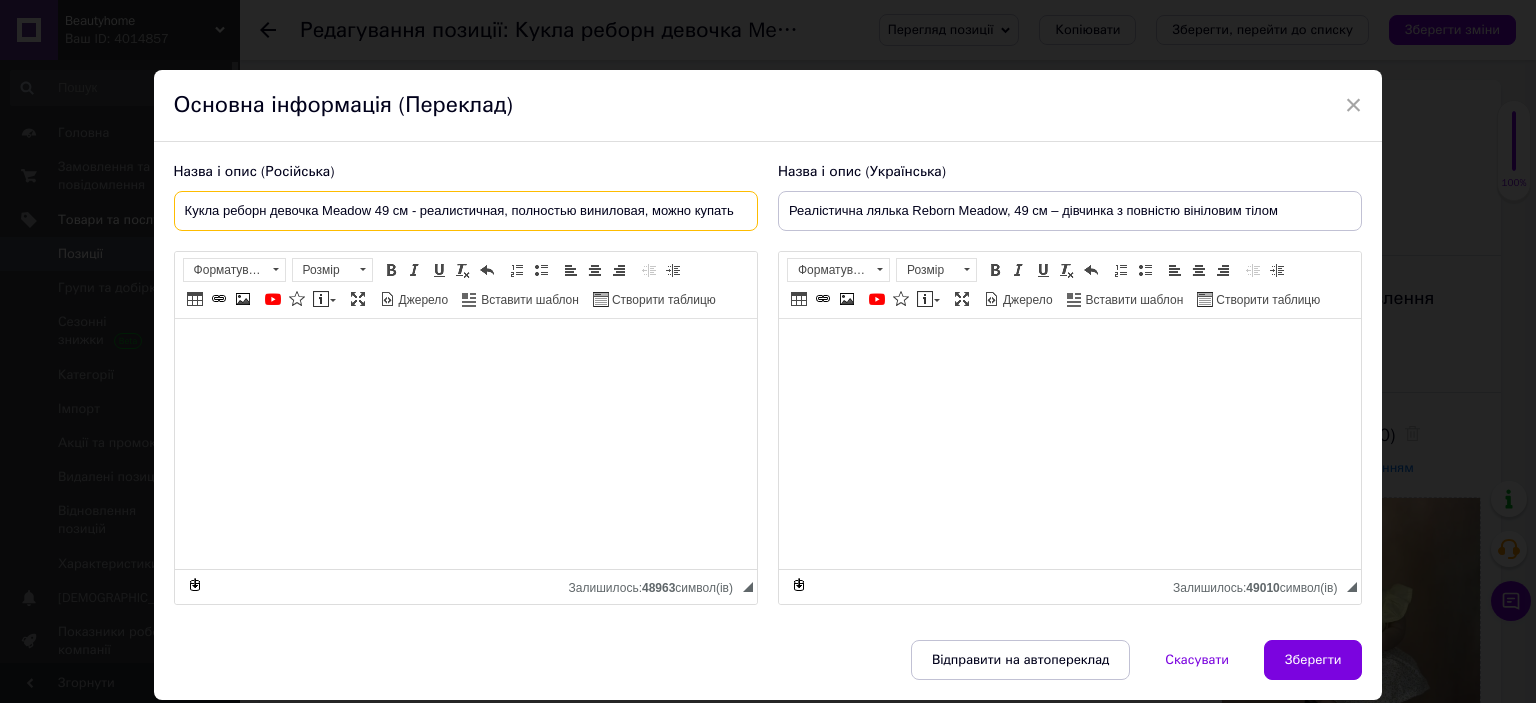 click on "Кукла реборн девочка Meadow 49 см - реалистичная, полностью виниловая, можно купать" at bounding box center (466, 211) 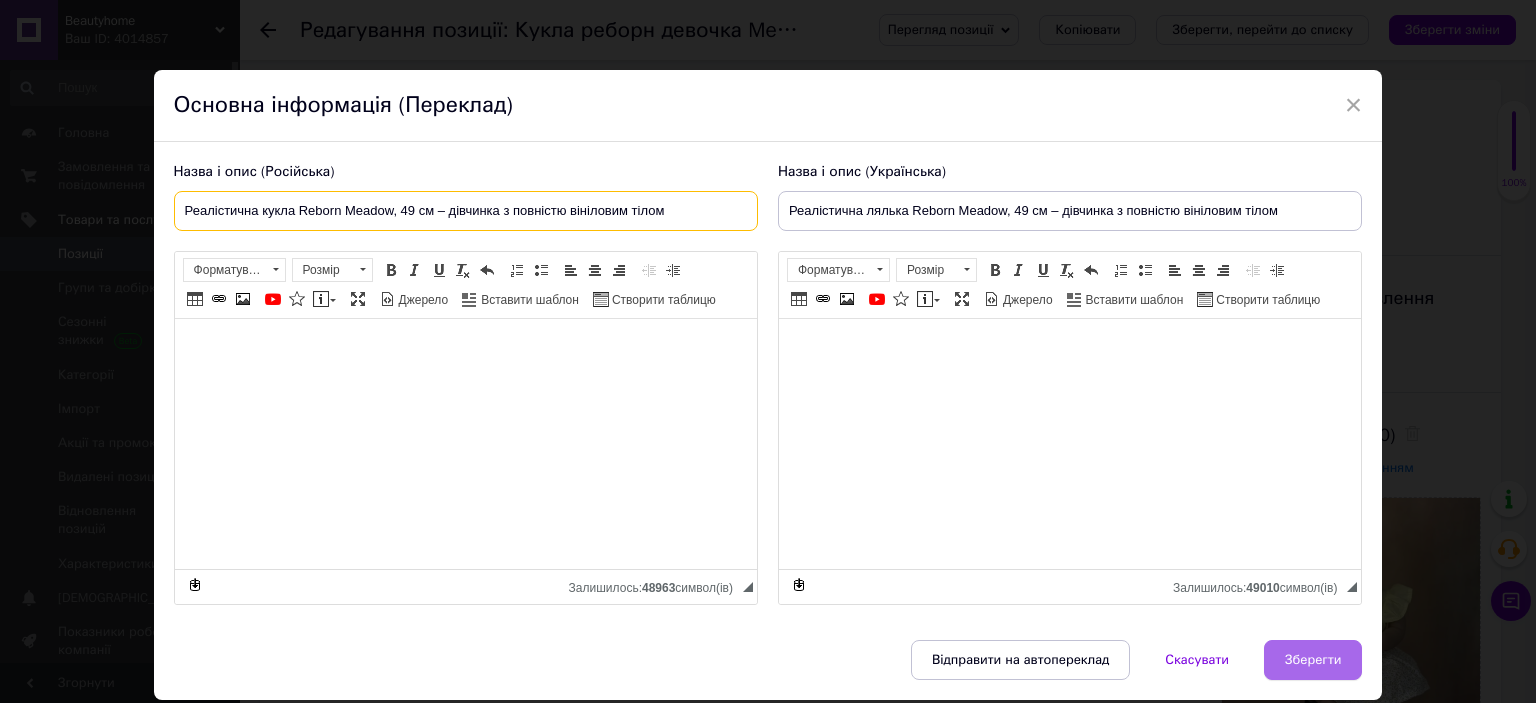 type on "Реалістична кукла Reborn Meadow, 49 см – дівчинка з повністю вініловим тілом" 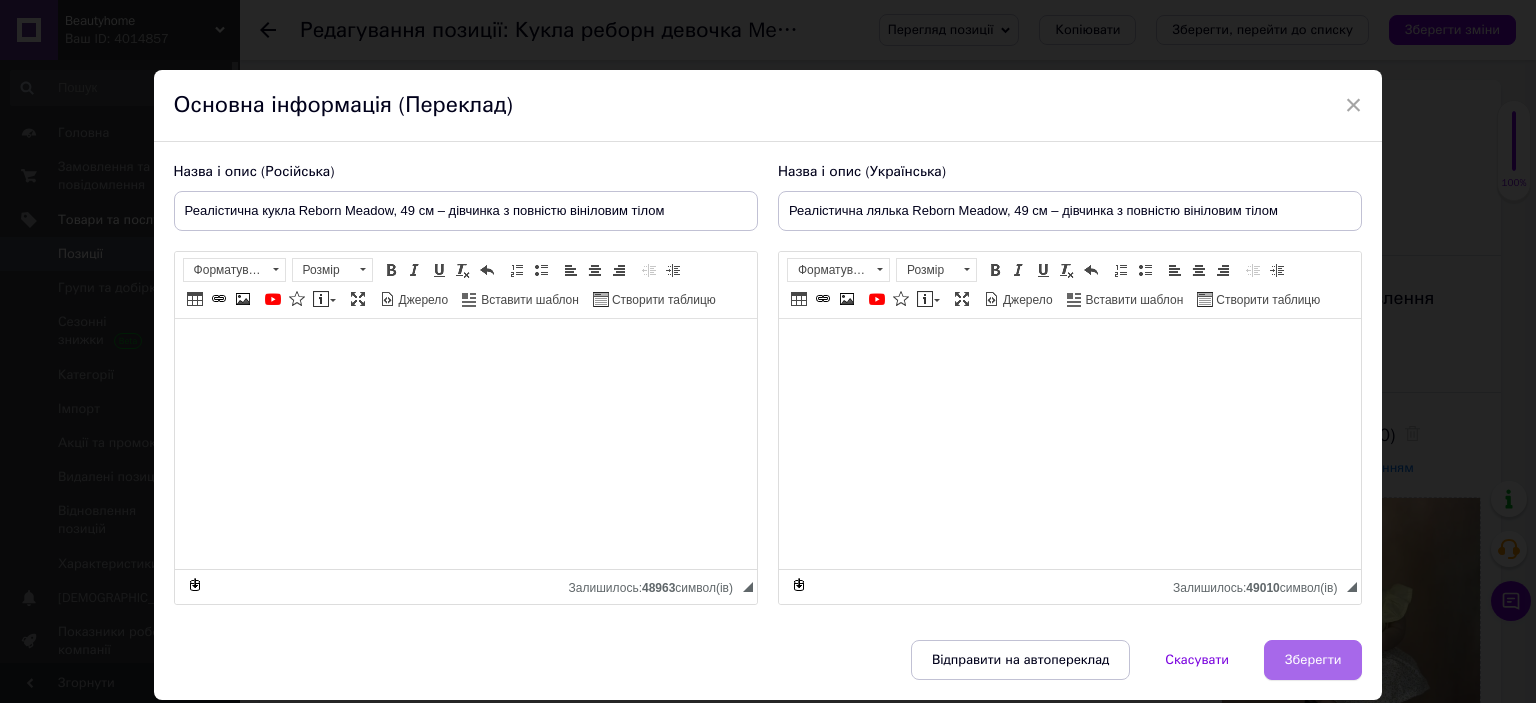click on "Зберегти" at bounding box center (1313, 660) 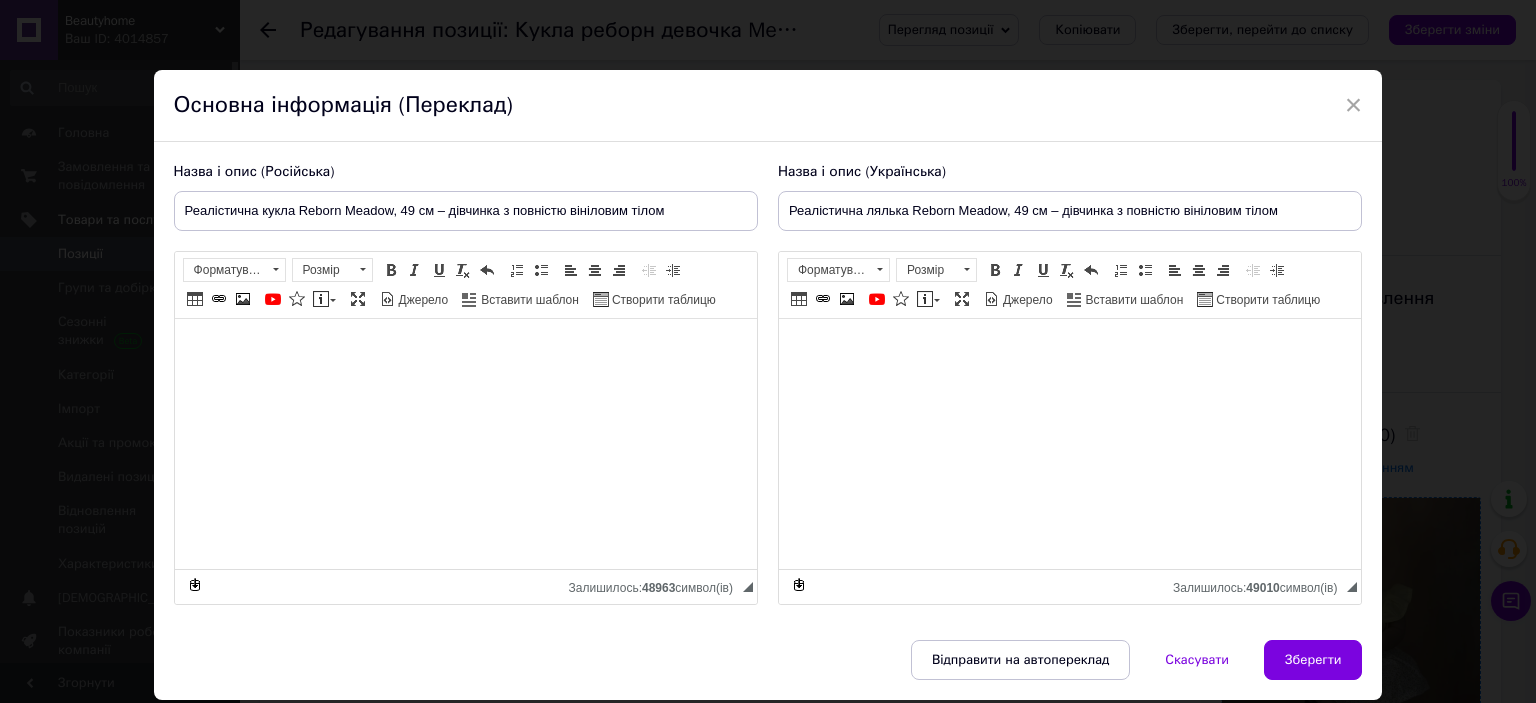 type on "Реалістична кукла Reborn Meadow, 49 см – дівчинка з повністю вініловим тілом" 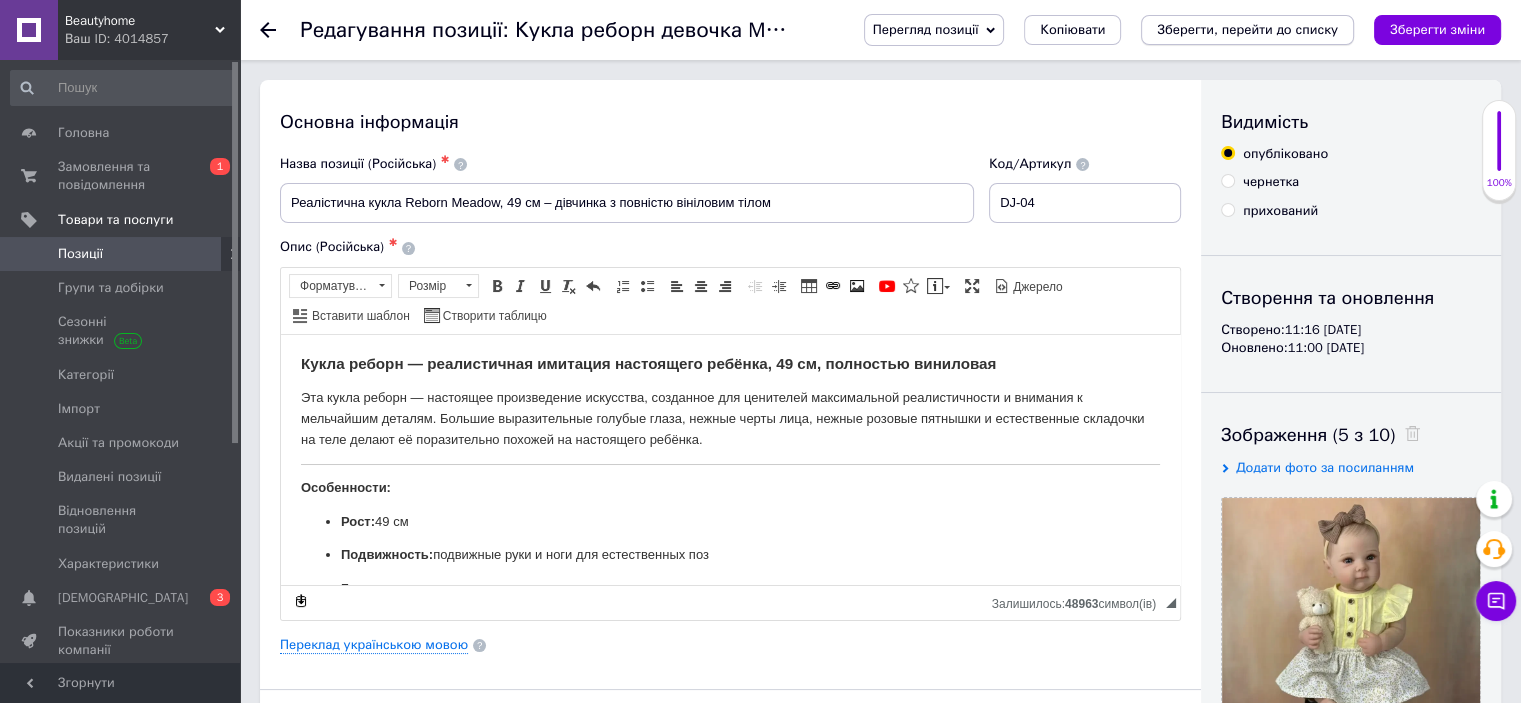 click on "Зберегти, перейти до списку" at bounding box center (1247, 29) 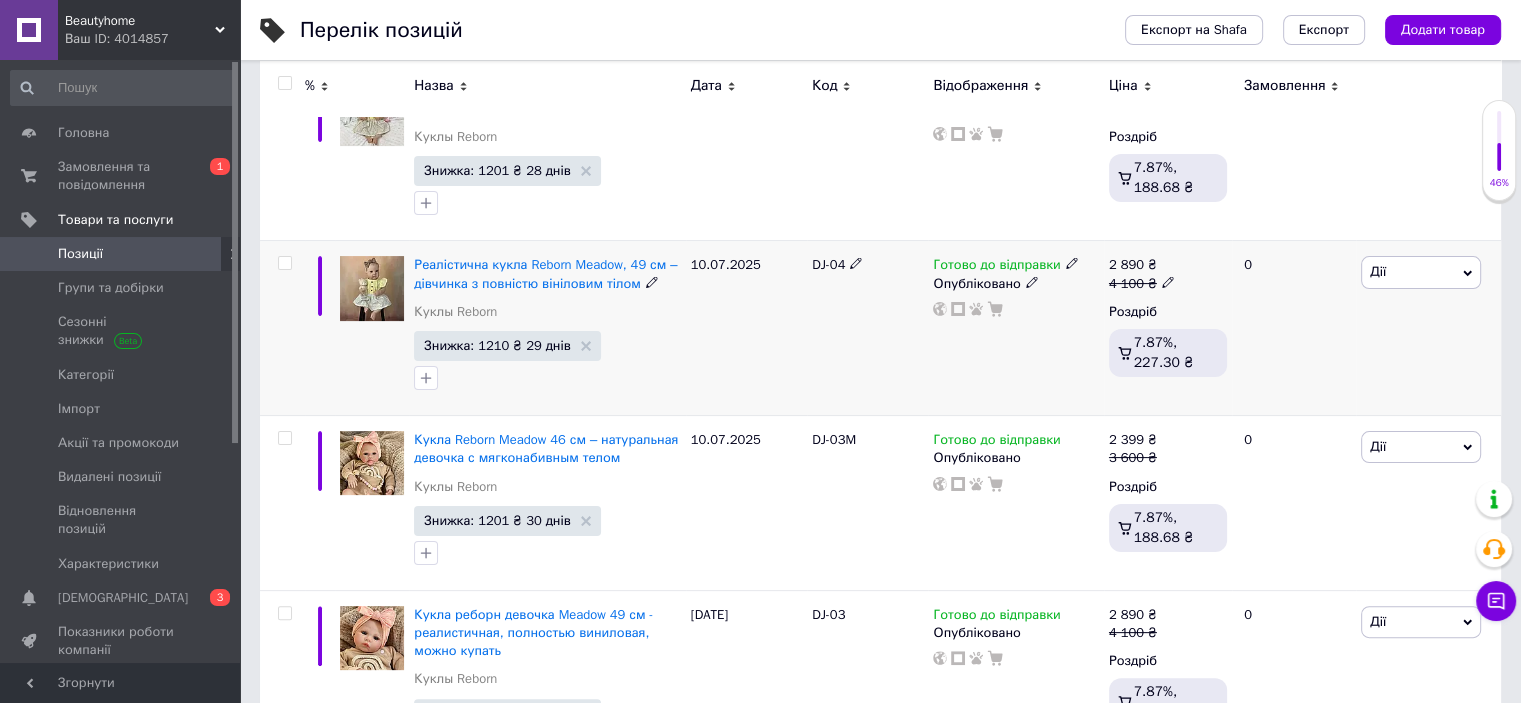 scroll, scrollTop: 400, scrollLeft: 0, axis: vertical 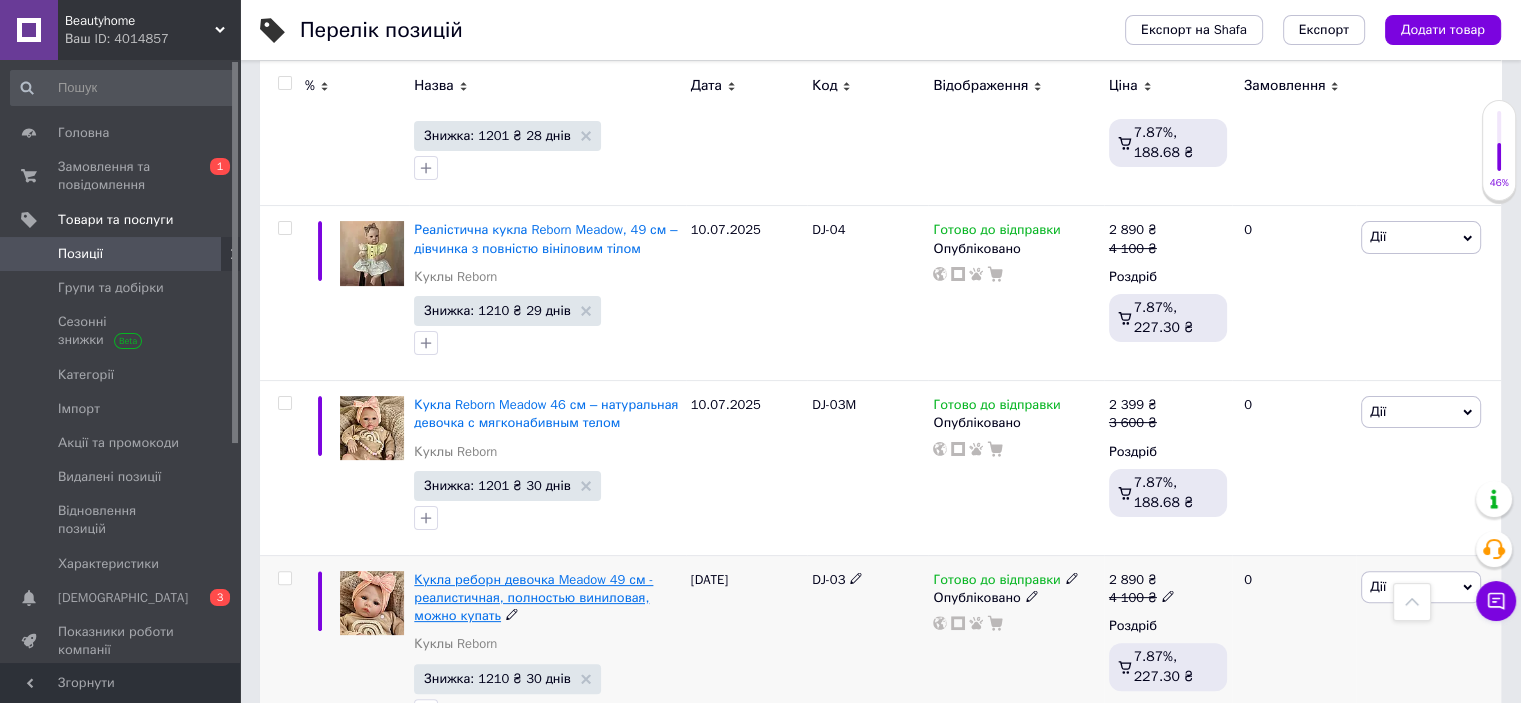 click on "Кукла реборн девочка Meadow 49 см - реалистичная, полностью виниловая, можно купать" at bounding box center (533, 597) 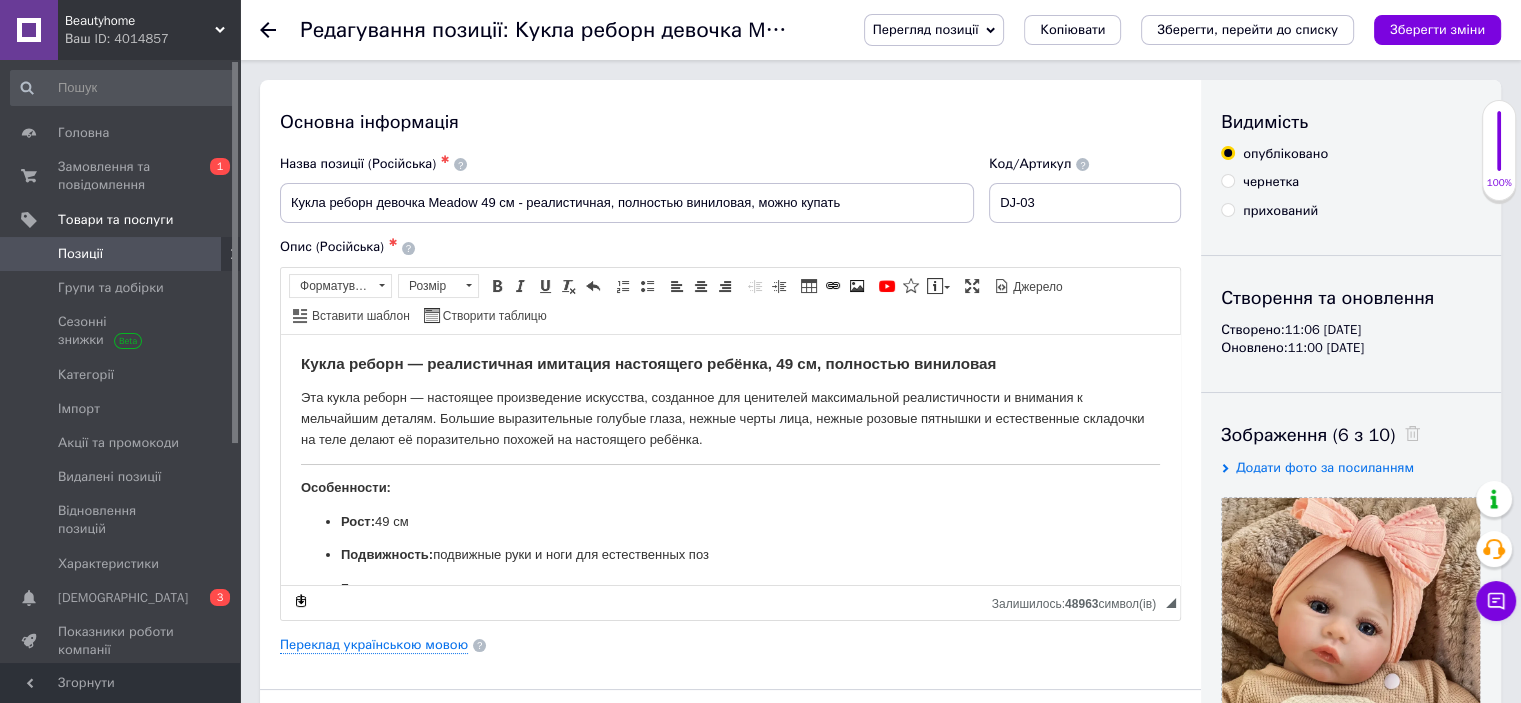 scroll, scrollTop: 0, scrollLeft: 0, axis: both 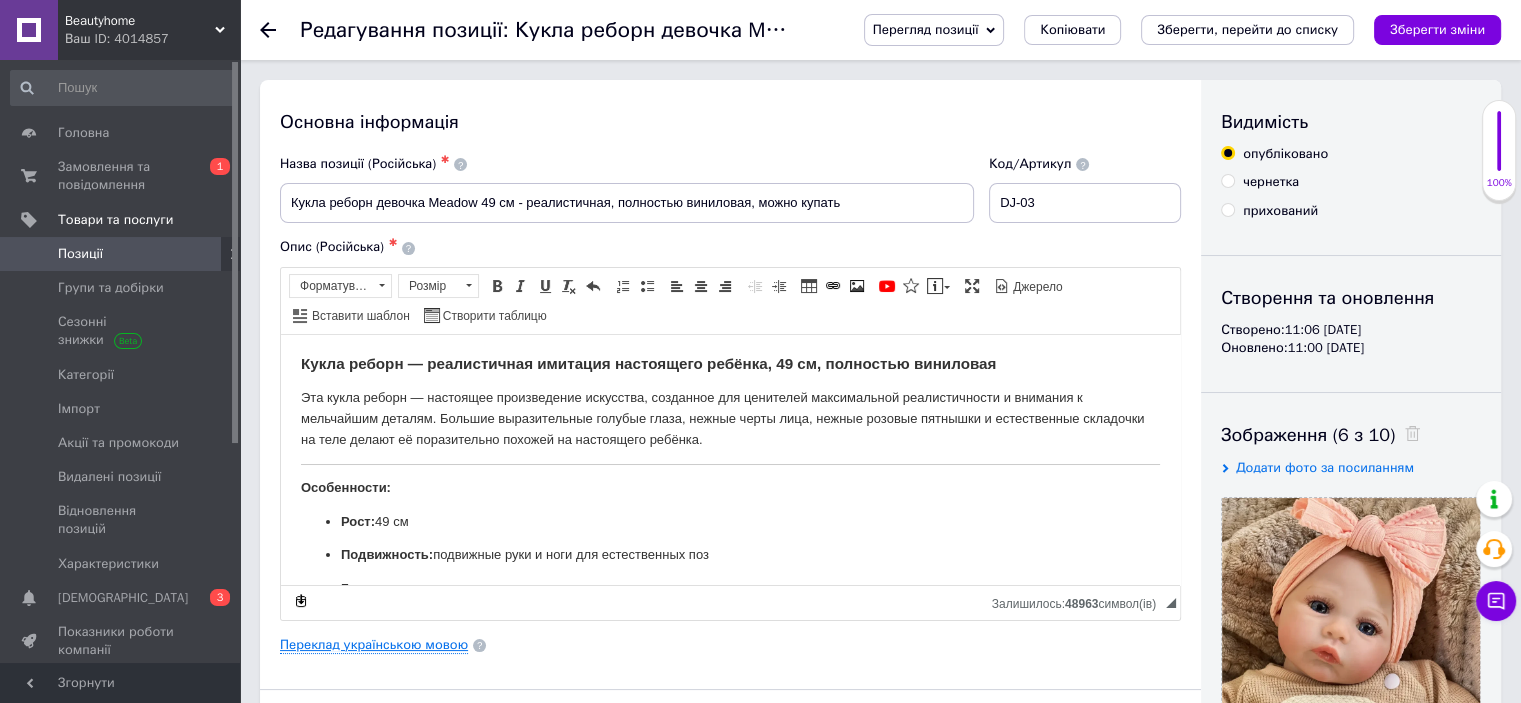 click on "Переклад українською мовою" at bounding box center (374, 645) 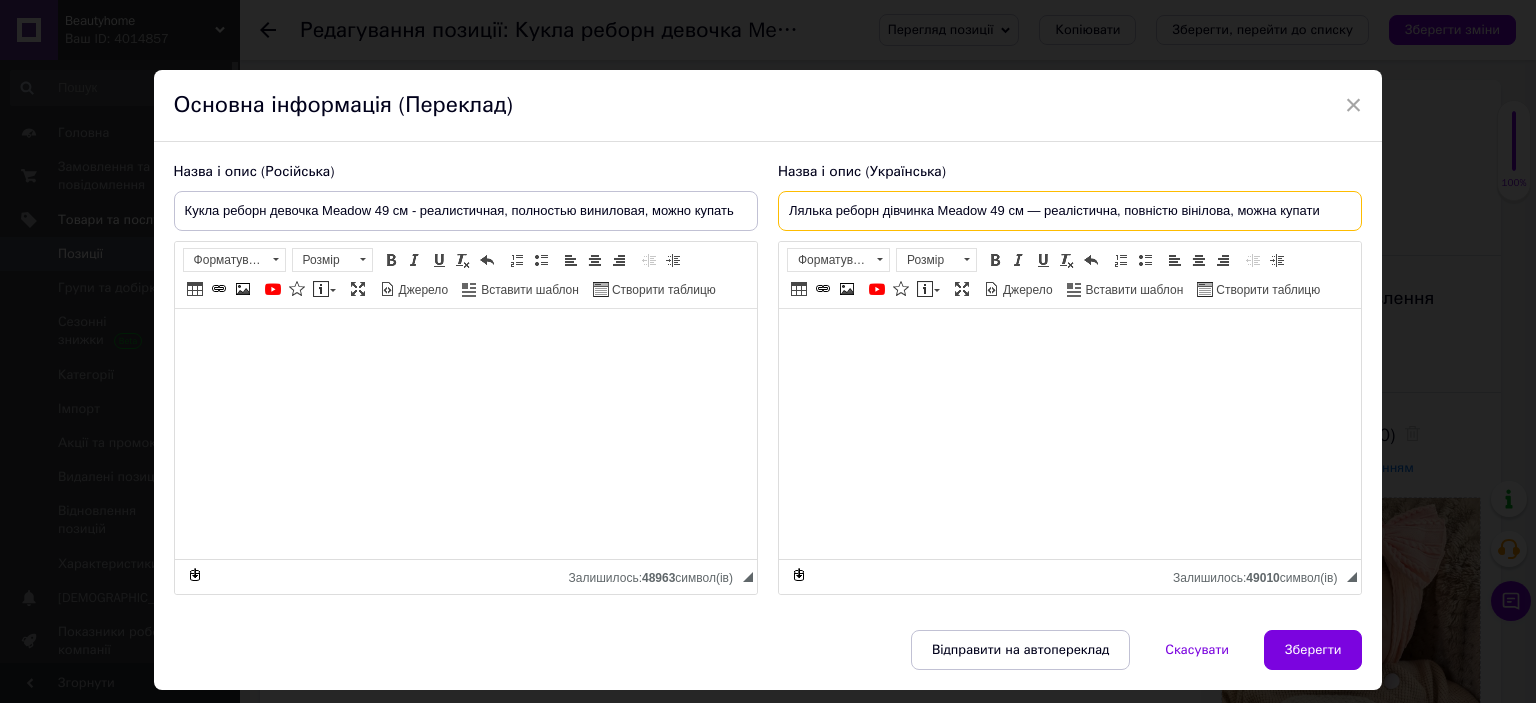 click on "Лялька реборн дівчинка Meadow 49 см — реалістична, повністю вінілова, можна купати" at bounding box center [1070, 211] 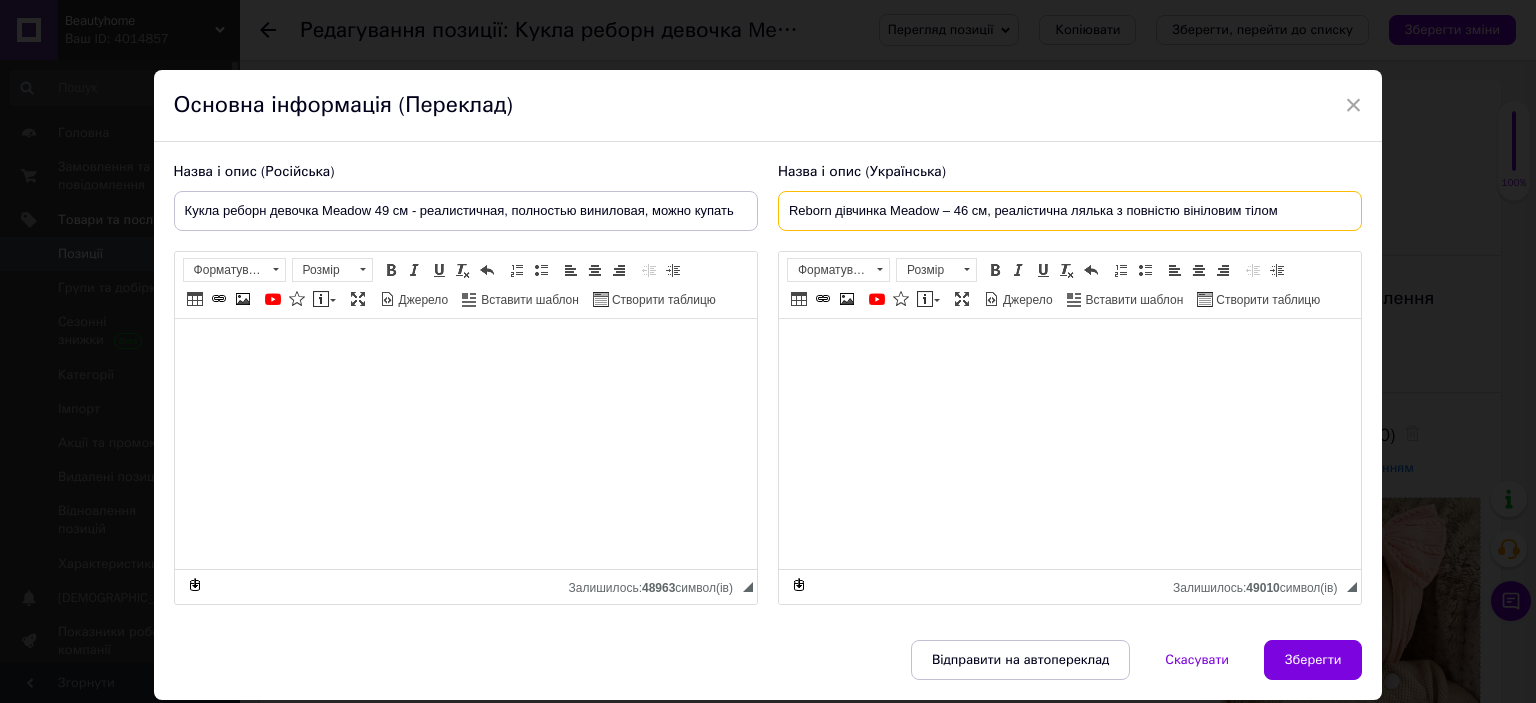 click on "Reborn дівчинка Meadow – 46 см, реалістична лялька з повністю вініловим тілом" at bounding box center (1070, 211) 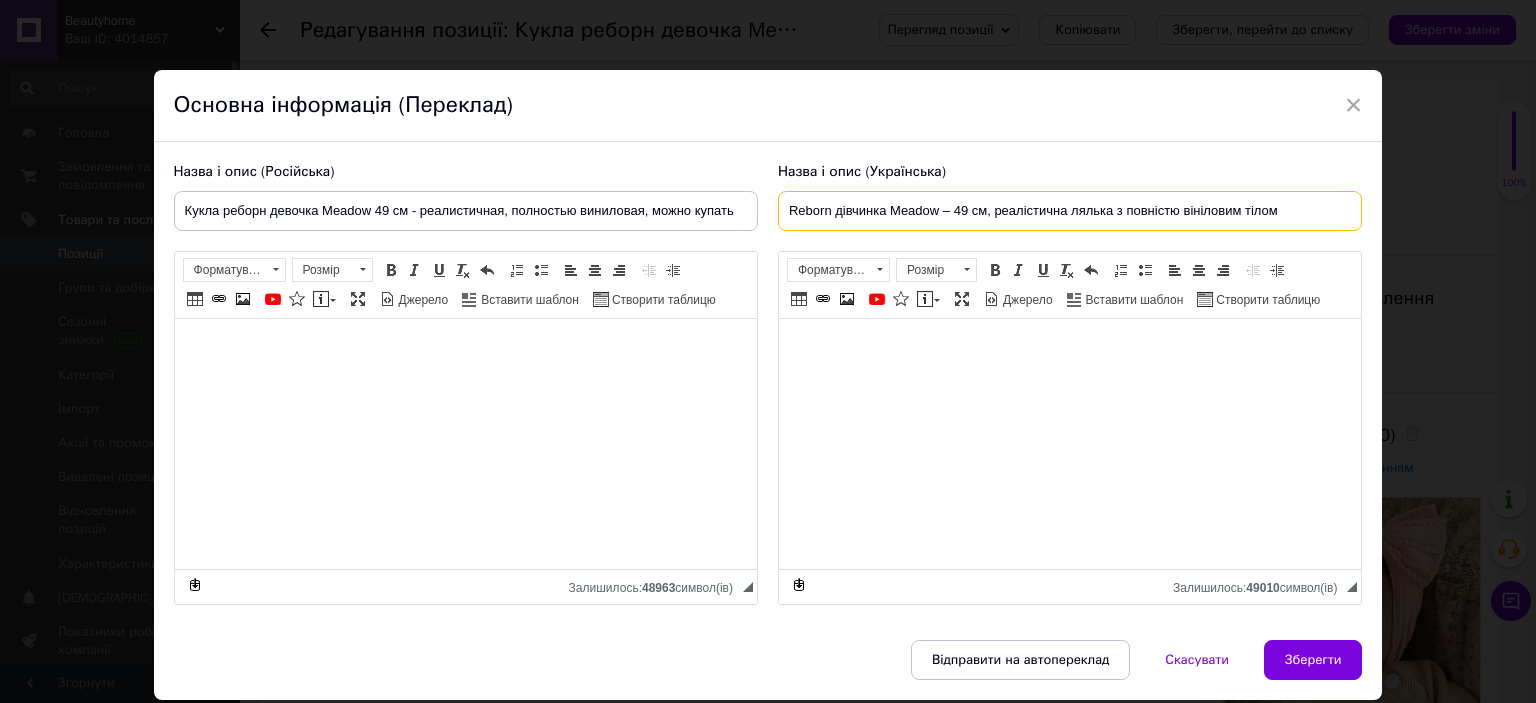 click on "Reborn дівчинка Meadow – 49 см, реалістична лялька з повністю вініловим тілом" at bounding box center [1070, 211] 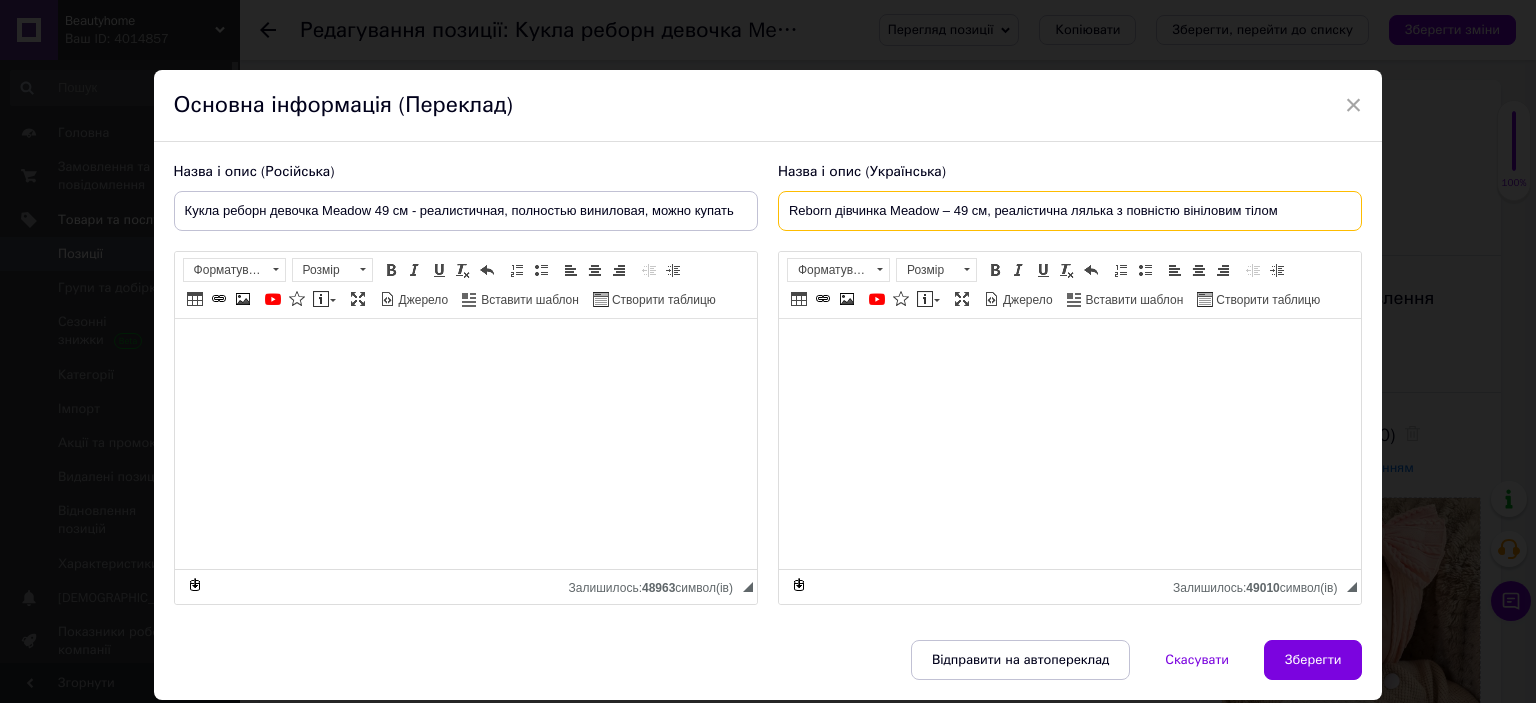 type on "Reborn дівчинка Meadow – 49 см, реалістична лялька з повністю вініловим тілом" 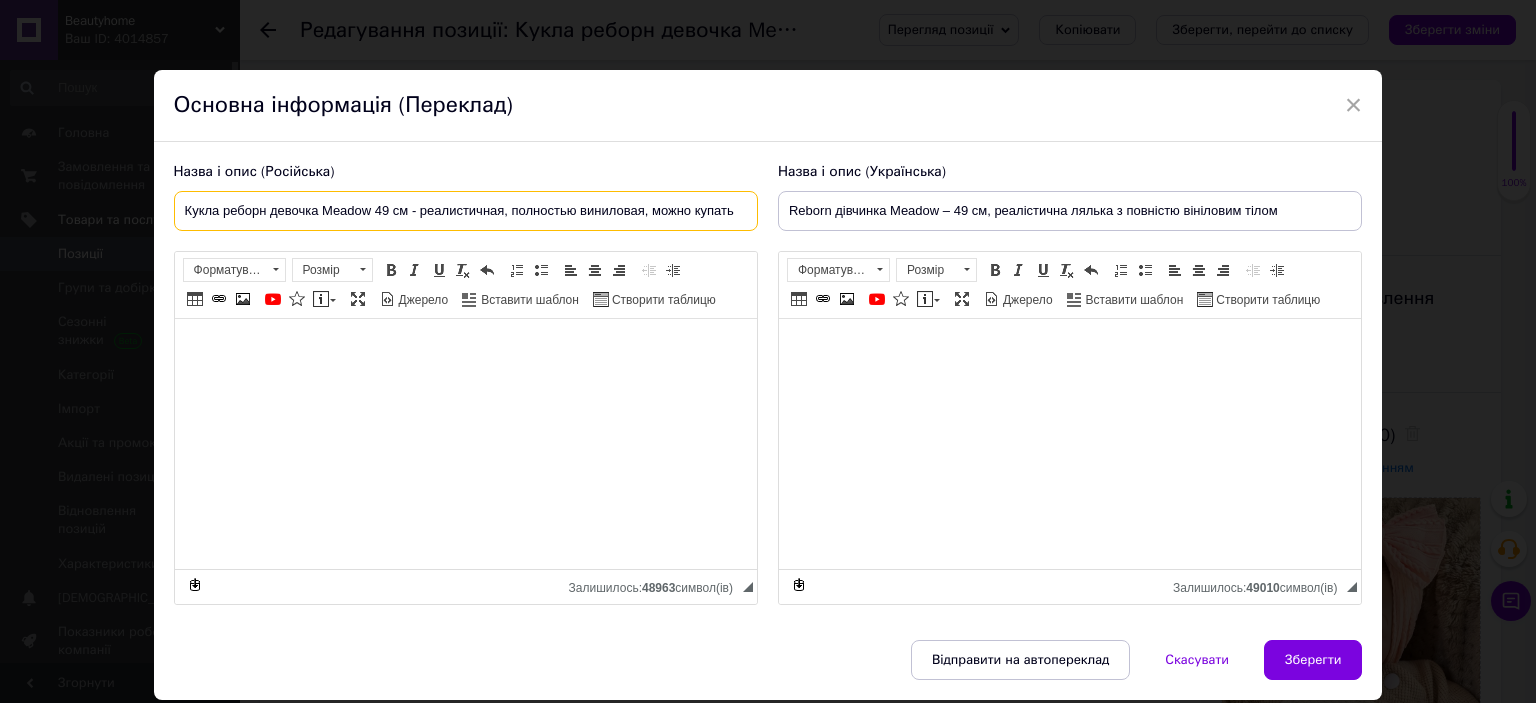 click on "Кукла реборн девочка Meadow 49 см - реалистичная, полностью виниловая, можно купать" at bounding box center (466, 211) 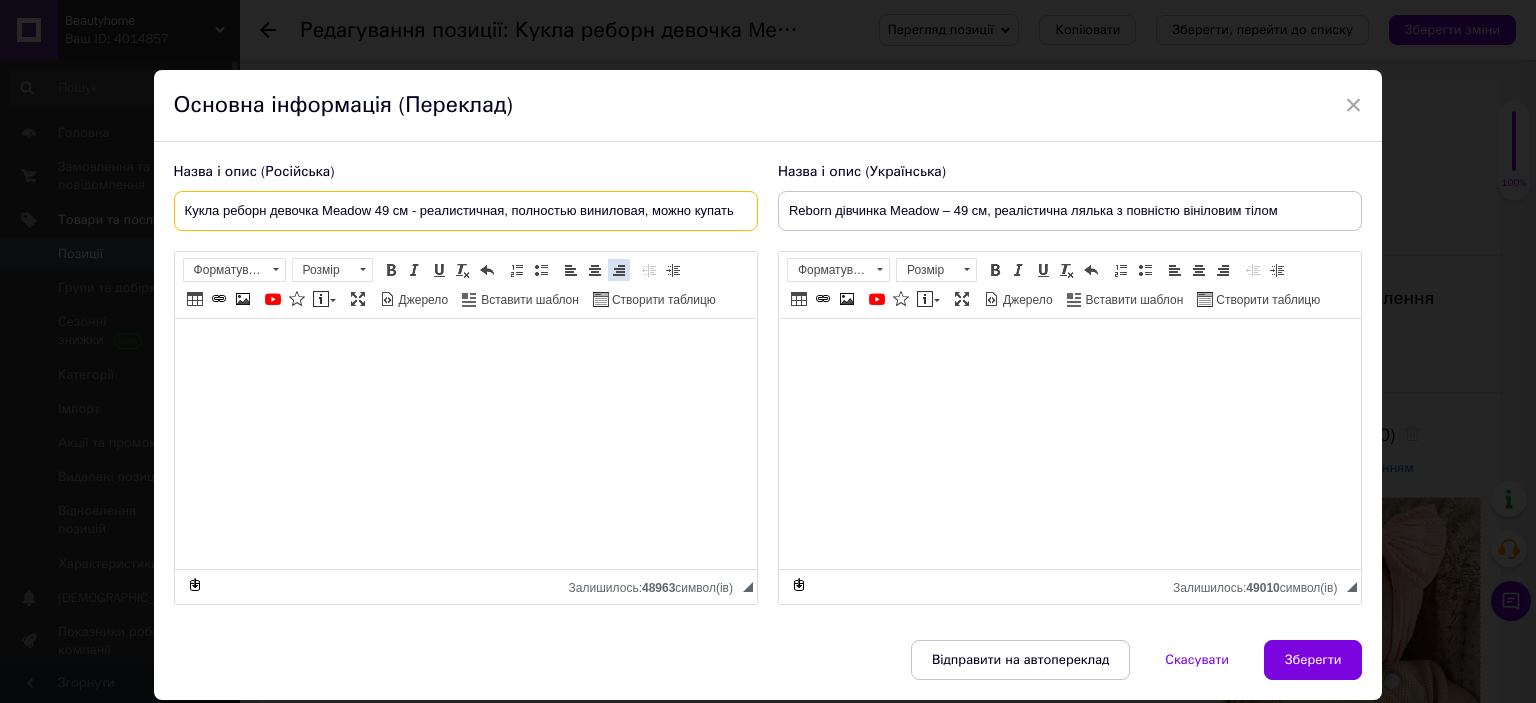 paste on "Reborn дівчинка Meadow – 49 см, реалістична кукла з повністю вініловим тілом" 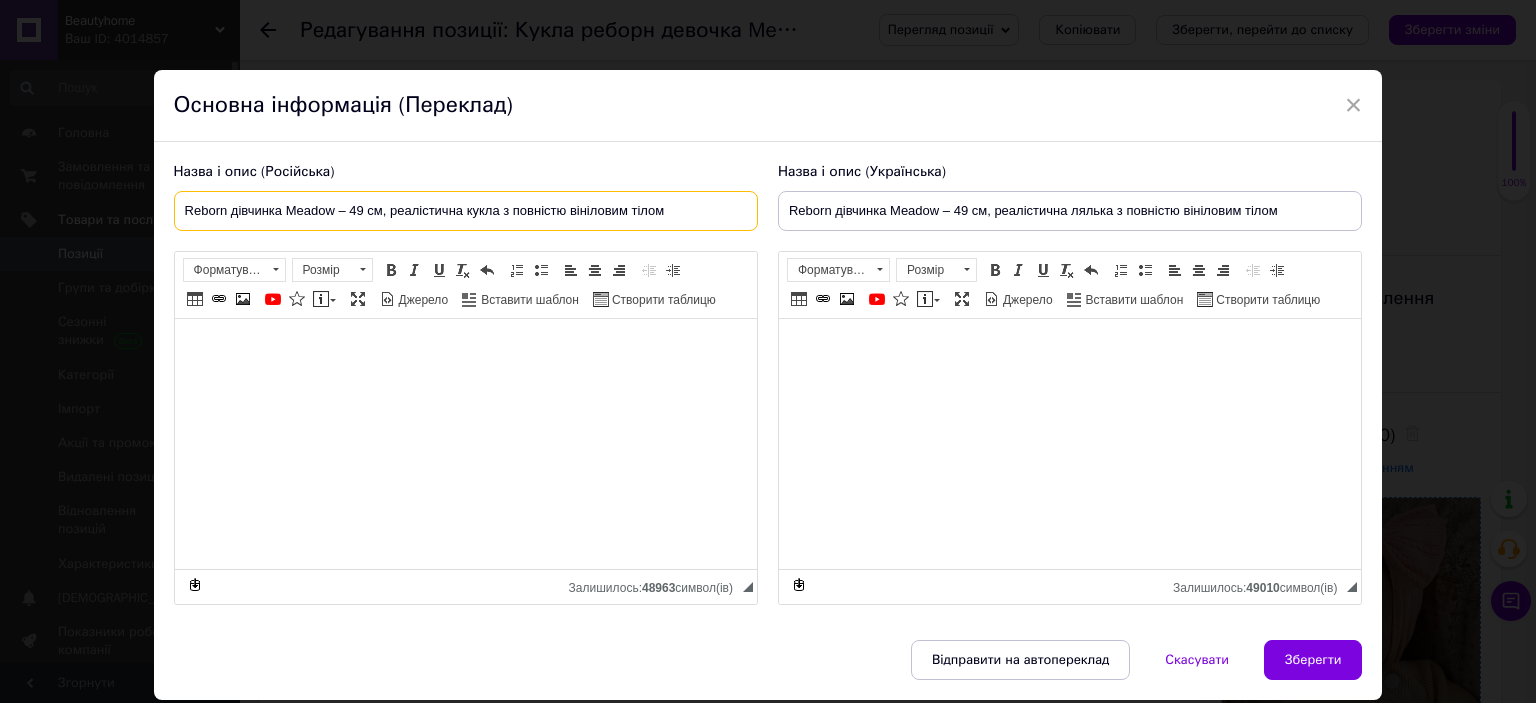 type on "Reborn дівчинка Meadow – 49 см, реалістична кукла з повністю вініловим тілом" 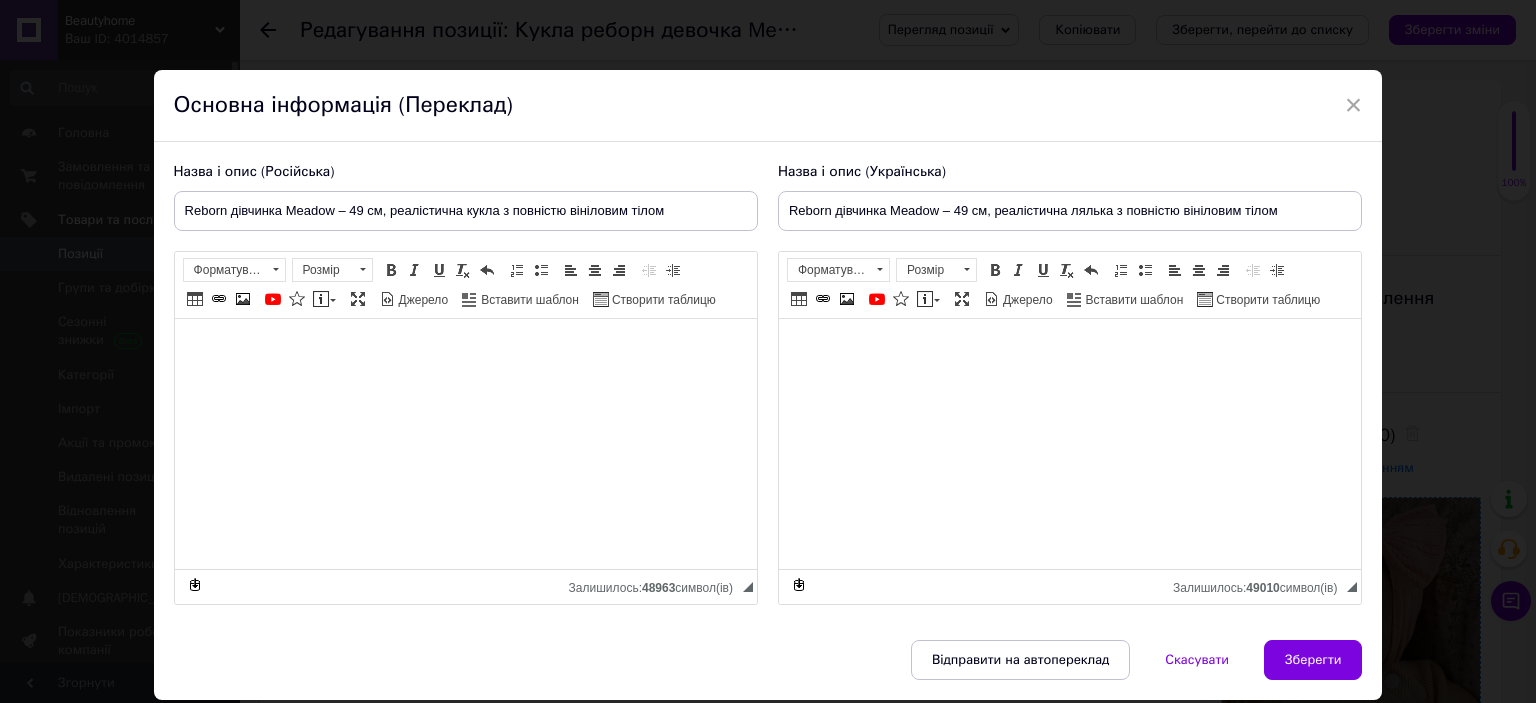click on "Зберегти" at bounding box center (1313, 660) 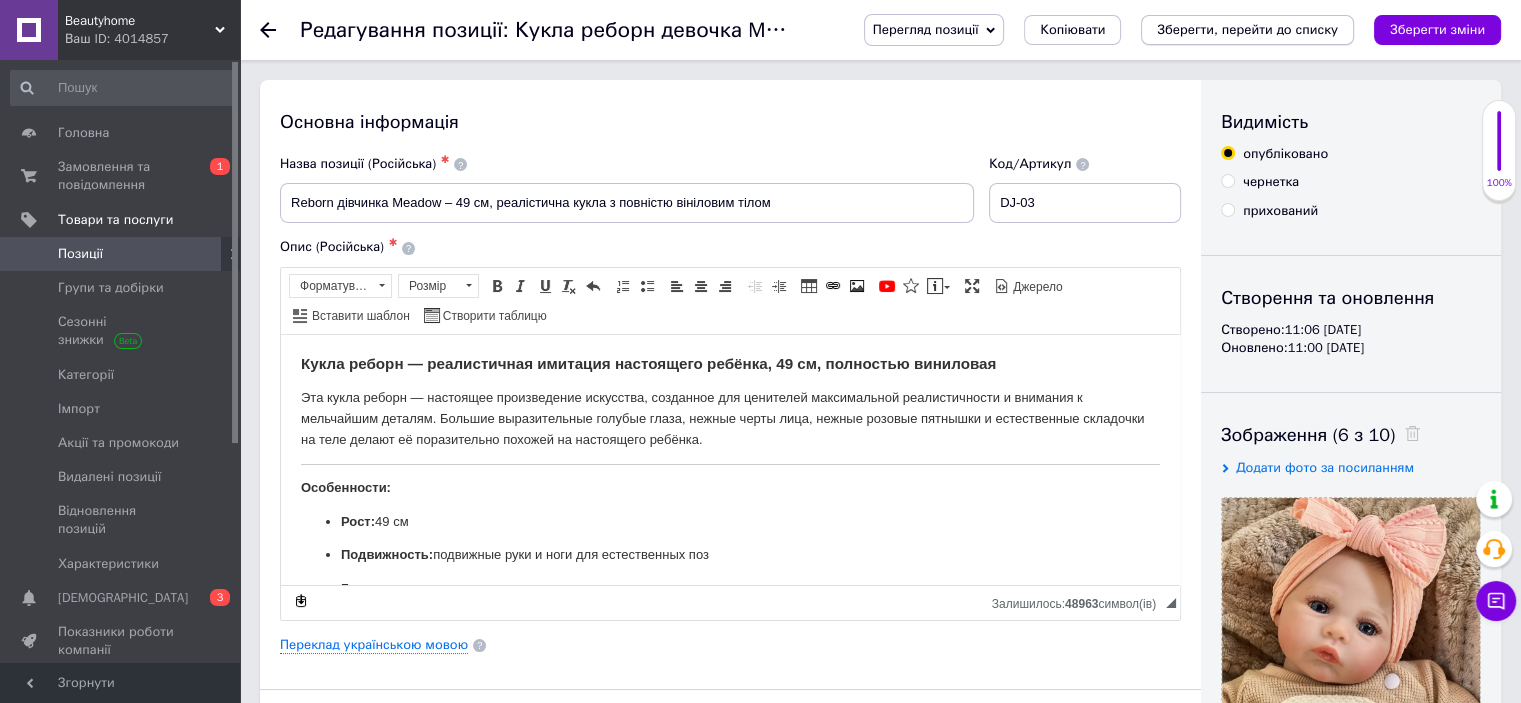 click on "Зберегти, перейти до списку" at bounding box center [1247, 29] 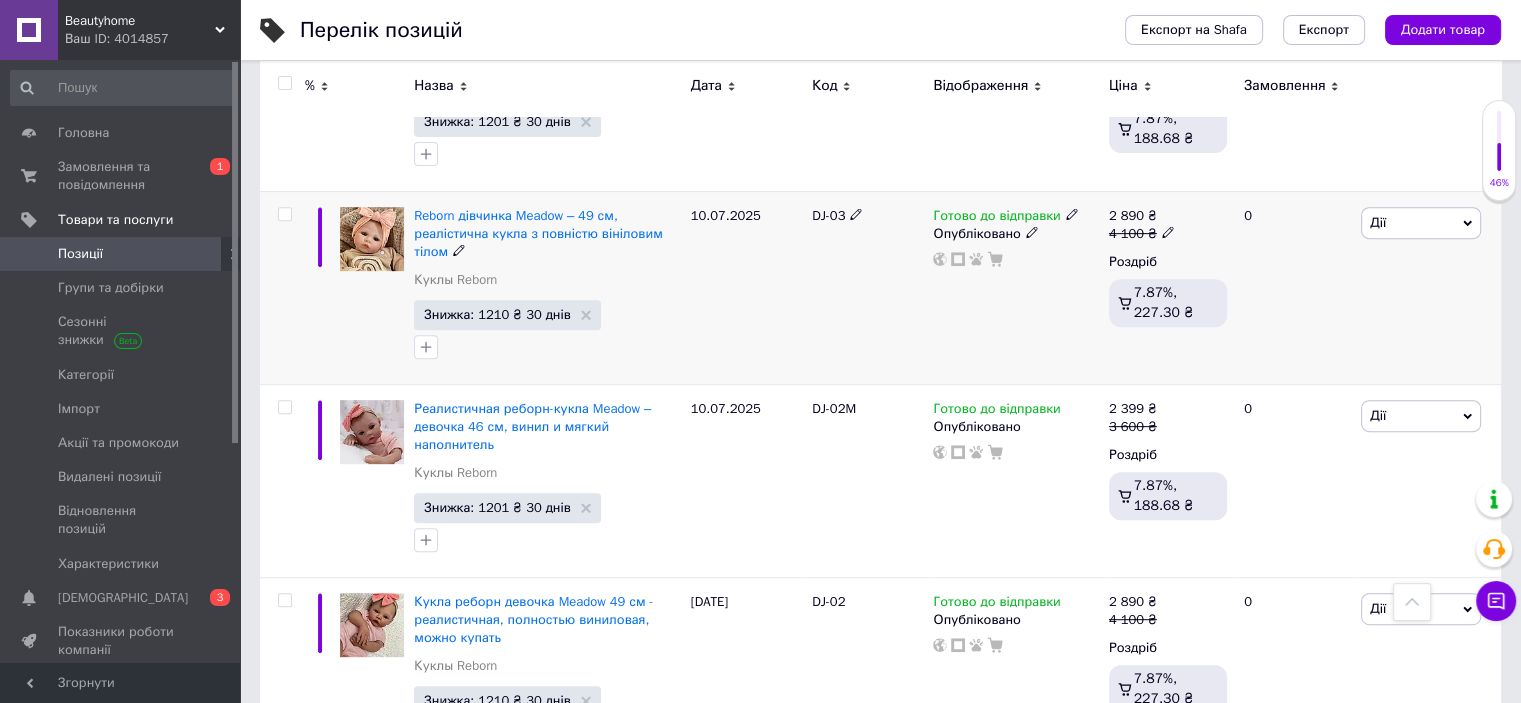 scroll, scrollTop: 800, scrollLeft: 0, axis: vertical 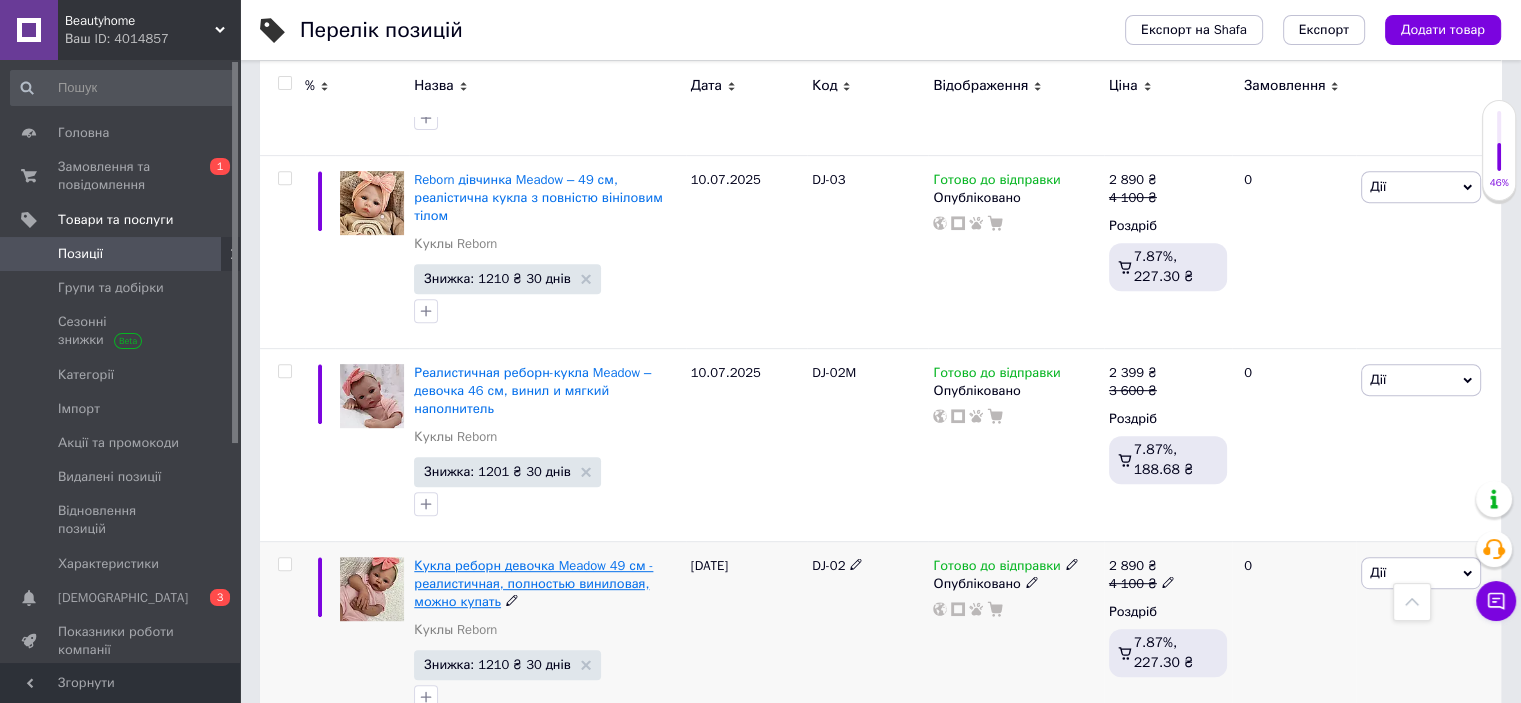 click on "Кукла реборн девочка Meadow 49 см - реалистичная, полностью виниловая, можно купать" at bounding box center (533, 583) 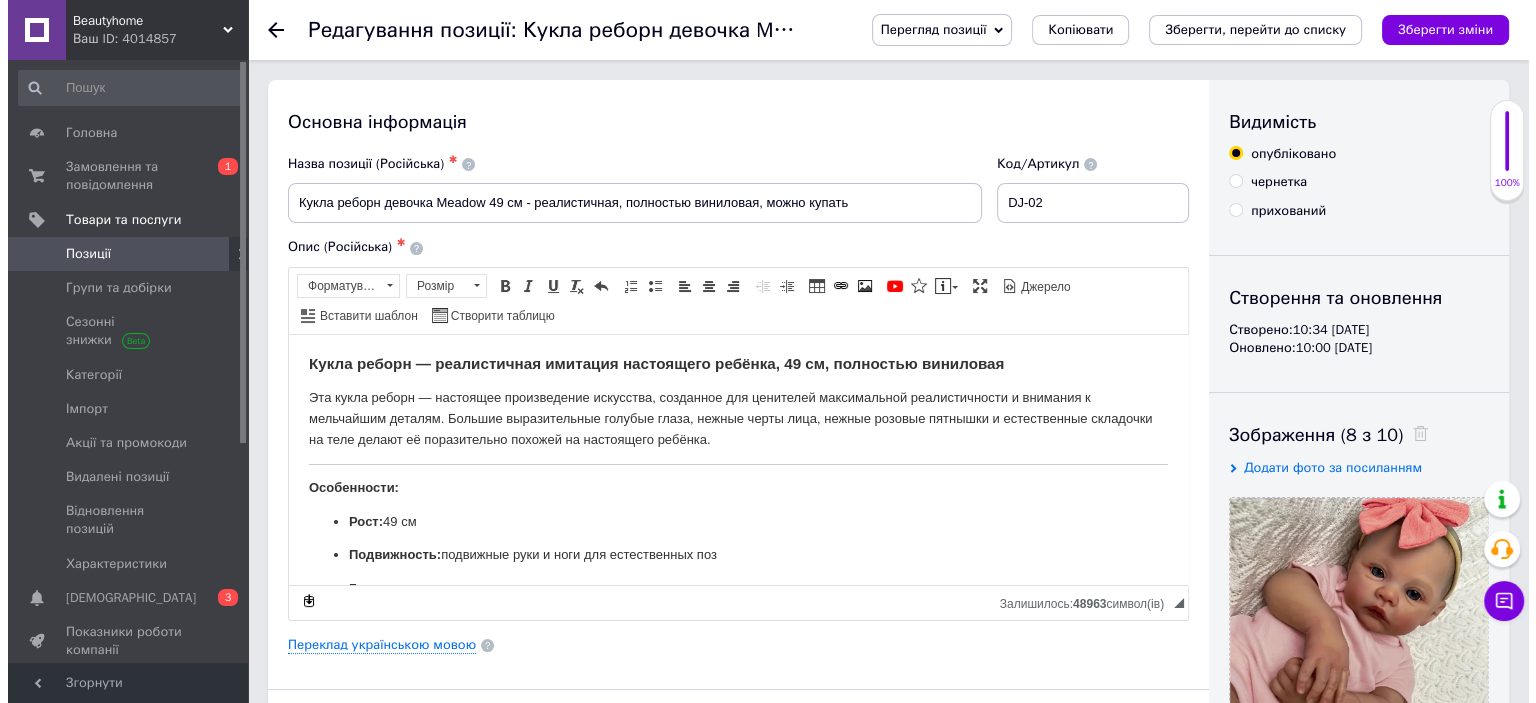 scroll, scrollTop: 0, scrollLeft: 0, axis: both 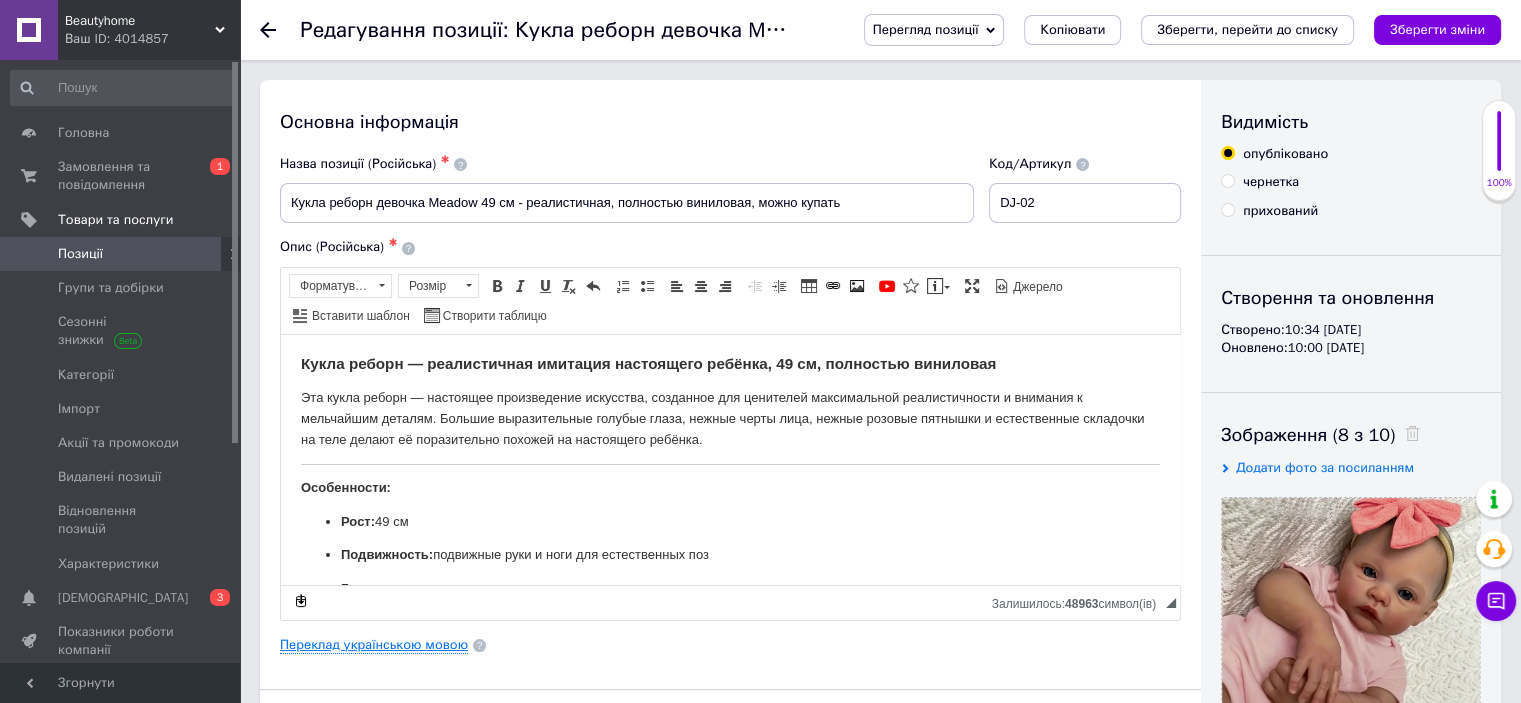 click on "Переклад українською мовою" at bounding box center (374, 645) 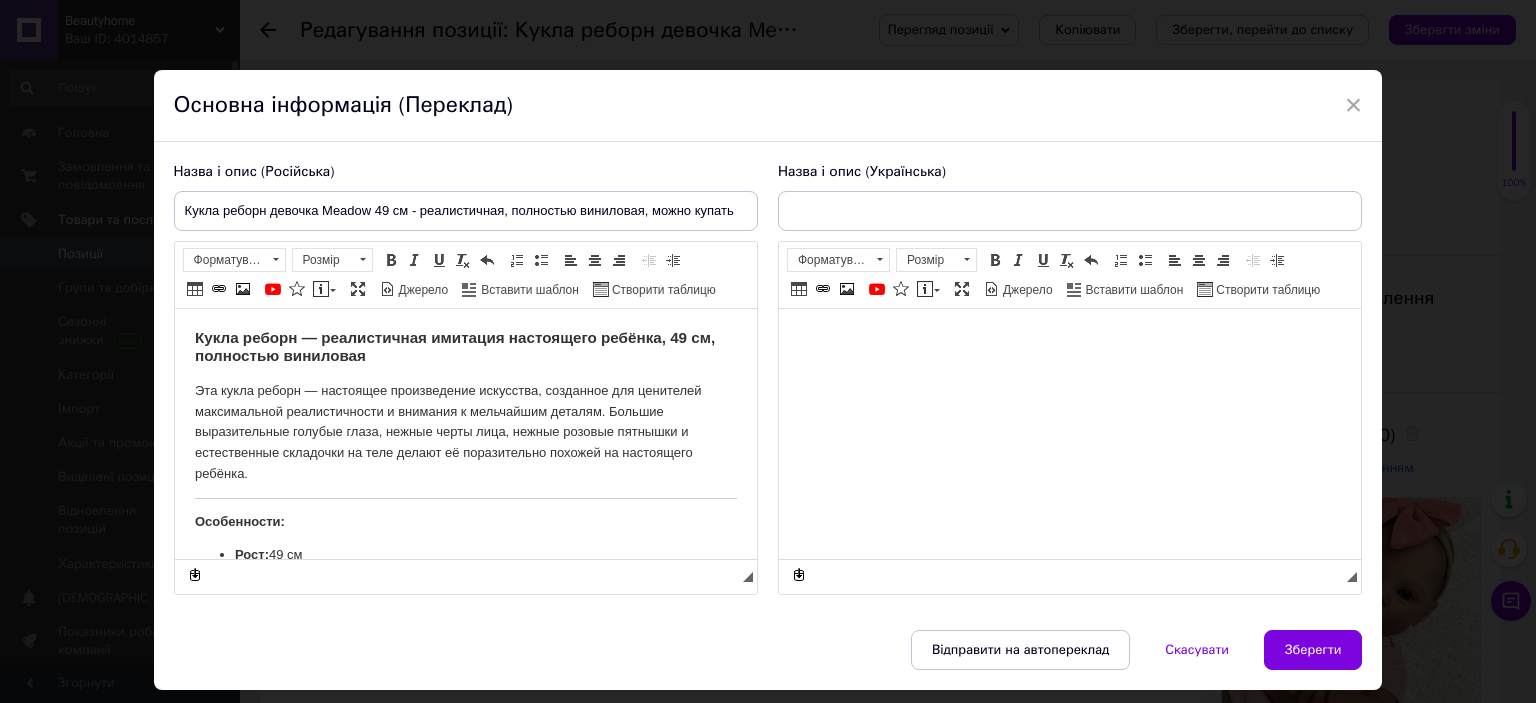 scroll, scrollTop: 0, scrollLeft: 0, axis: both 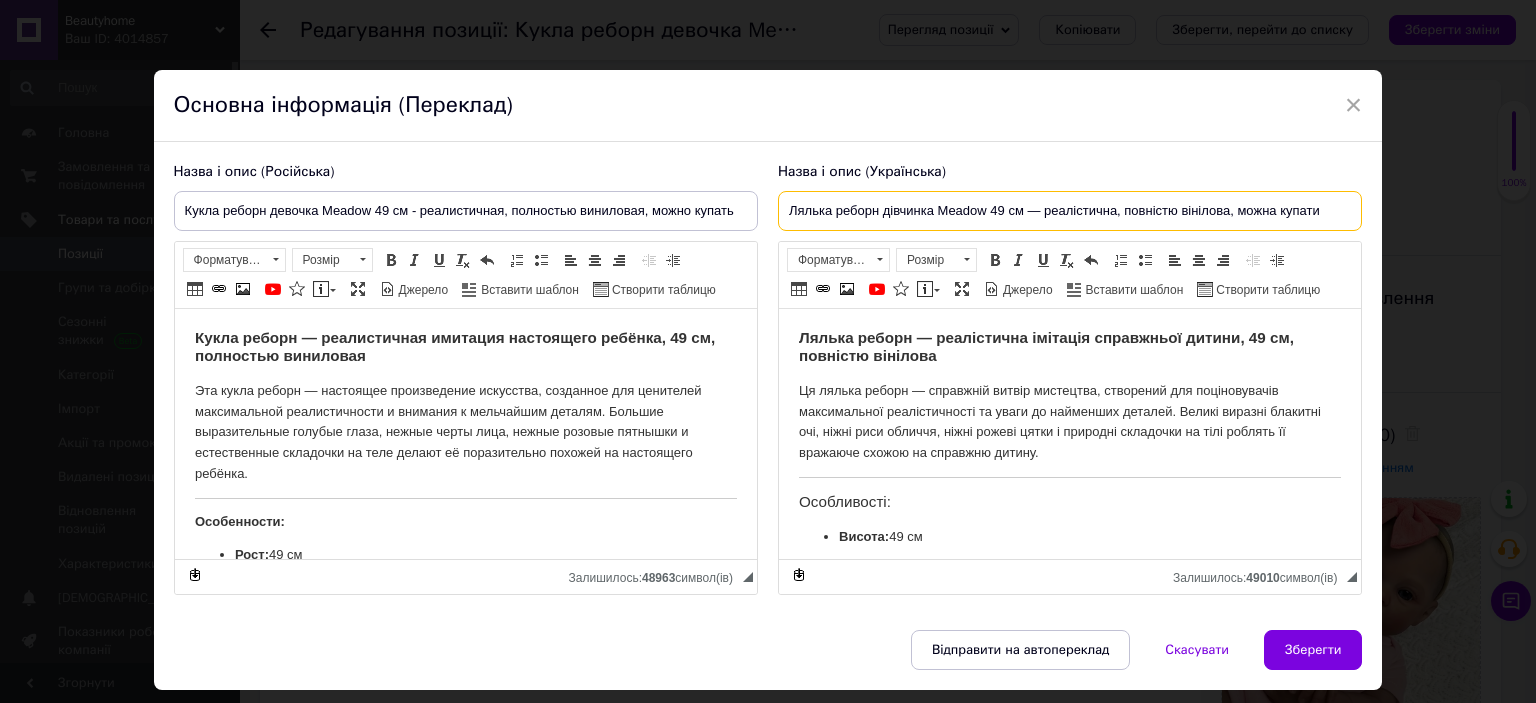 click on "Лялька реборн дівчинка Meadow 49 см — реалістична, повністю вінілова, можна купати" at bounding box center (1070, 211) 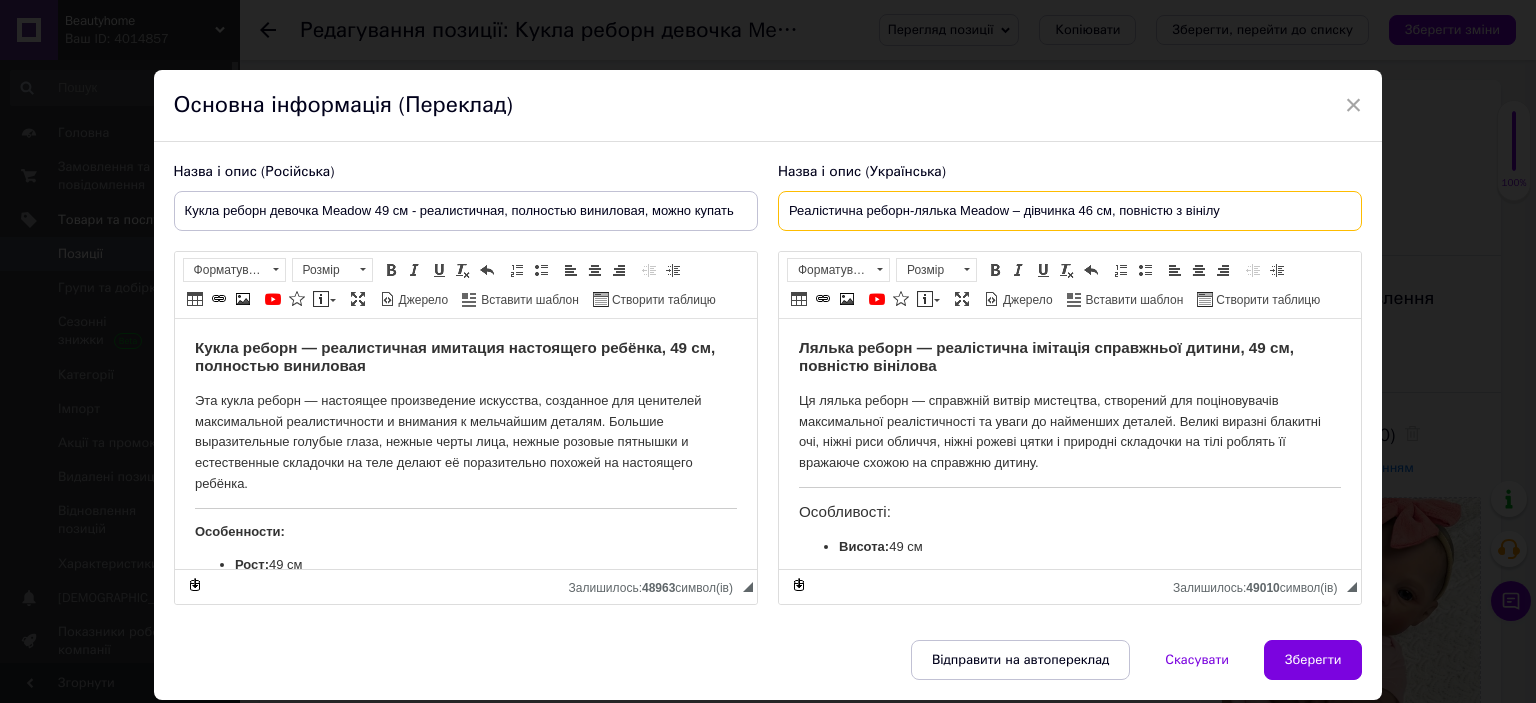 click on "Реалістична реборн-лялька Meadow – дівчинка 46 см, повністю з вінілу" at bounding box center (1070, 211) 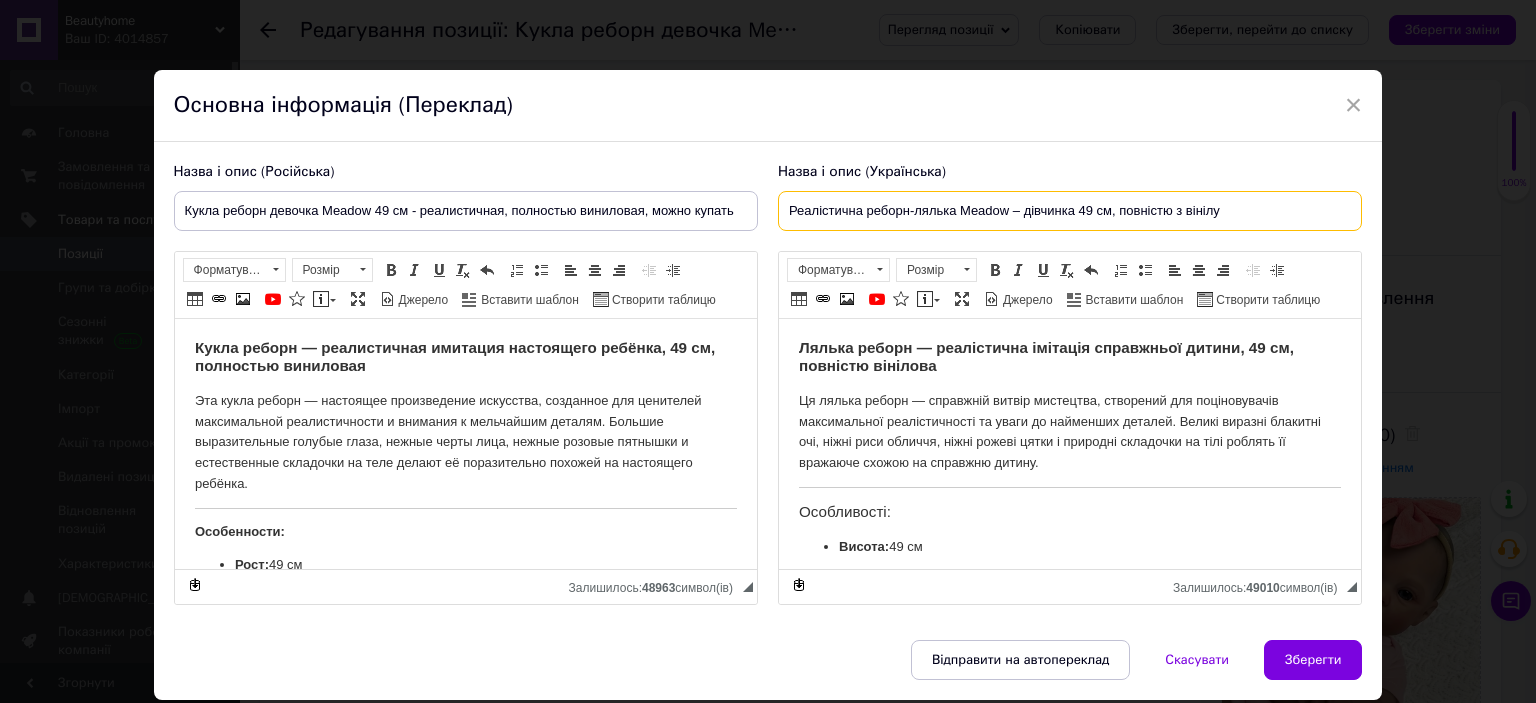 click on "Реалістична реборн-лялька Meadow – дівчинка 49 см, повністю з вінілу" at bounding box center (1070, 211) 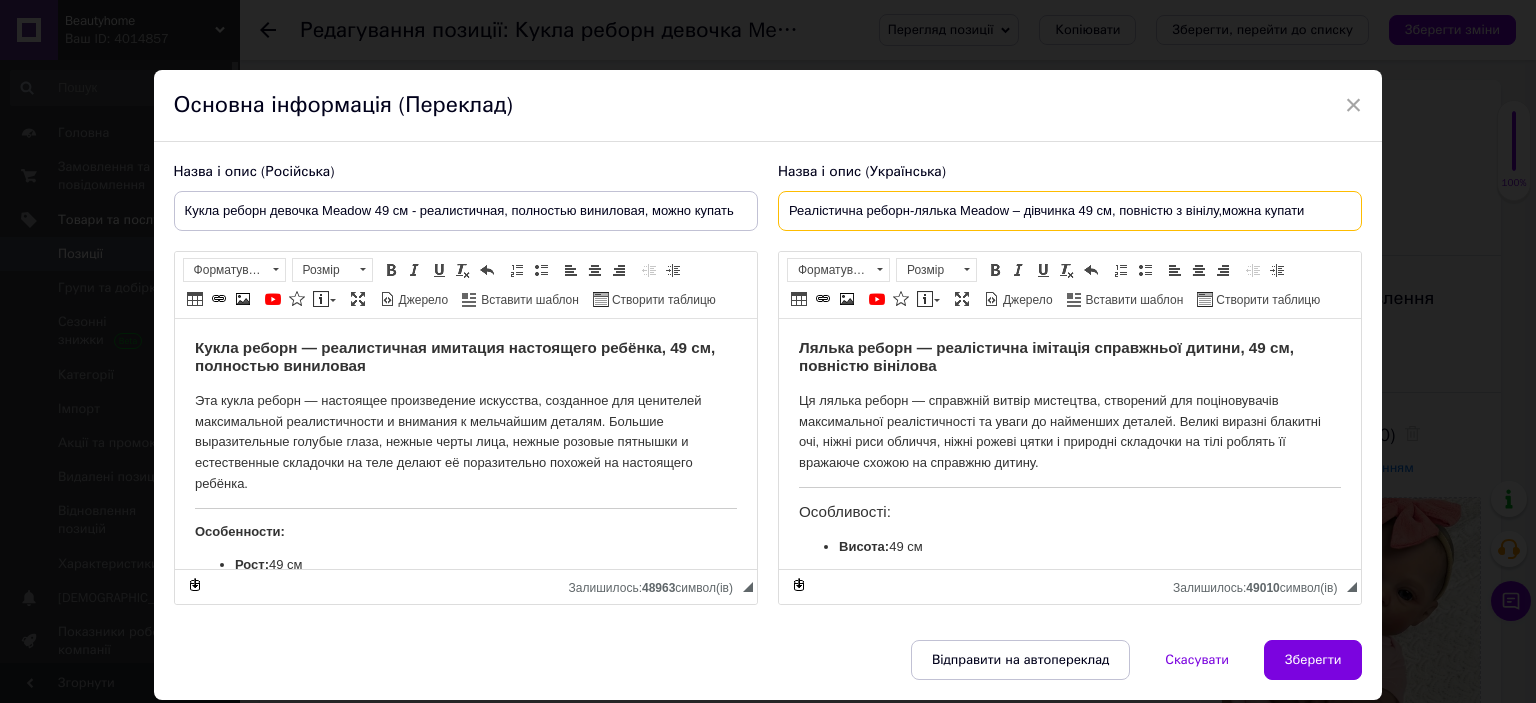 click on "Реалістична реборн-лялька Meadow – дівчинка 49 см, повністю з вінілу,можна купати" at bounding box center (1070, 211) 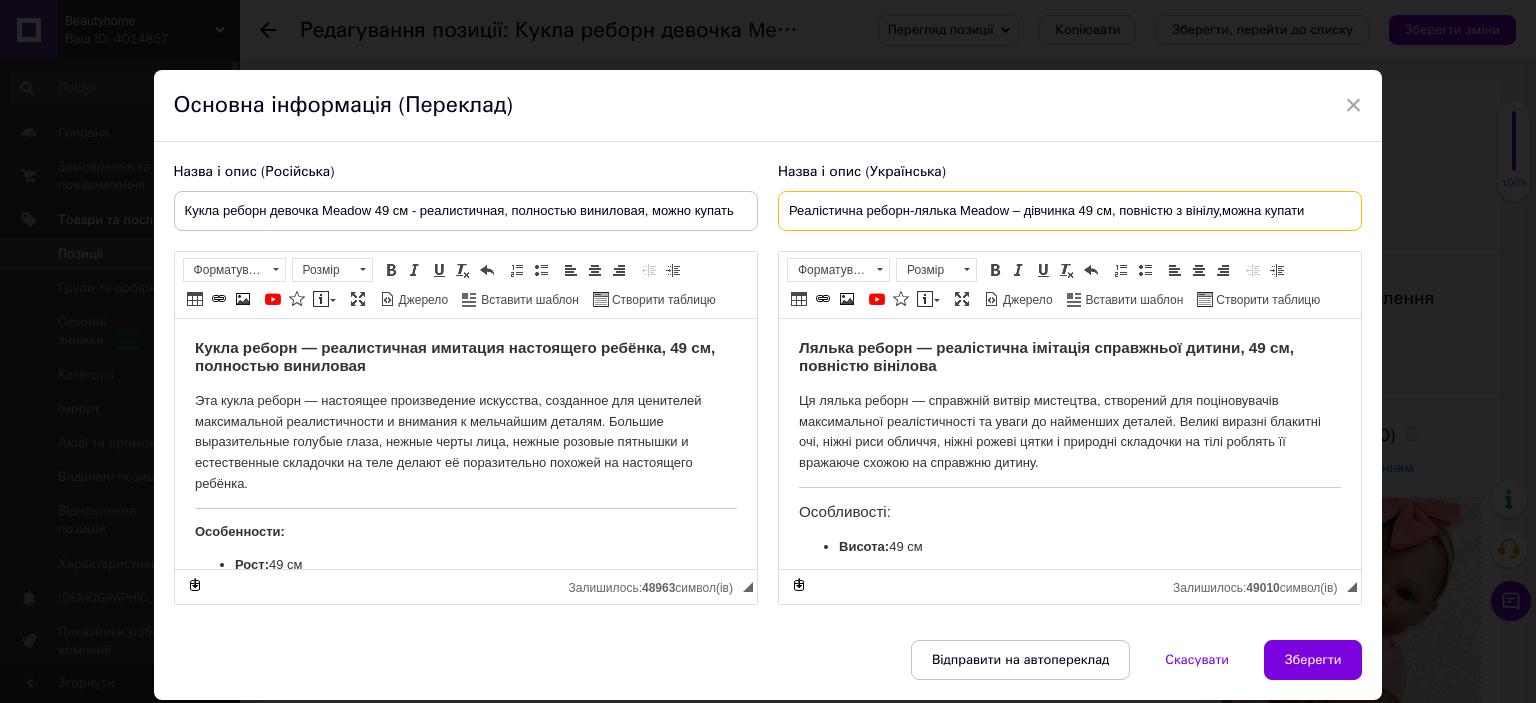 type on "Реалістична реборн-лялька Meadow – дівчинка 49 см, повністю з вінілу,можна купати" 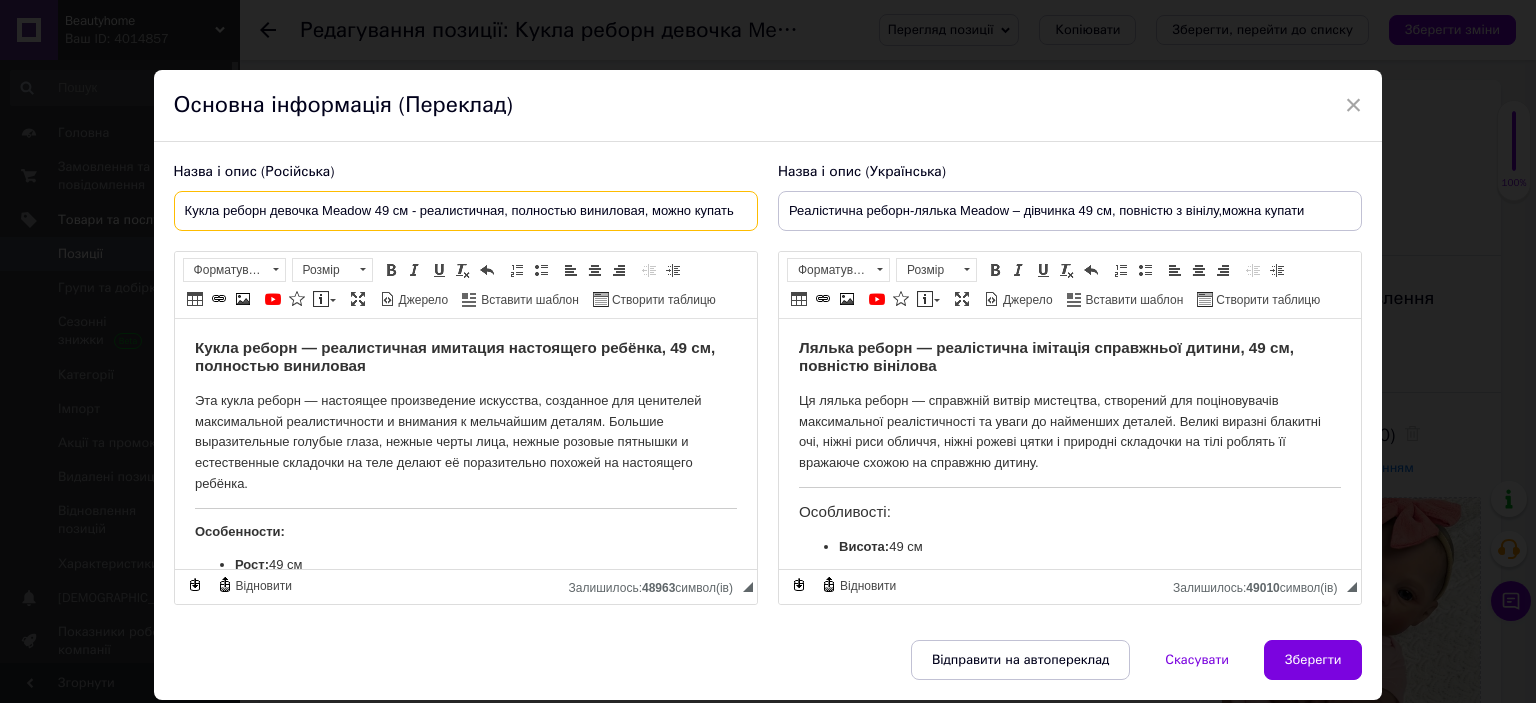 click on "Кукла реборн девочка Meadow 49 см - реалистичная, полностью виниловая, можно купать" at bounding box center [466, 211] 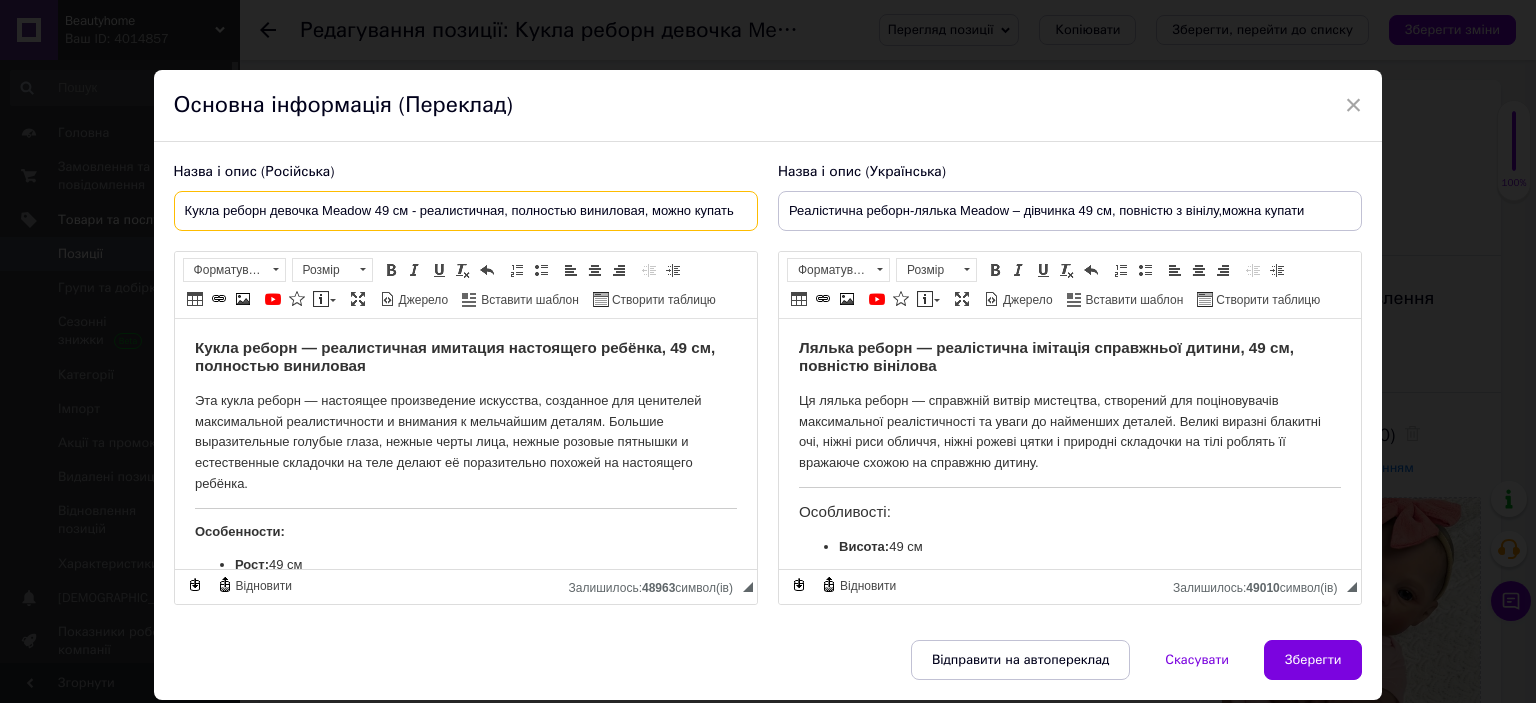 click on "Кукла реборн девочка Meadow 49 см - реалистичная, полностью виниловая, можно купать" at bounding box center (466, 211) 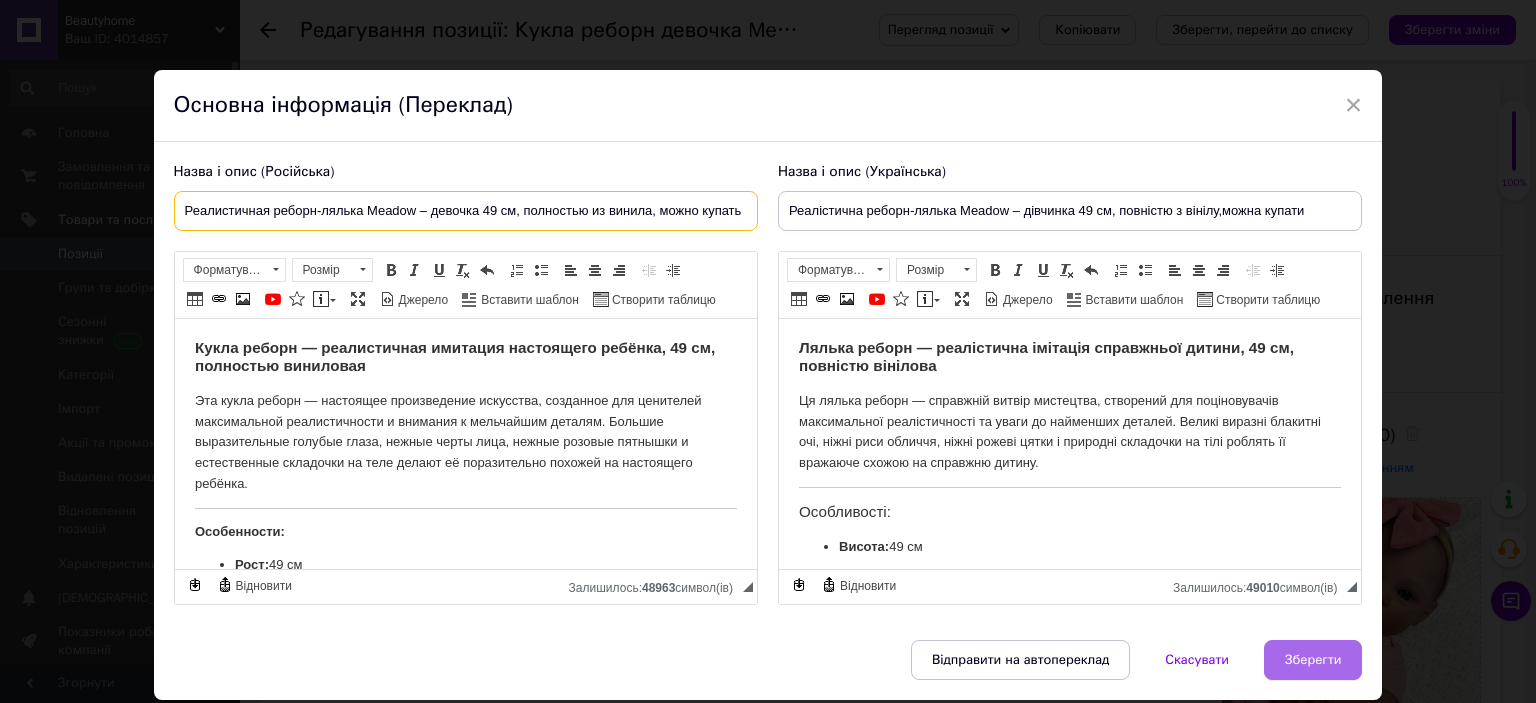 type on "Реалистичная реборн-лялька Meadow – девочка 49 см, полностью из винила, можно купать" 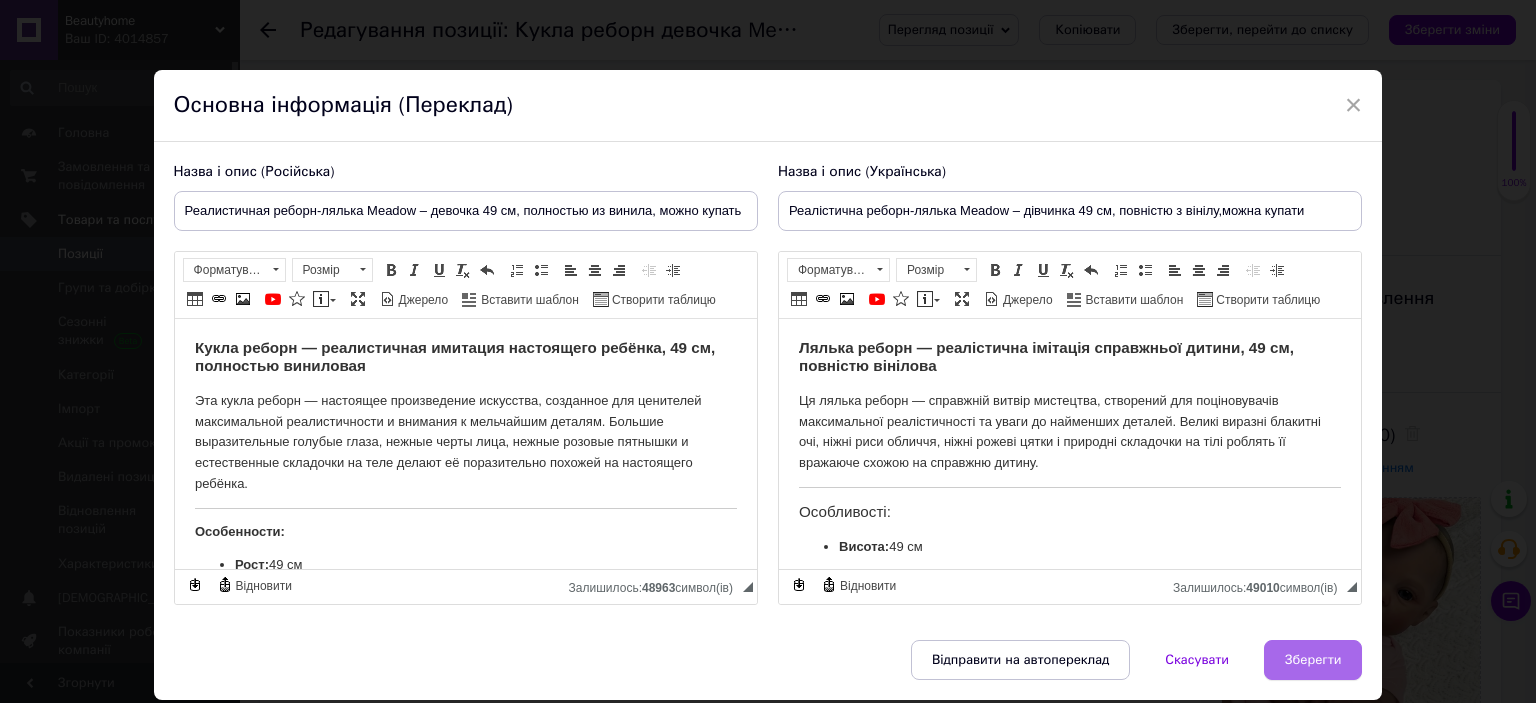 click on "Зберегти" at bounding box center (1313, 660) 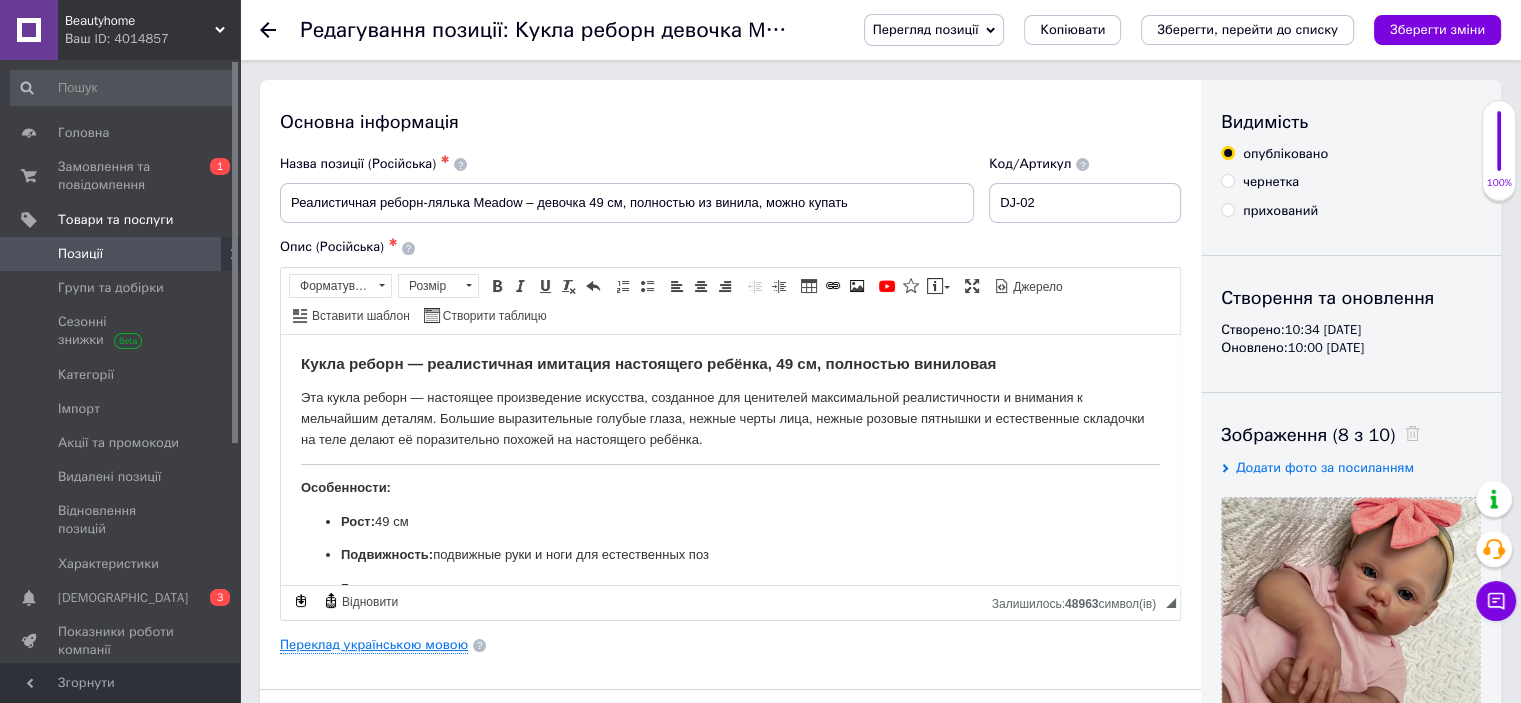 click on "Переклад українською мовою" at bounding box center [374, 645] 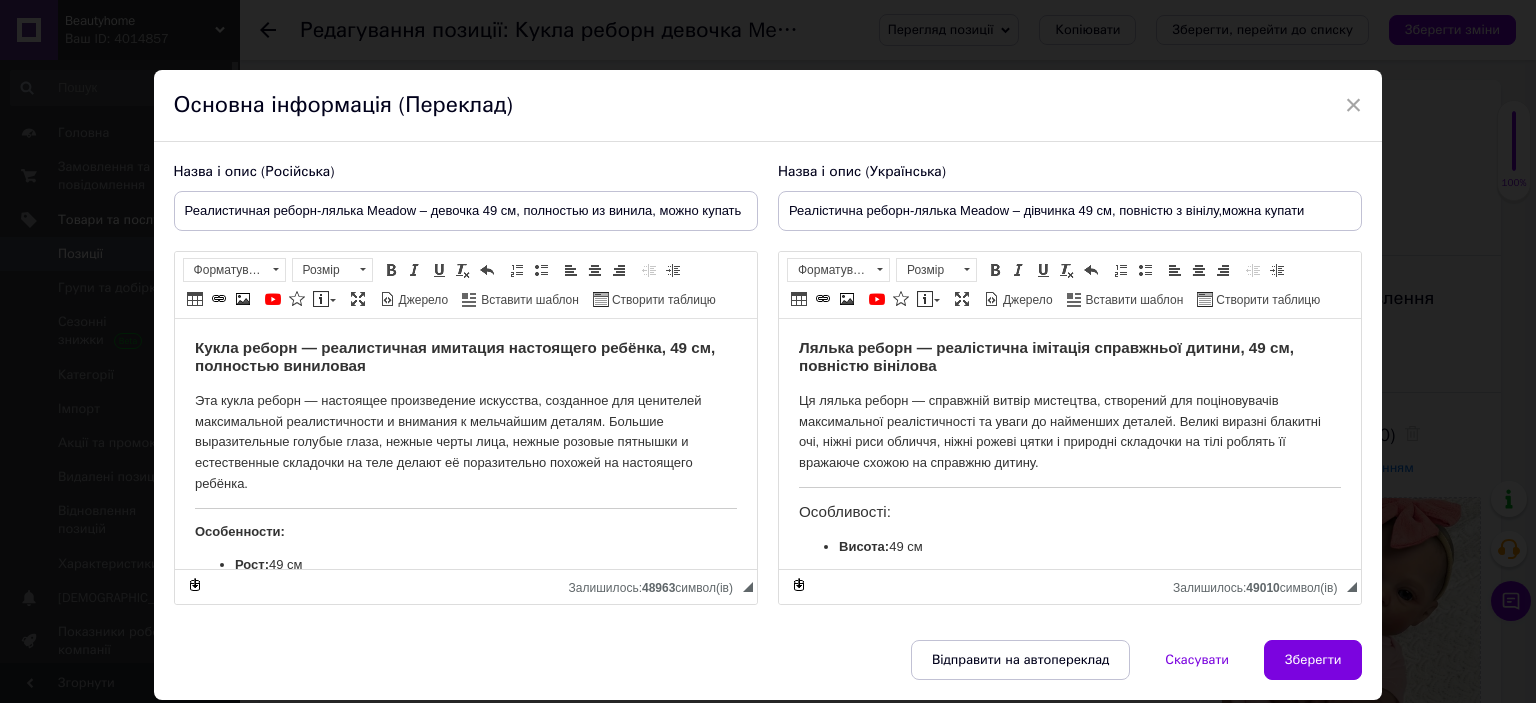 scroll, scrollTop: 0, scrollLeft: 0, axis: both 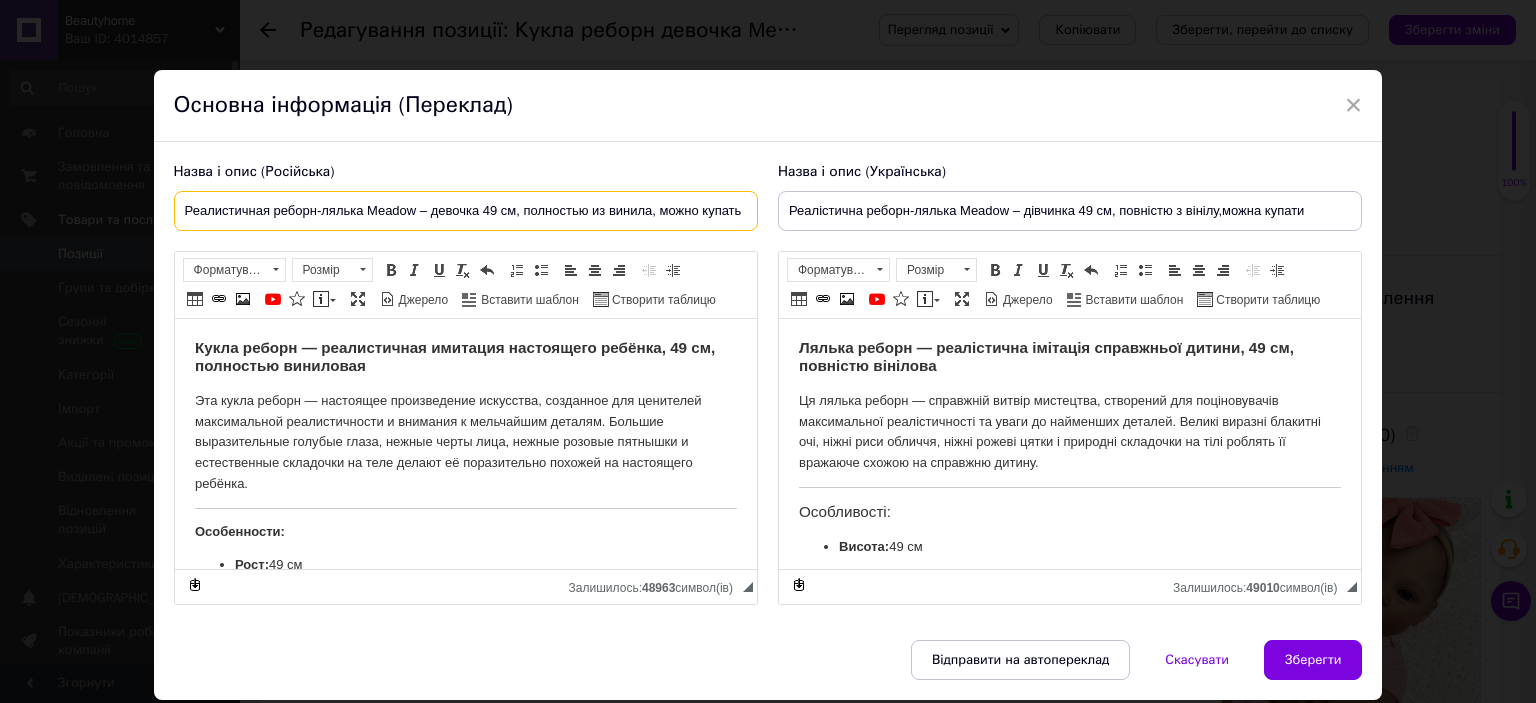 click on "Реалистичная реборн-лялька Meadow – девочка 49 см, полностью из винила, можно купать" at bounding box center (466, 211) 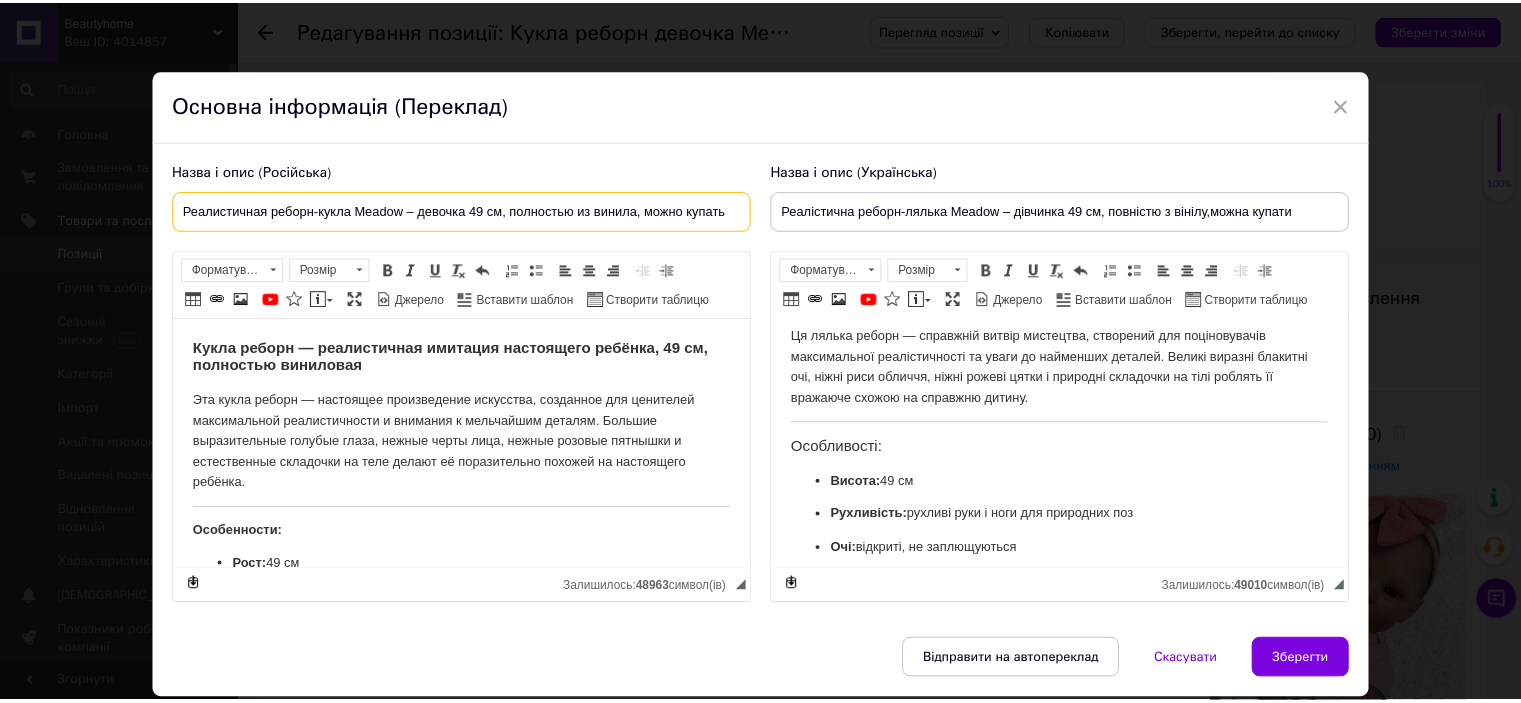 scroll, scrollTop: 100, scrollLeft: 0, axis: vertical 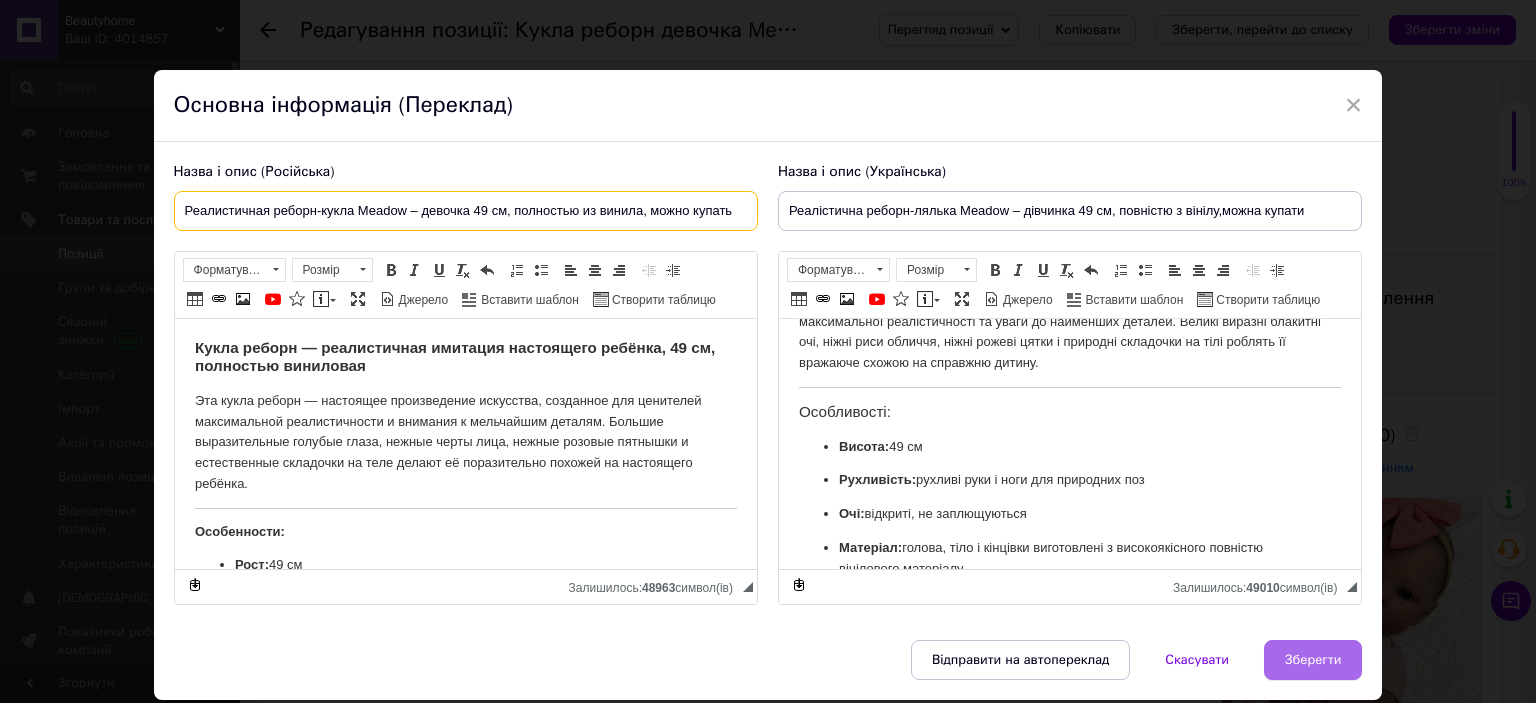 type on "Реалистичная реборн-кукла Meadow – девочка 49 см, полностью из винила, можно купать" 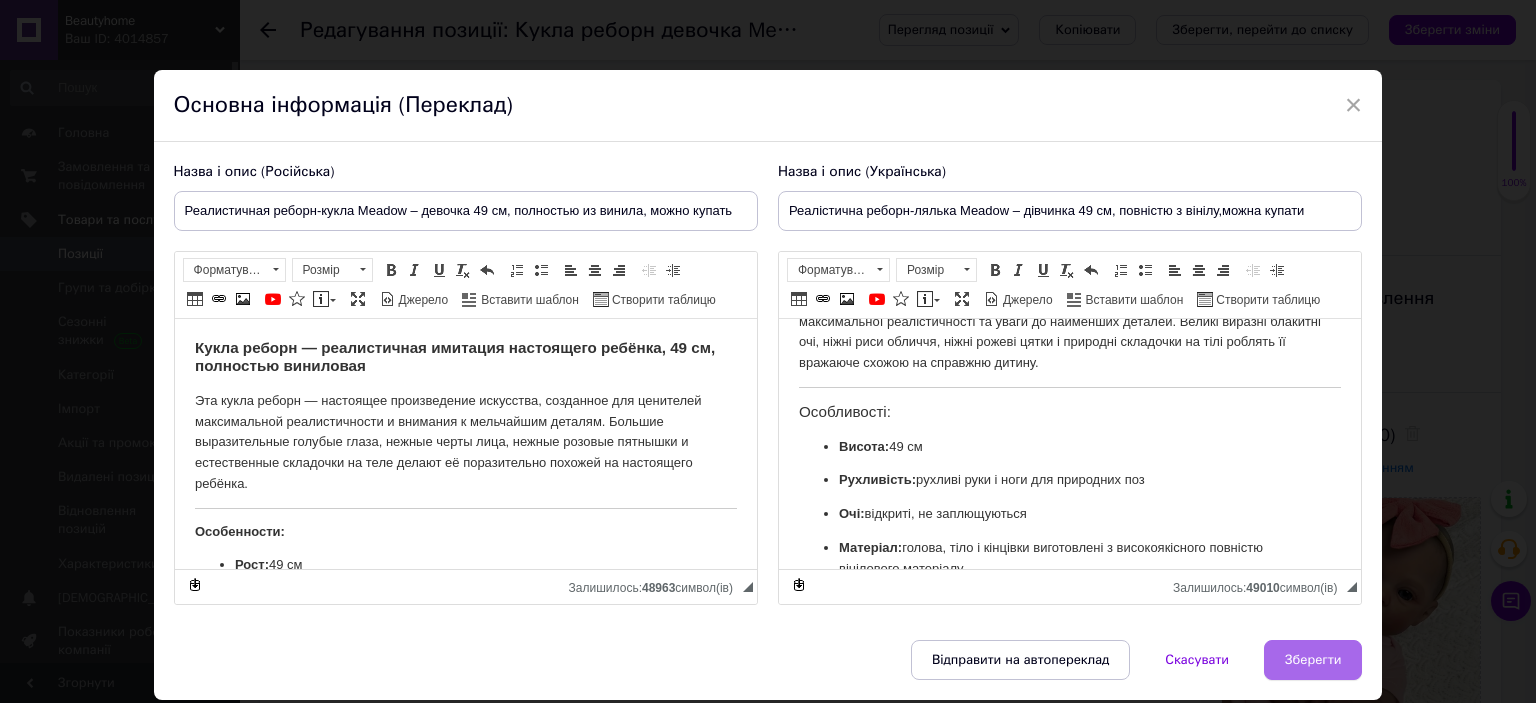 click on "Зберегти" at bounding box center [1313, 660] 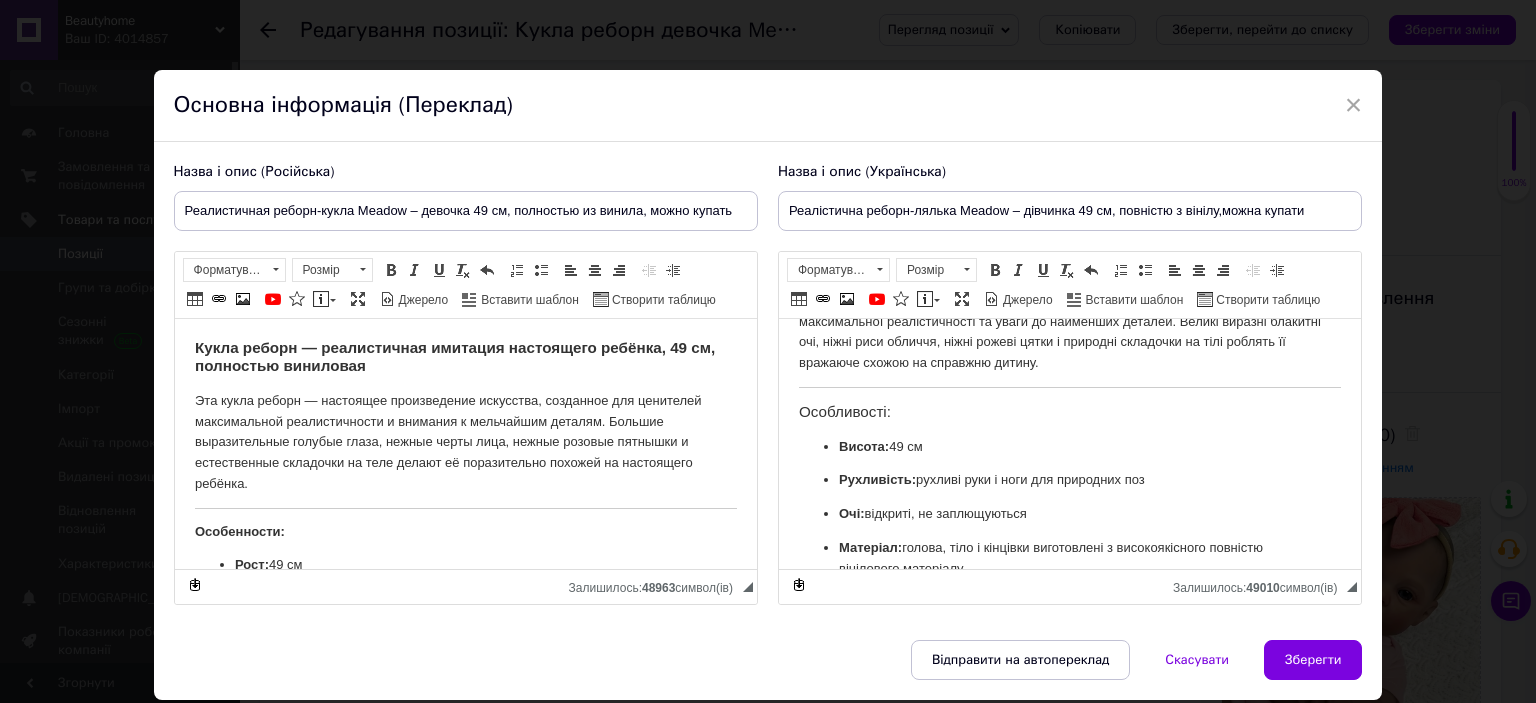 type on "Реалистичная реборн-кукла Meadow – девочка 49 см, полностью из винила, можно купать" 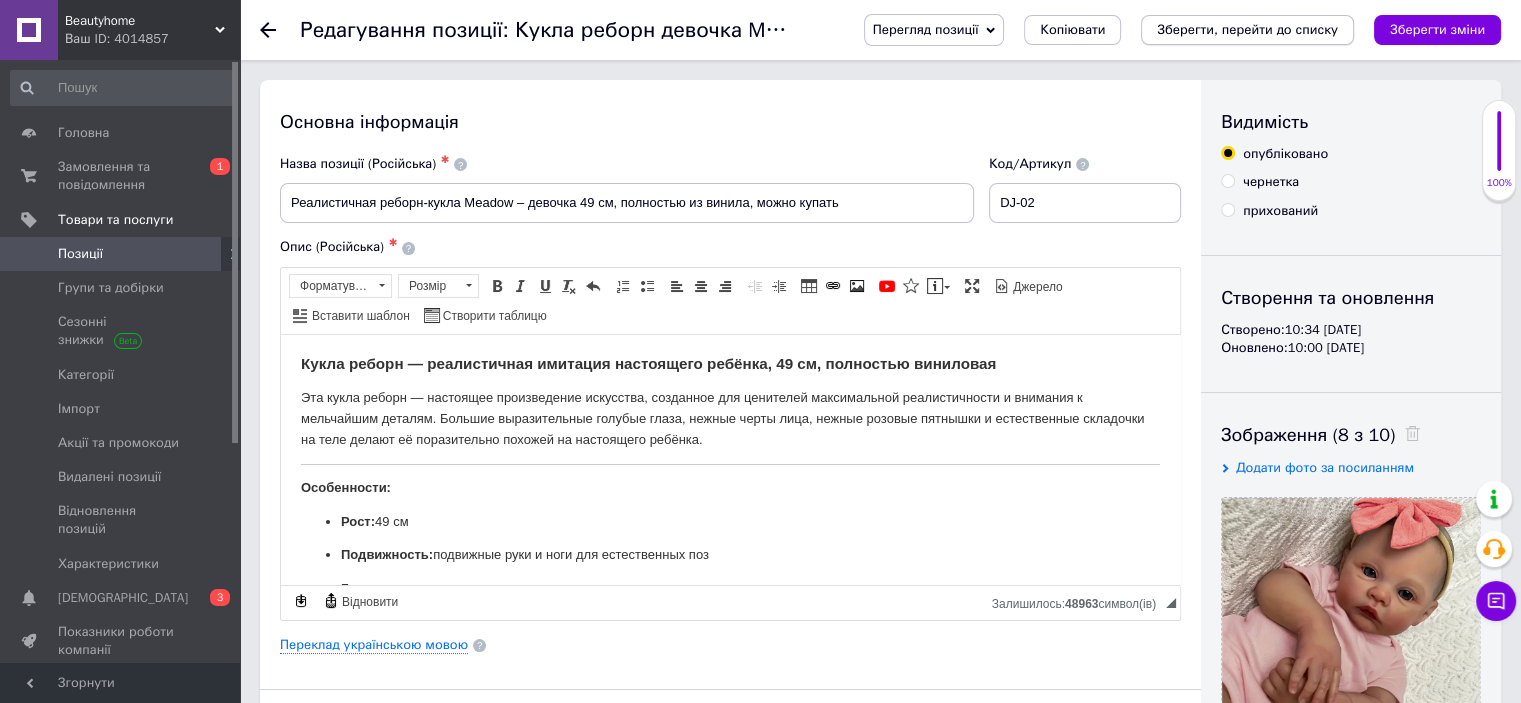 click on "Зберегти, перейти до списку" at bounding box center [1247, 29] 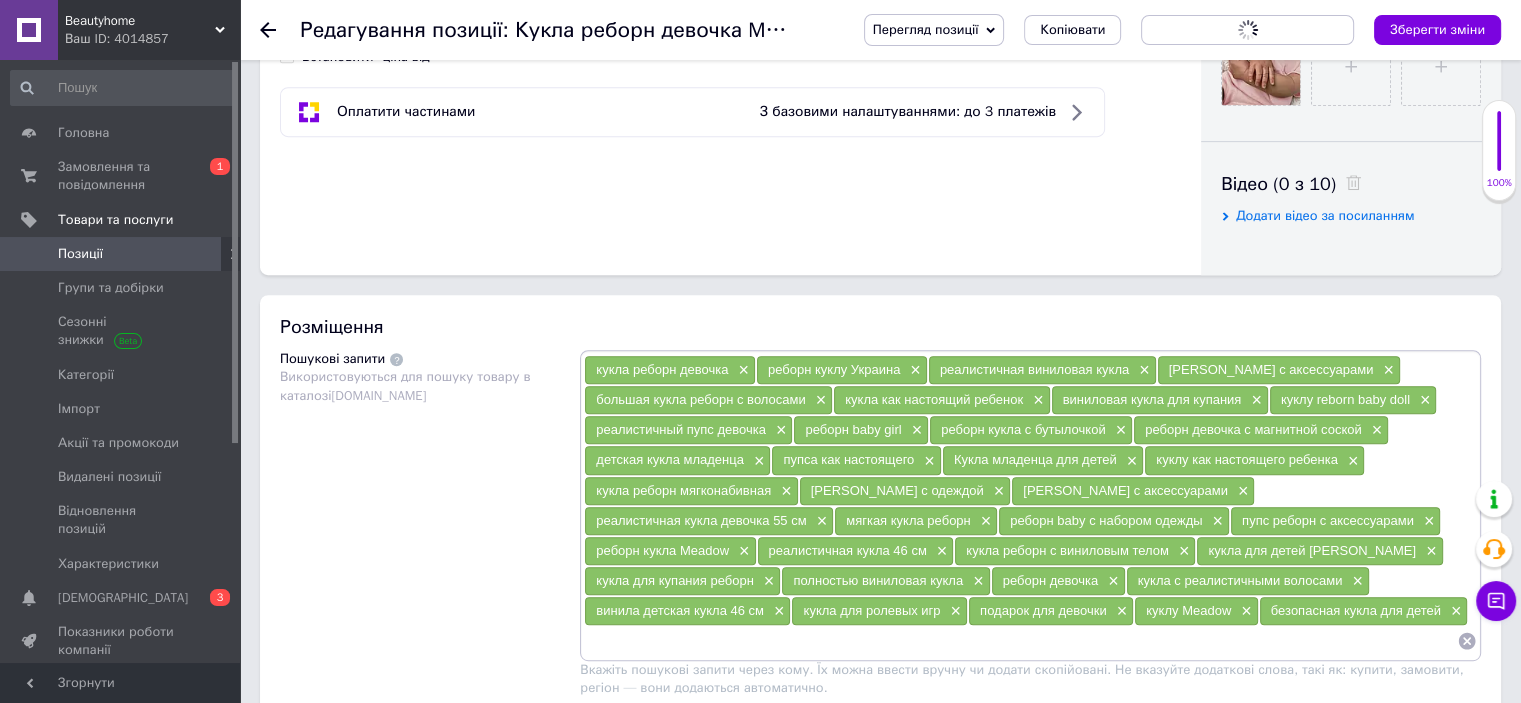 scroll, scrollTop: 1100, scrollLeft: 0, axis: vertical 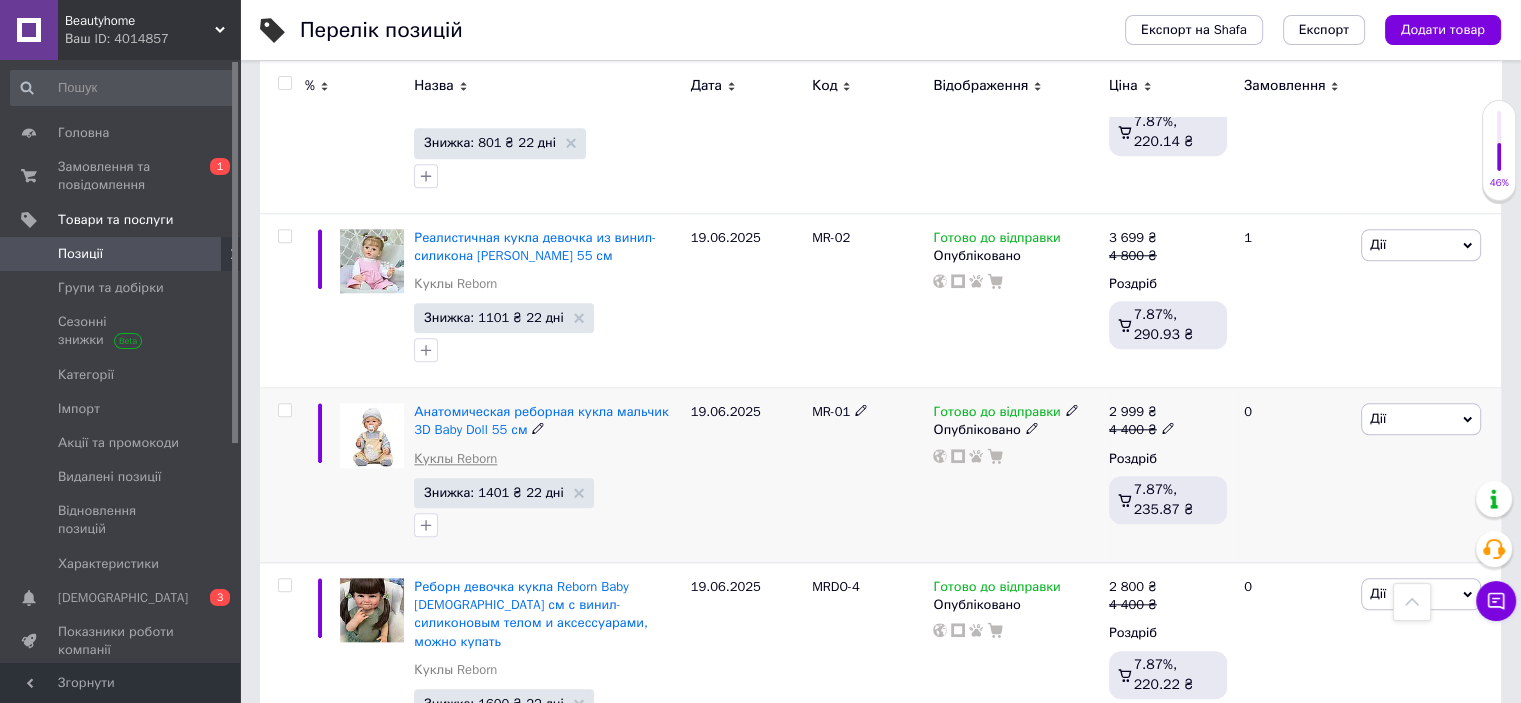 click on "Куклы Reborn" at bounding box center [455, 459] 